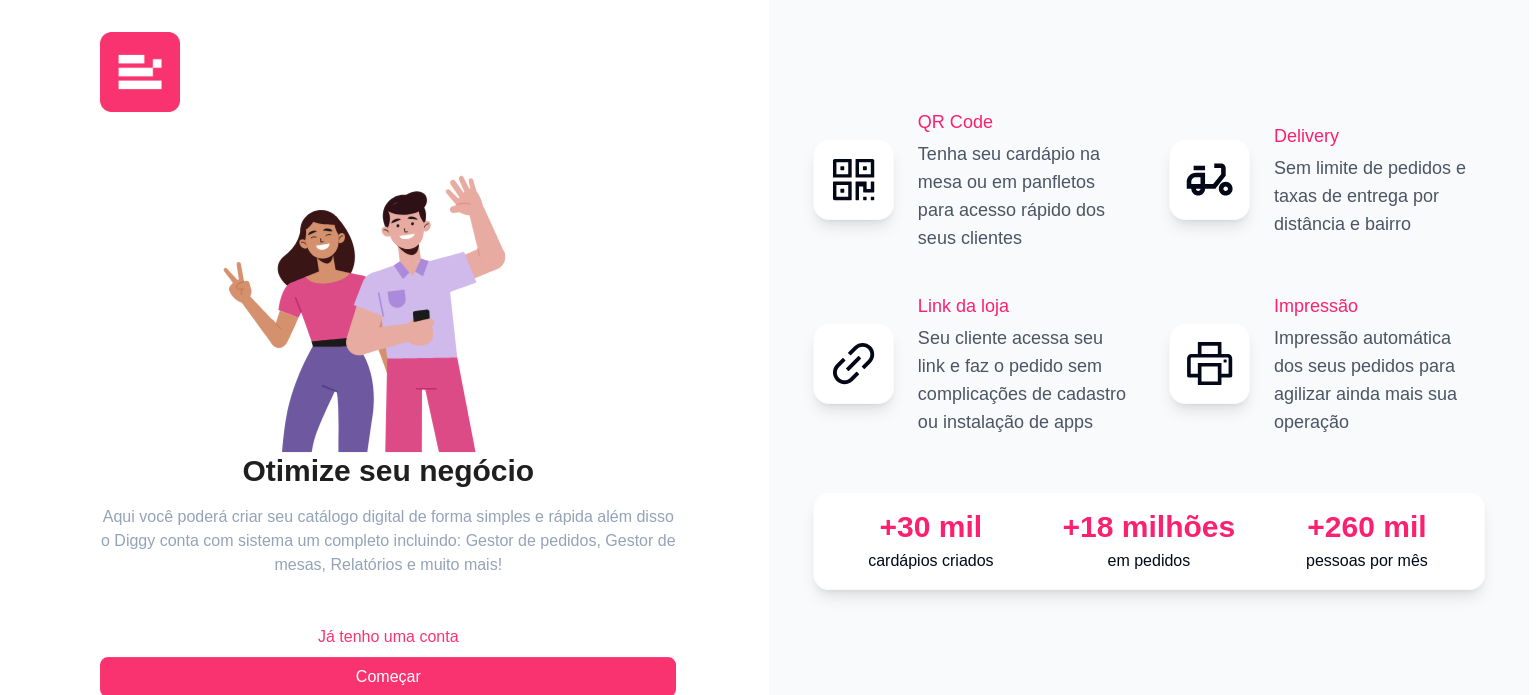 scroll, scrollTop: 0, scrollLeft: 0, axis: both 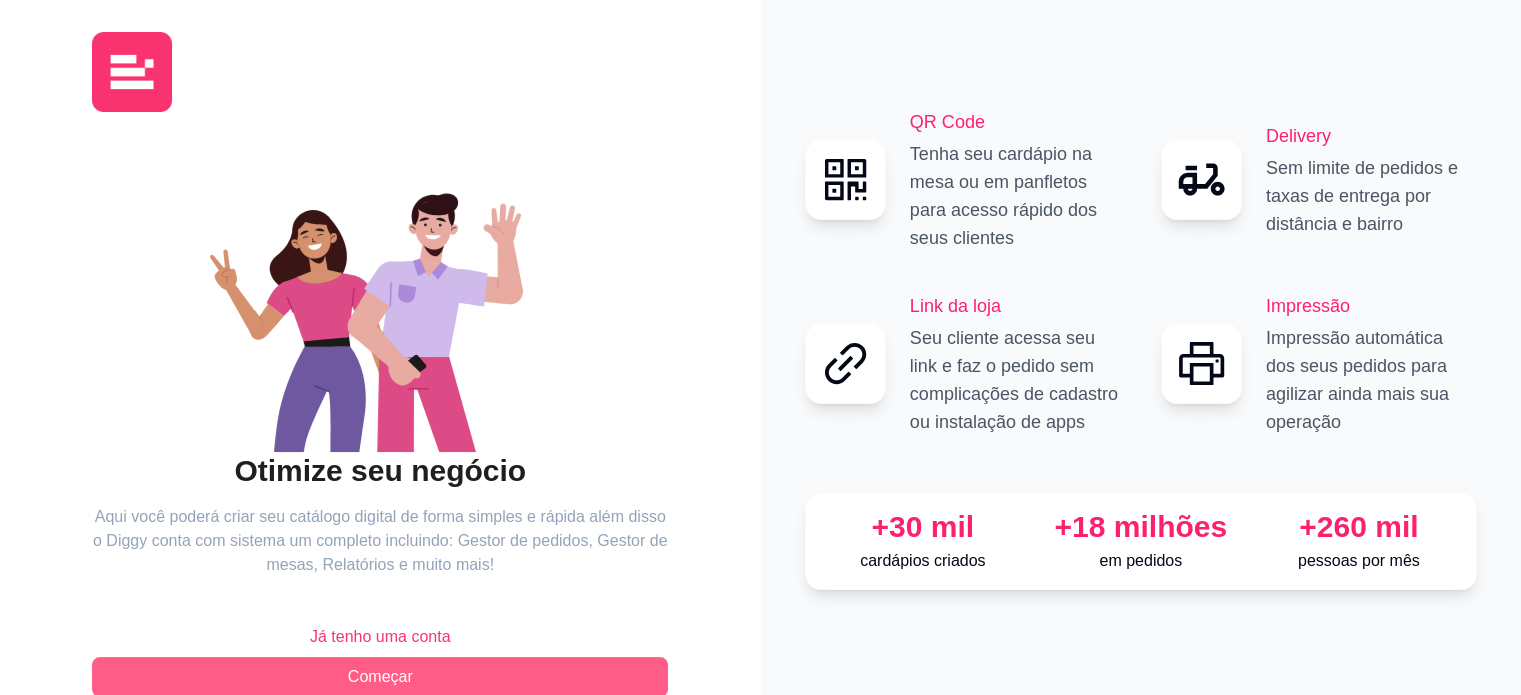 click on "Começar" at bounding box center [380, 677] 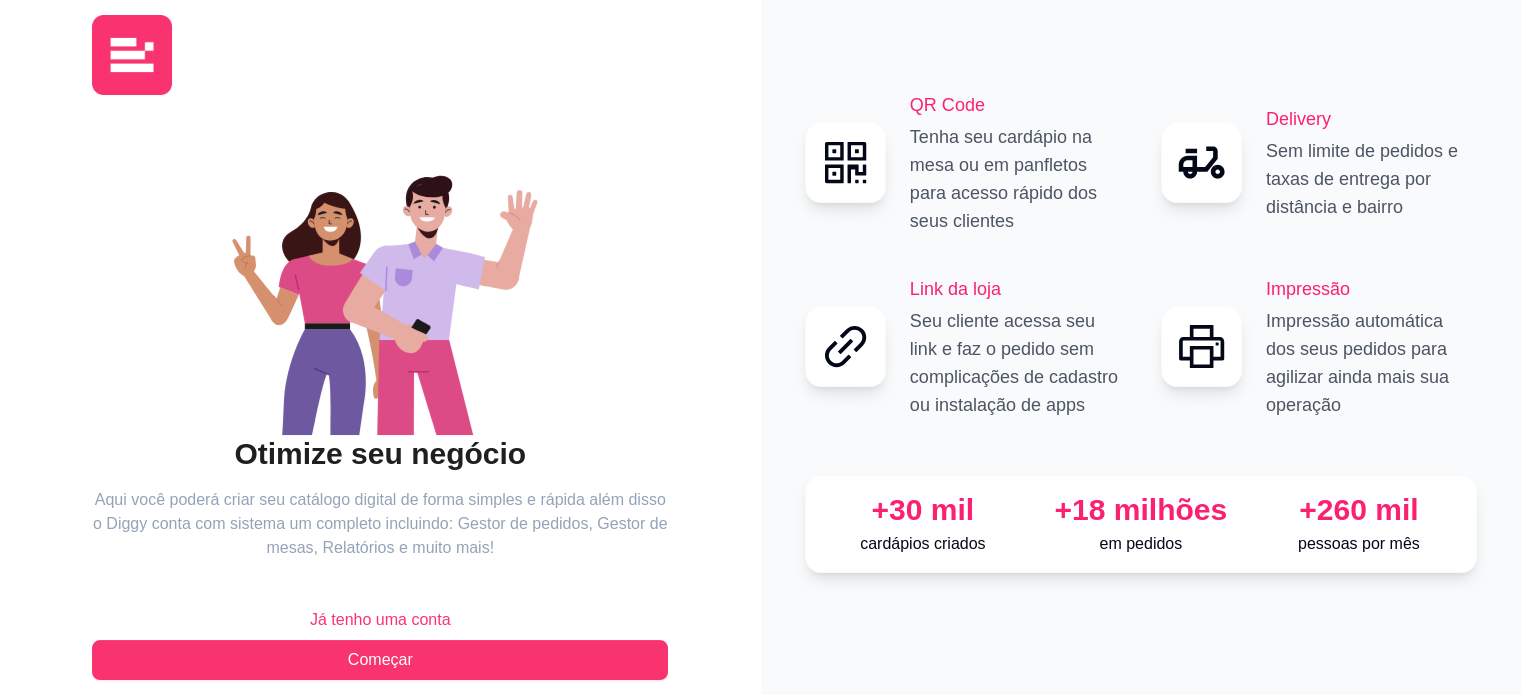 scroll, scrollTop: 33, scrollLeft: 0, axis: vertical 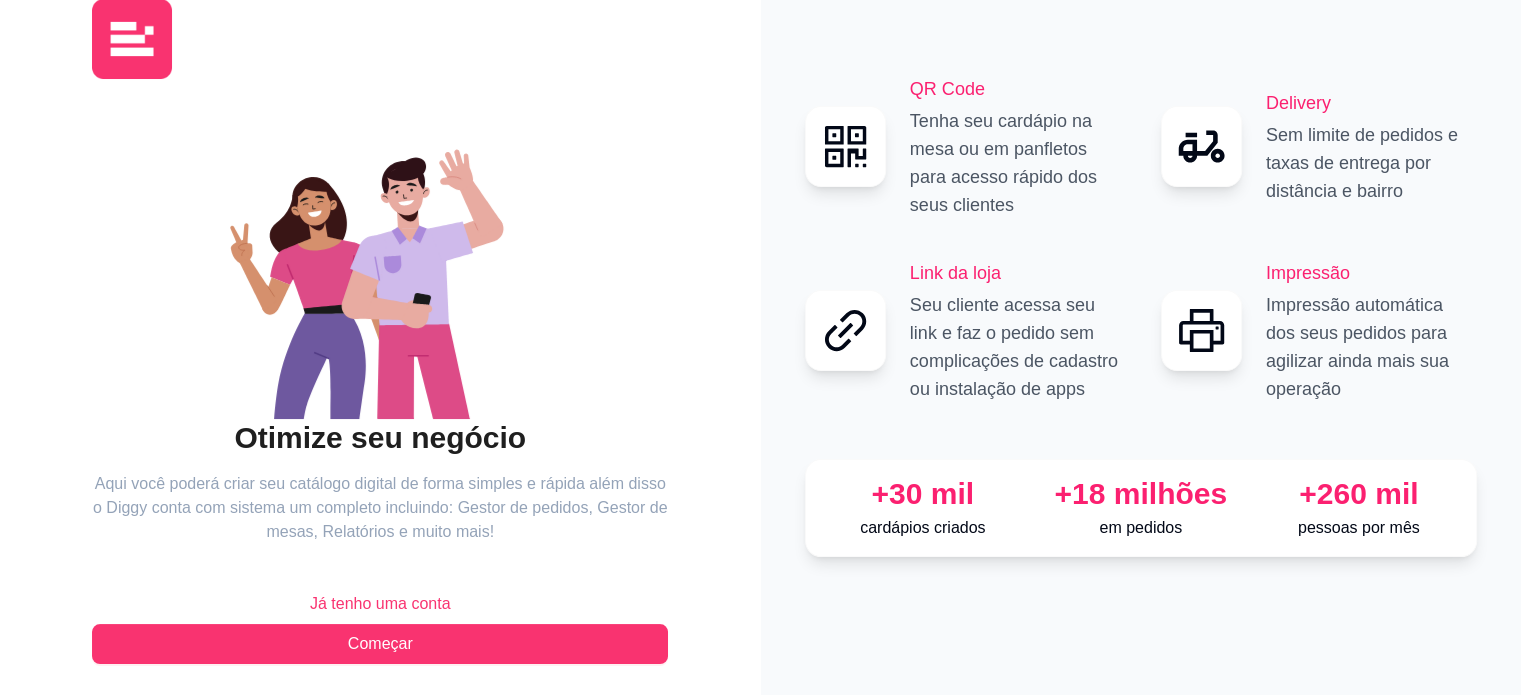 click on "Já tenho uma conta" at bounding box center (380, 604) 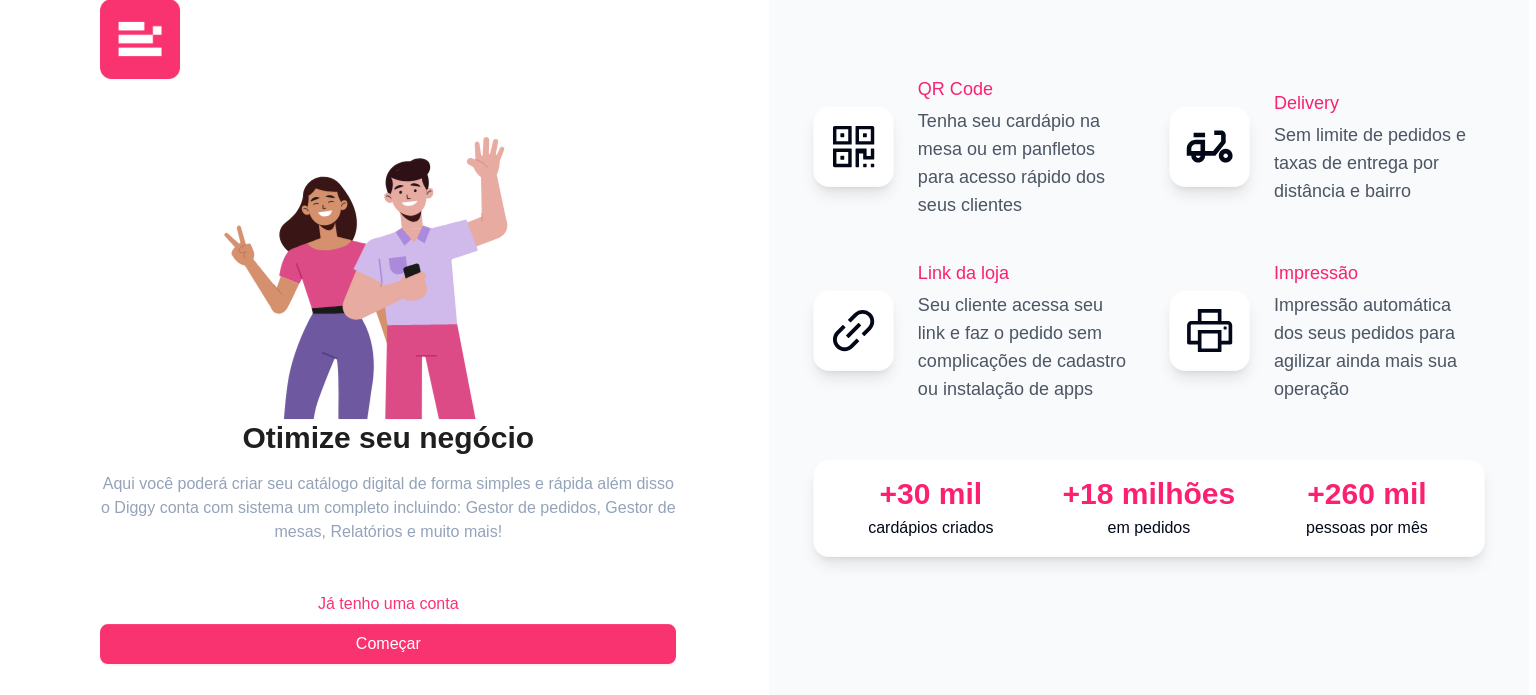 scroll, scrollTop: 0, scrollLeft: 0, axis: both 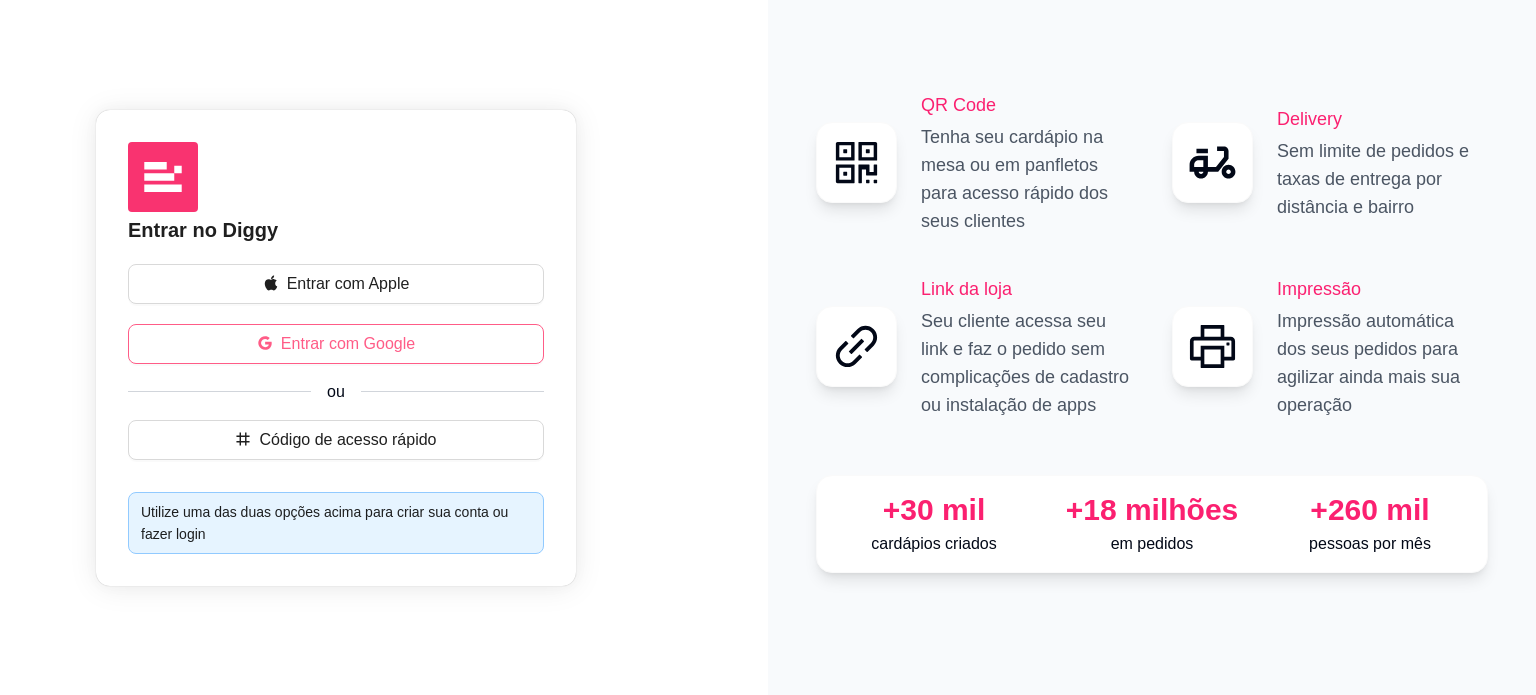 click on "Entrar com Google" at bounding box center [348, 344] 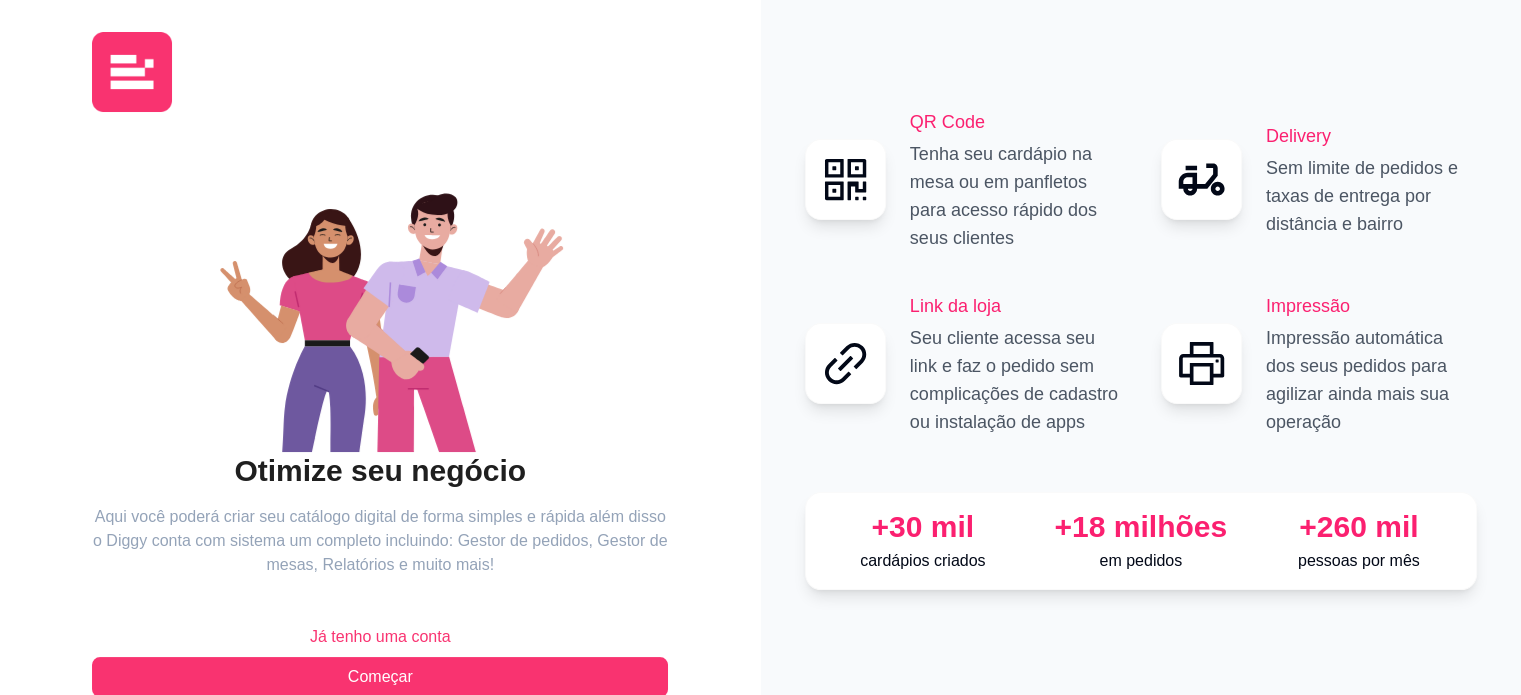 click on "Já tenho uma conta" at bounding box center [380, 637] 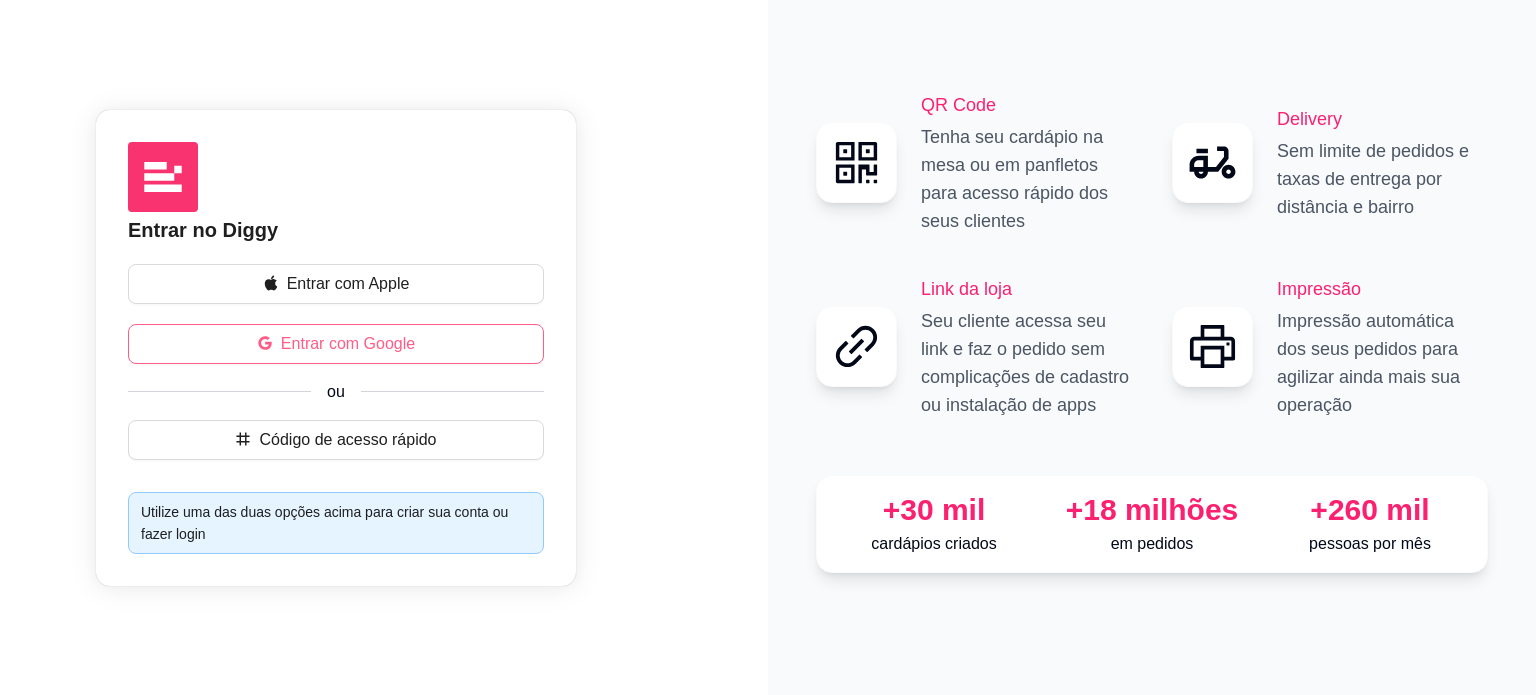 click on "Entrar com Google" at bounding box center (348, 344) 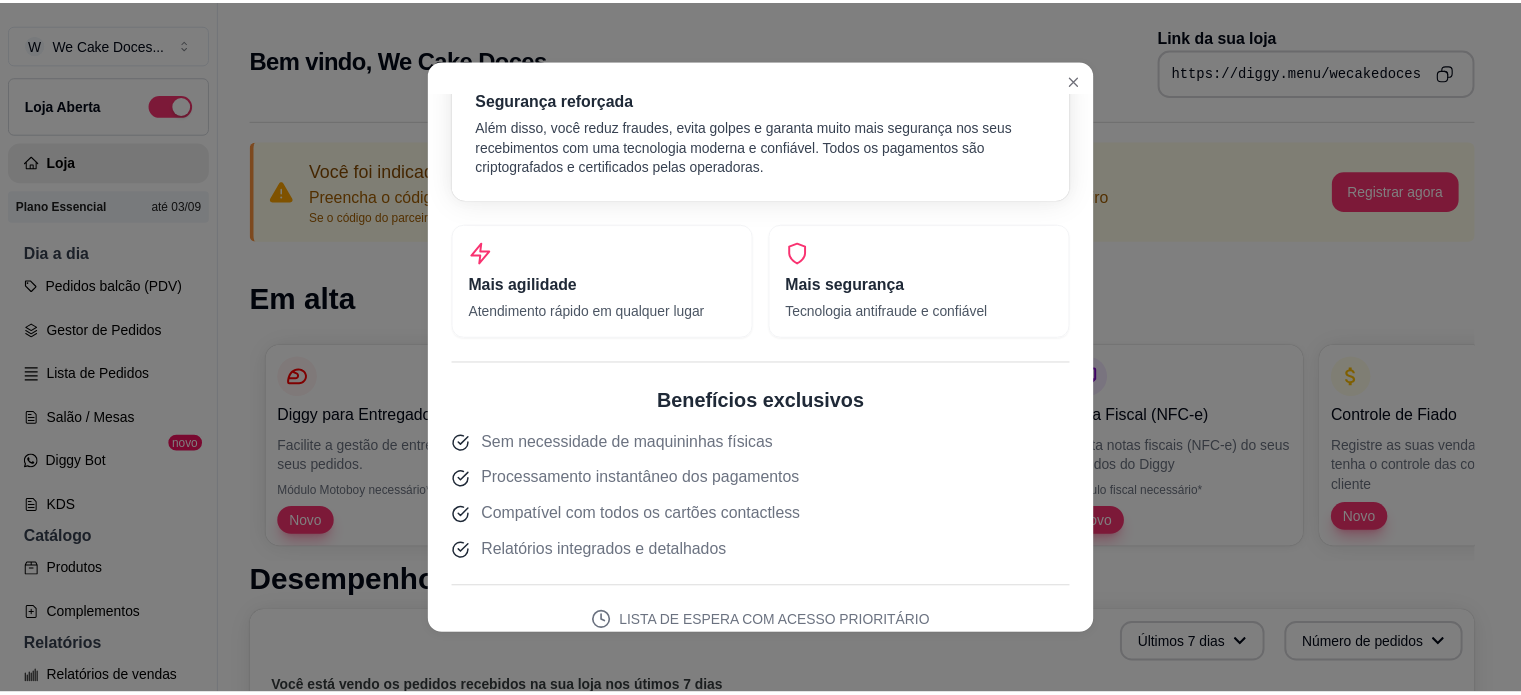 scroll, scrollTop: 586, scrollLeft: 0, axis: vertical 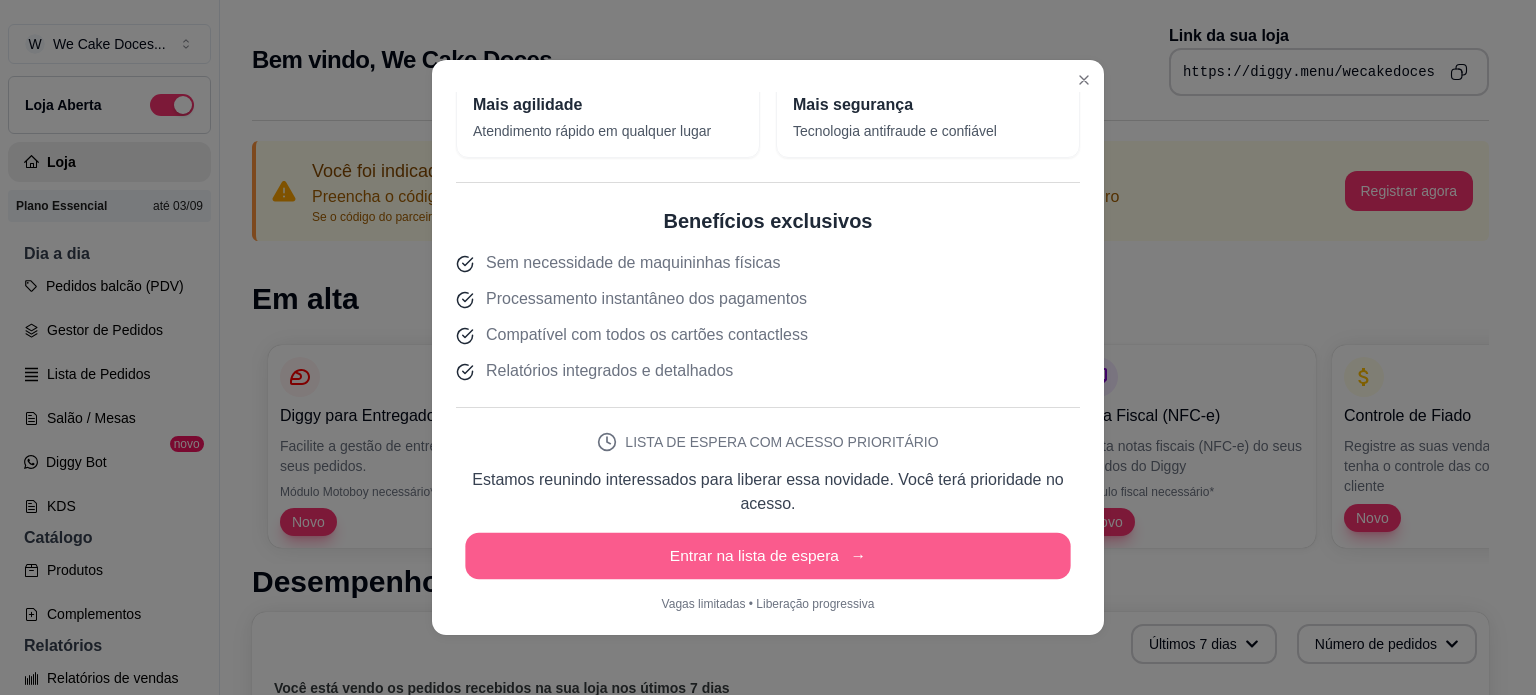 click on "→" at bounding box center (859, 555) 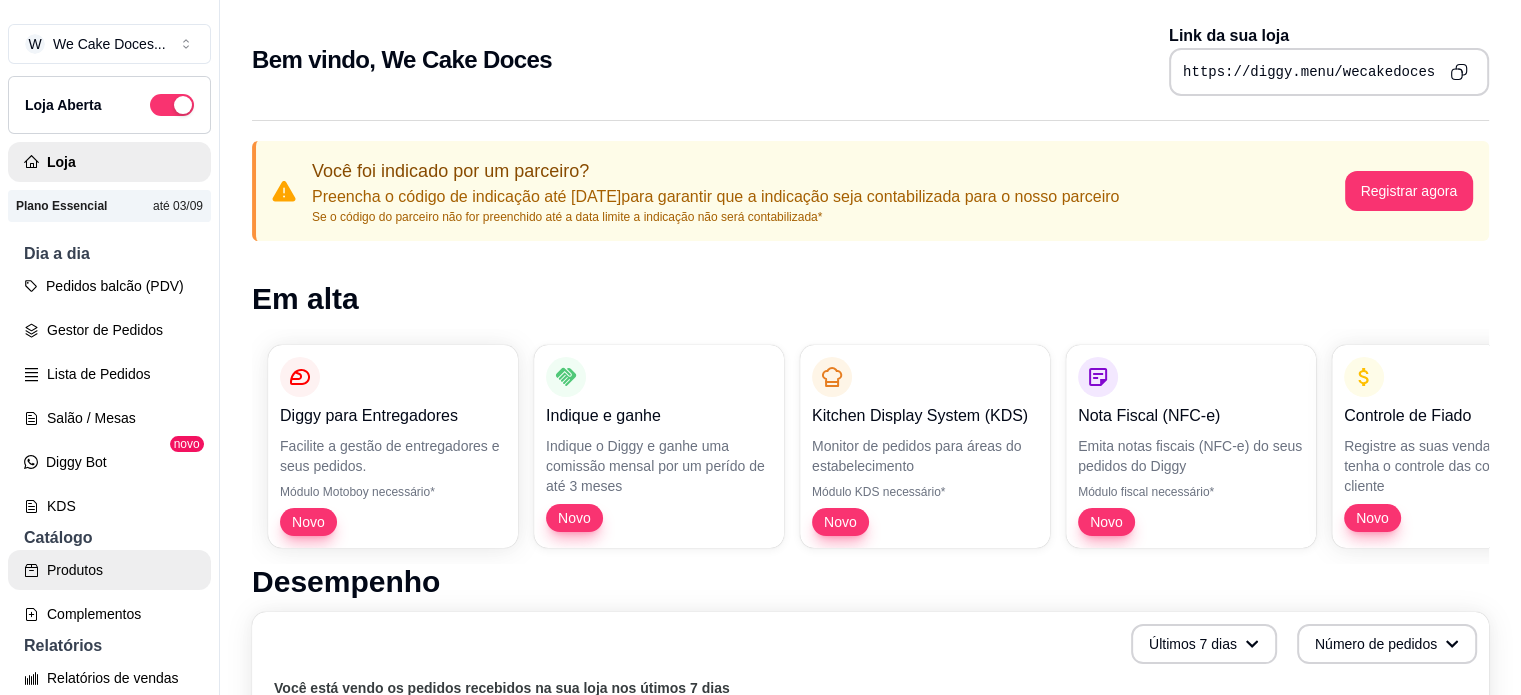 scroll, scrollTop: 718, scrollLeft: 0, axis: vertical 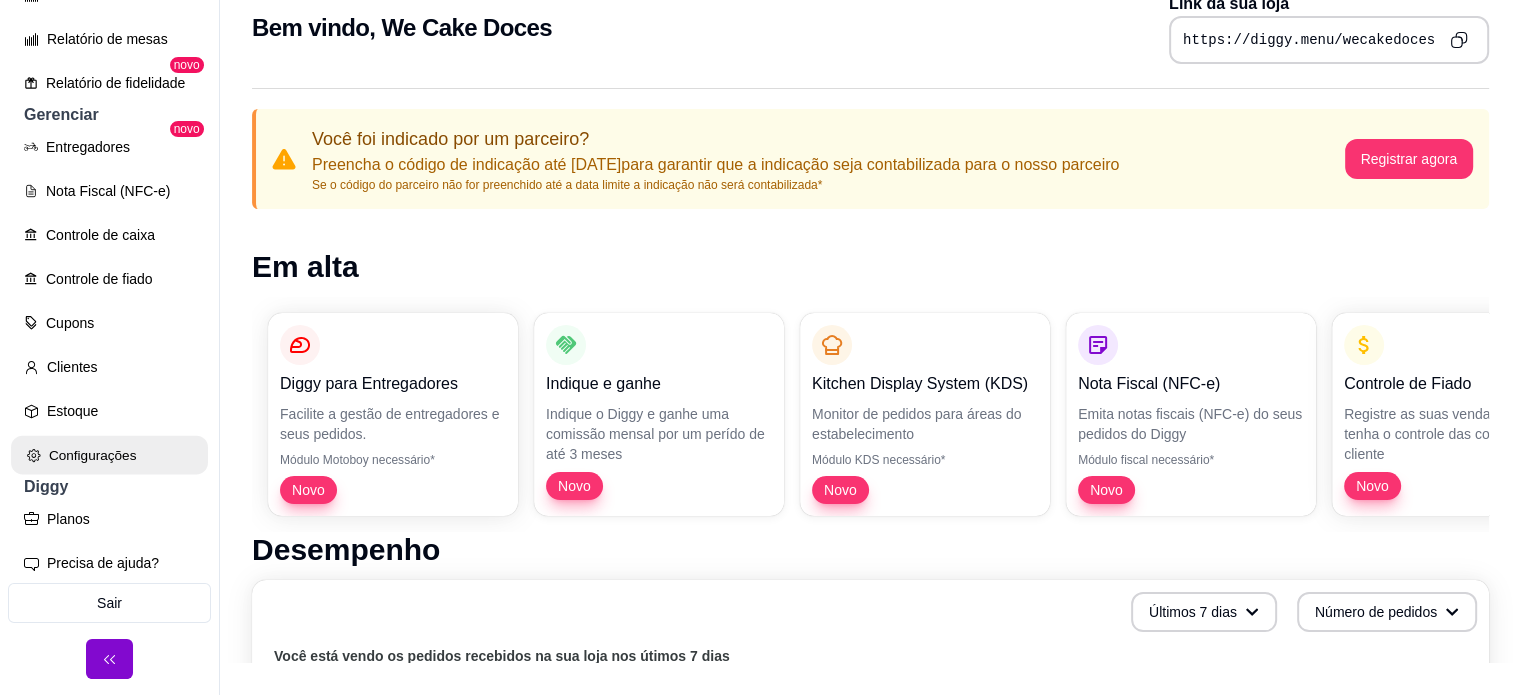 click on "Configurações" at bounding box center (109, 455) 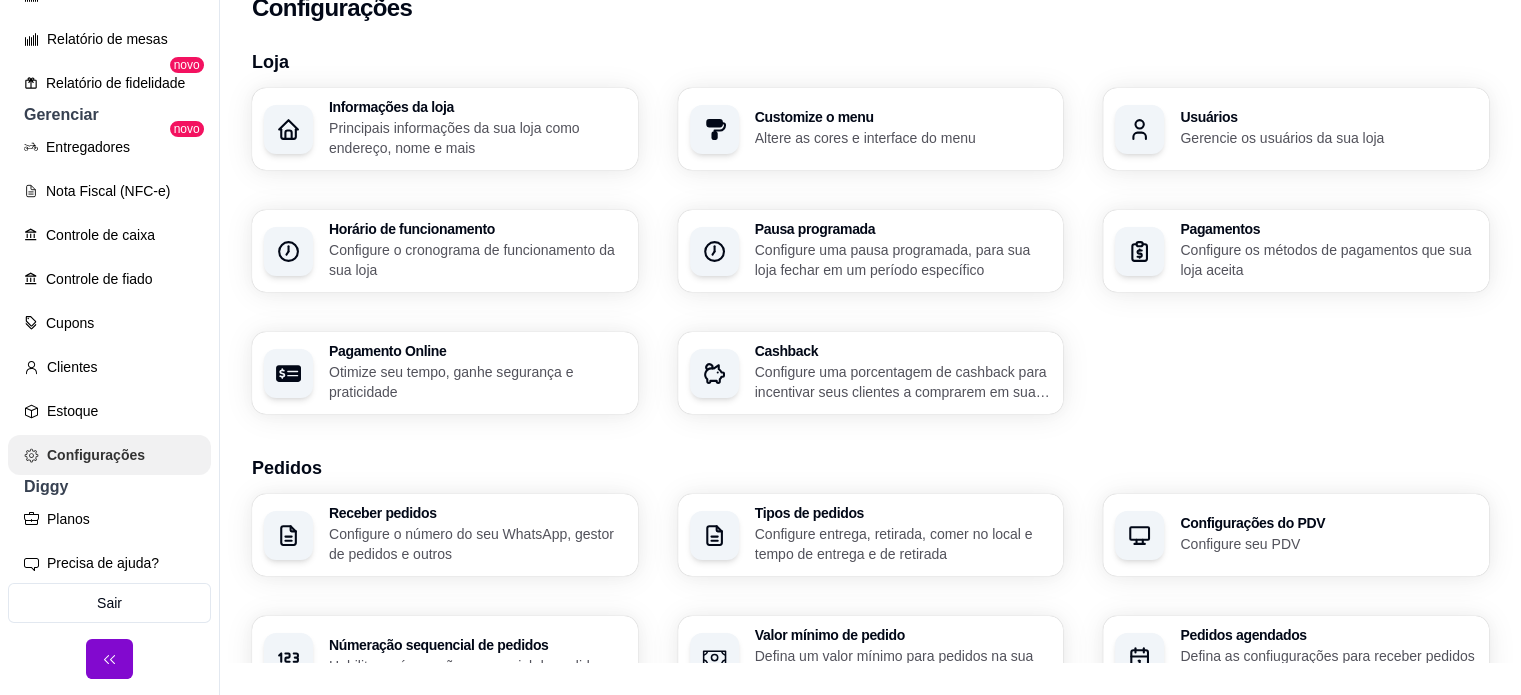 scroll, scrollTop: 0, scrollLeft: 0, axis: both 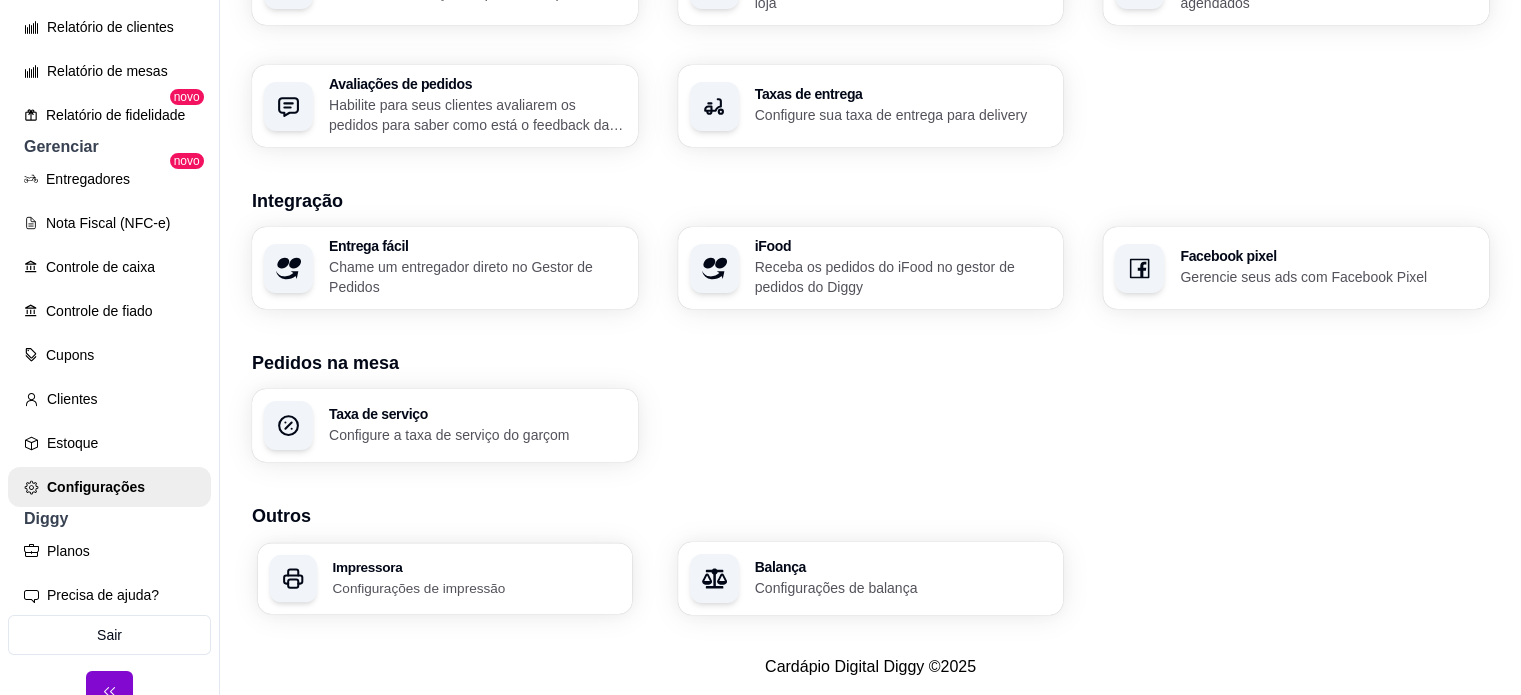 click on "Impressora" at bounding box center [476, 567] 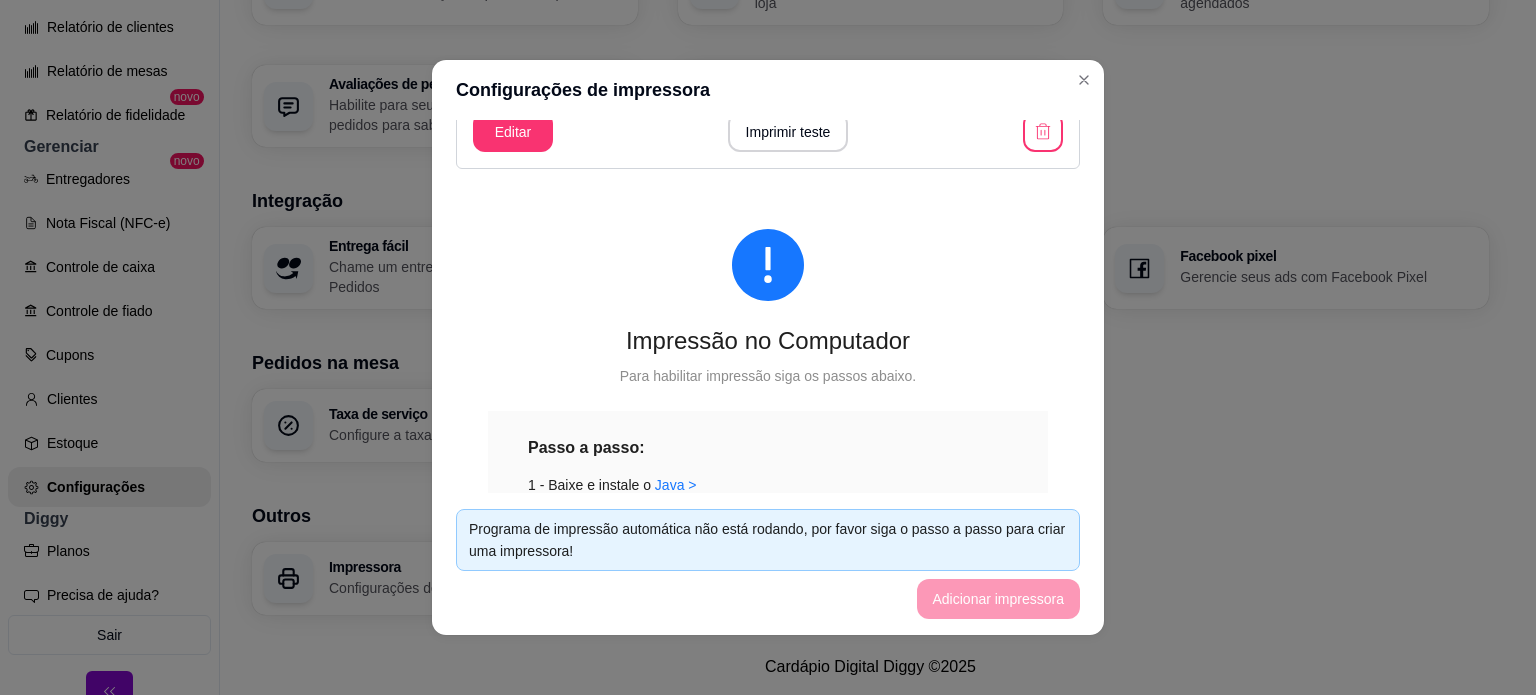 scroll, scrollTop: 226, scrollLeft: 0, axis: vertical 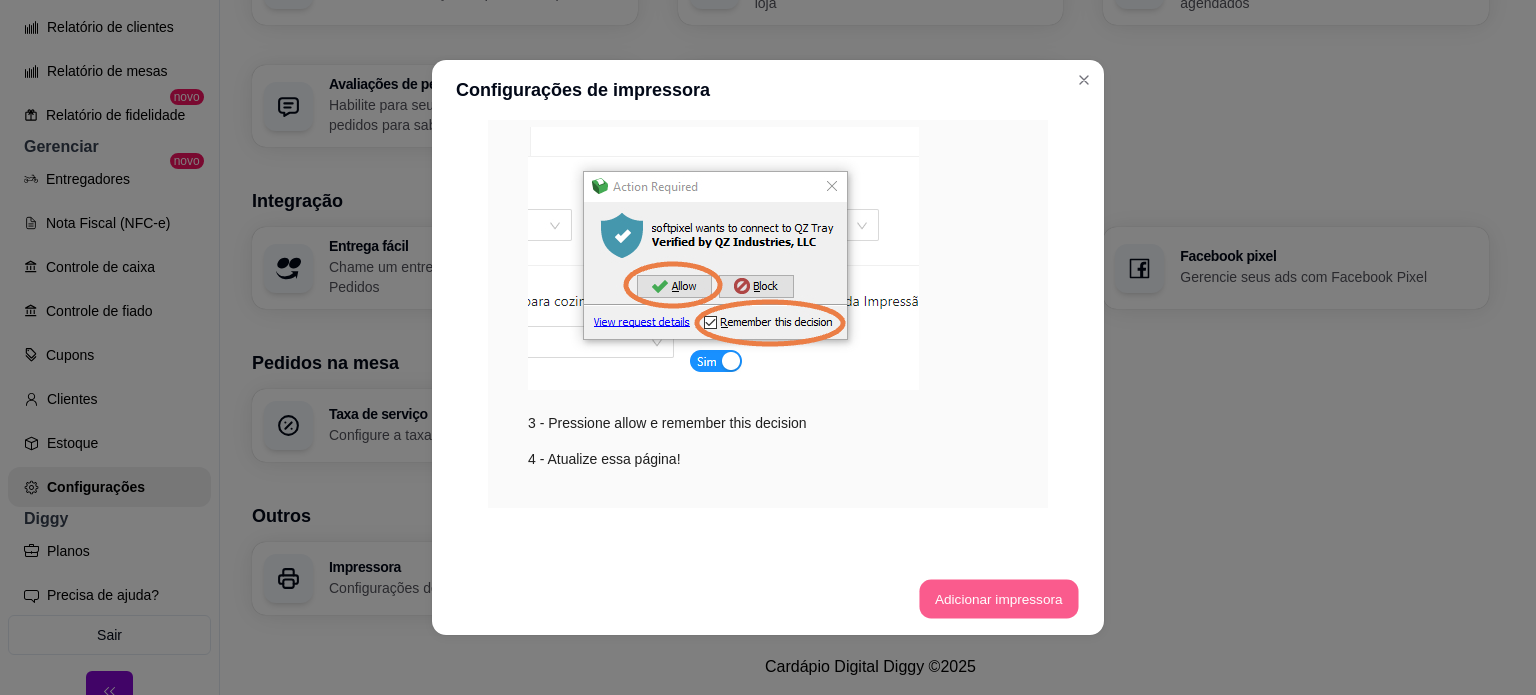 click on "Adicionar impressora" at bounding box center (998, 599) 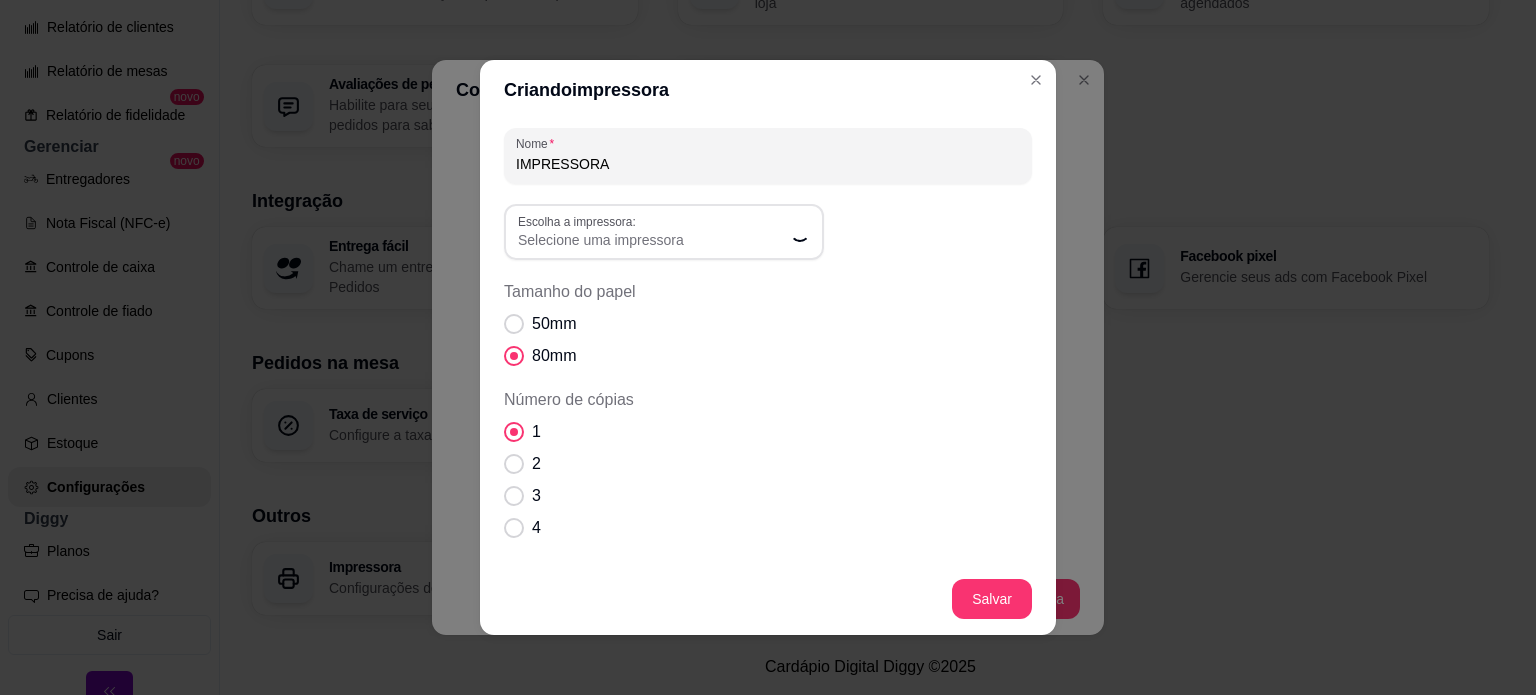 click on "IMPRESSORA" at bounding box center [768, 164] 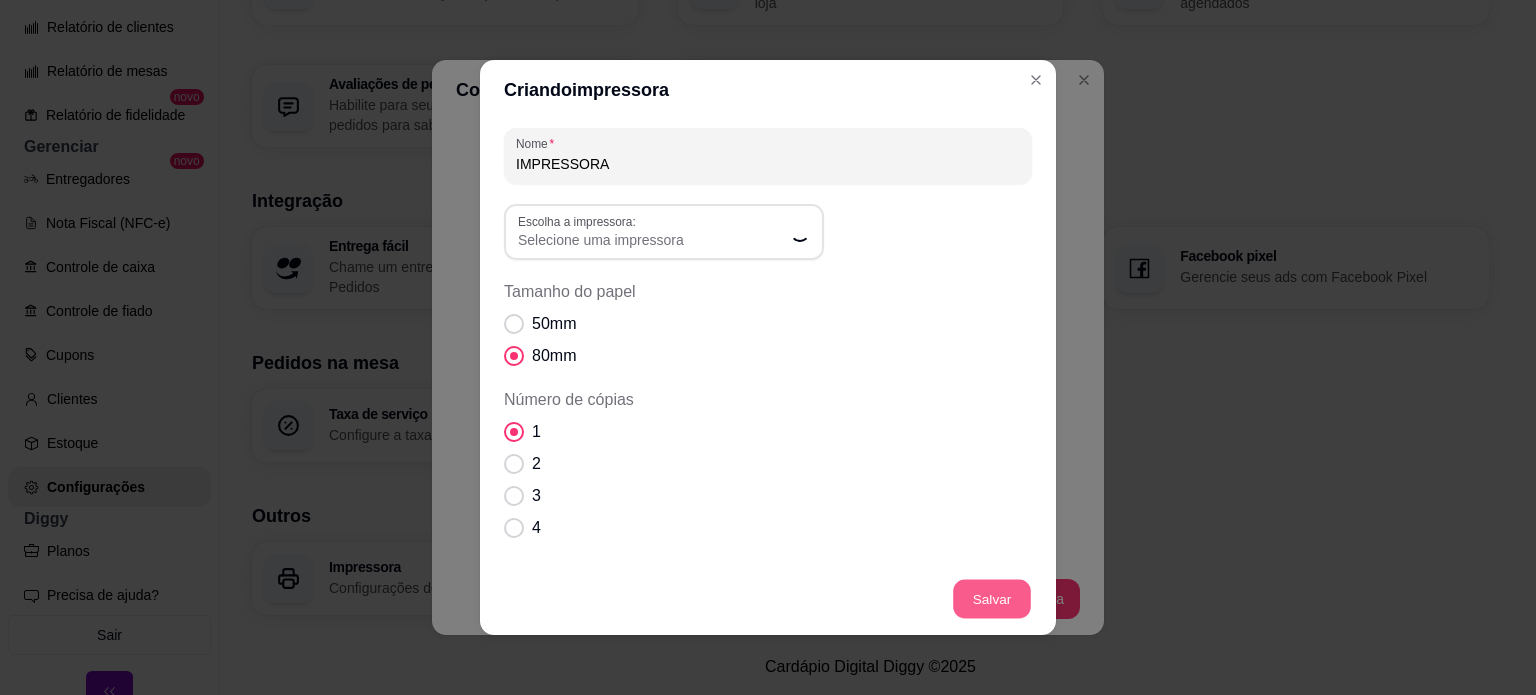 click on "Salvar" at bounding box center [992, 599] 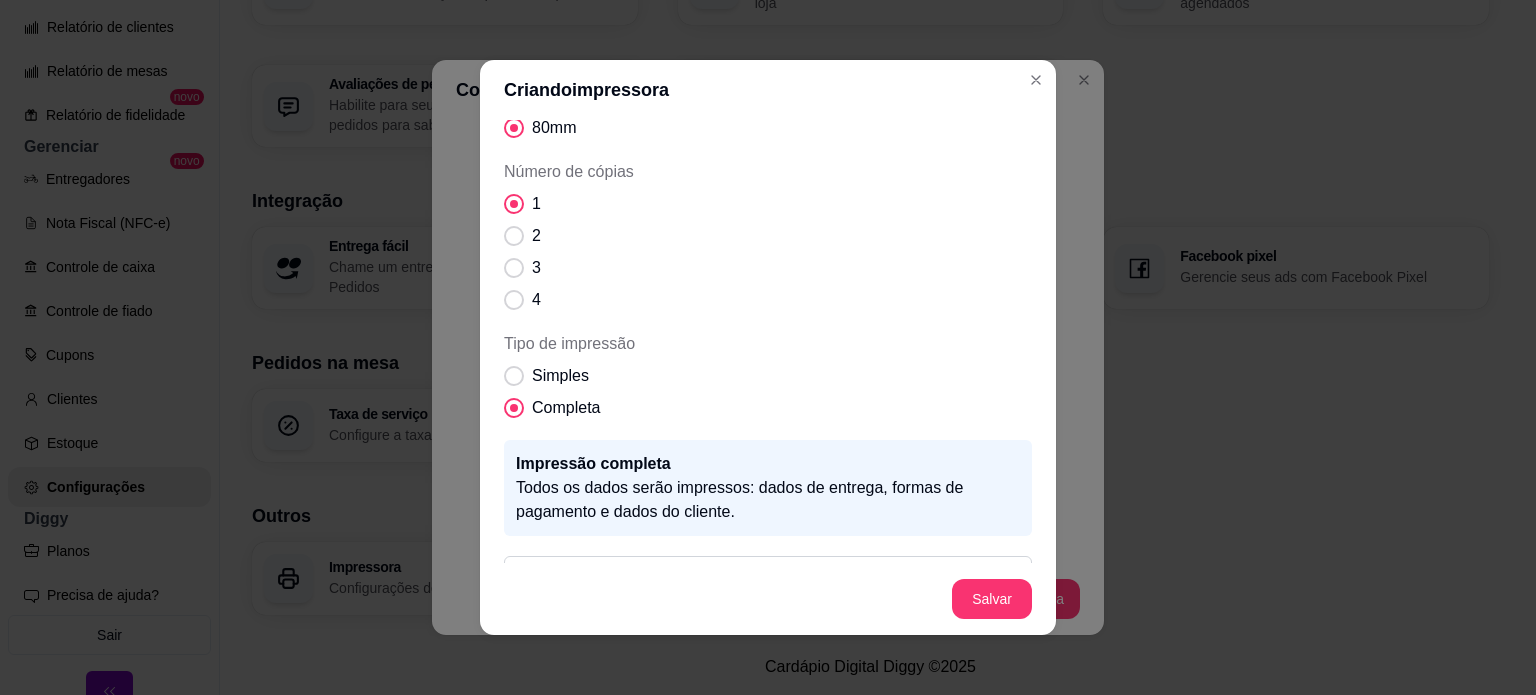 scroll, scrollTop: 306, scrollLeft: 0, axis: vertical 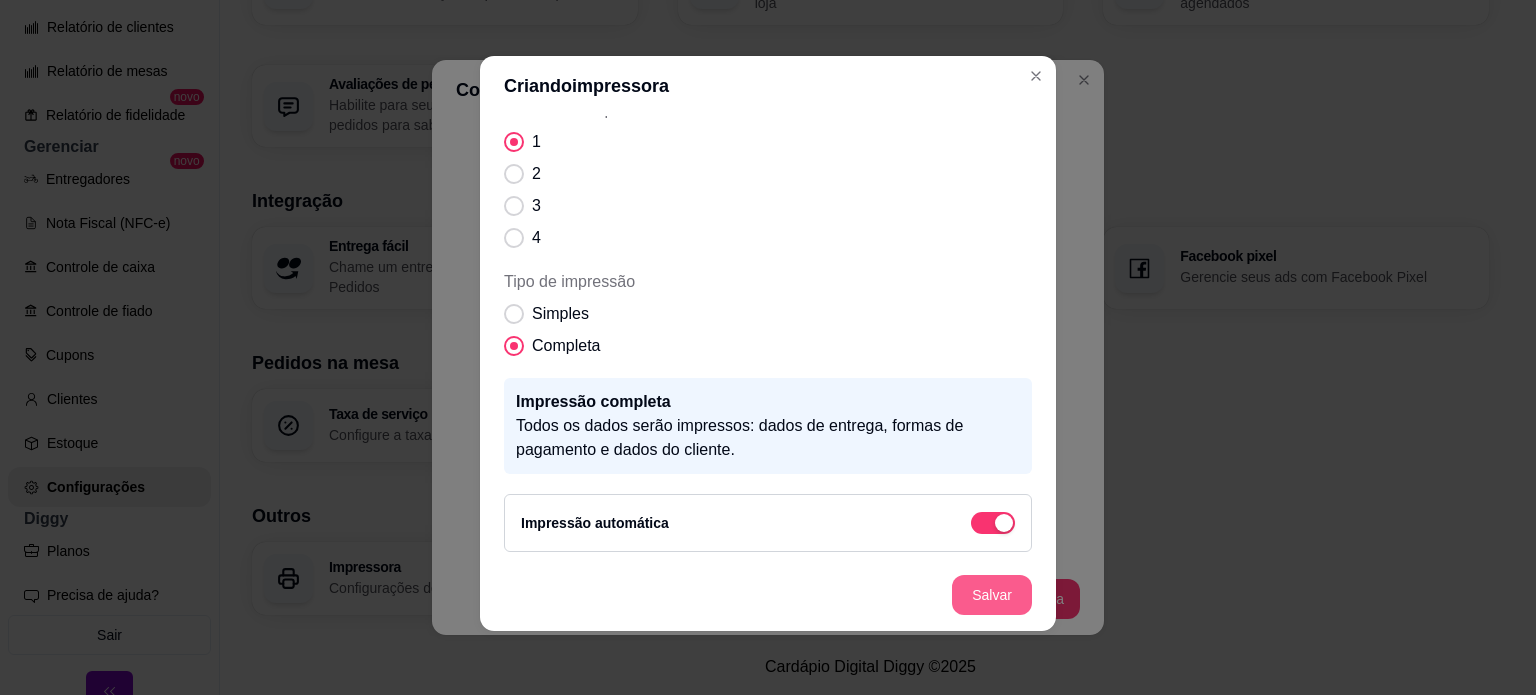 click on "Salvar" at bounding box center (992, 595) 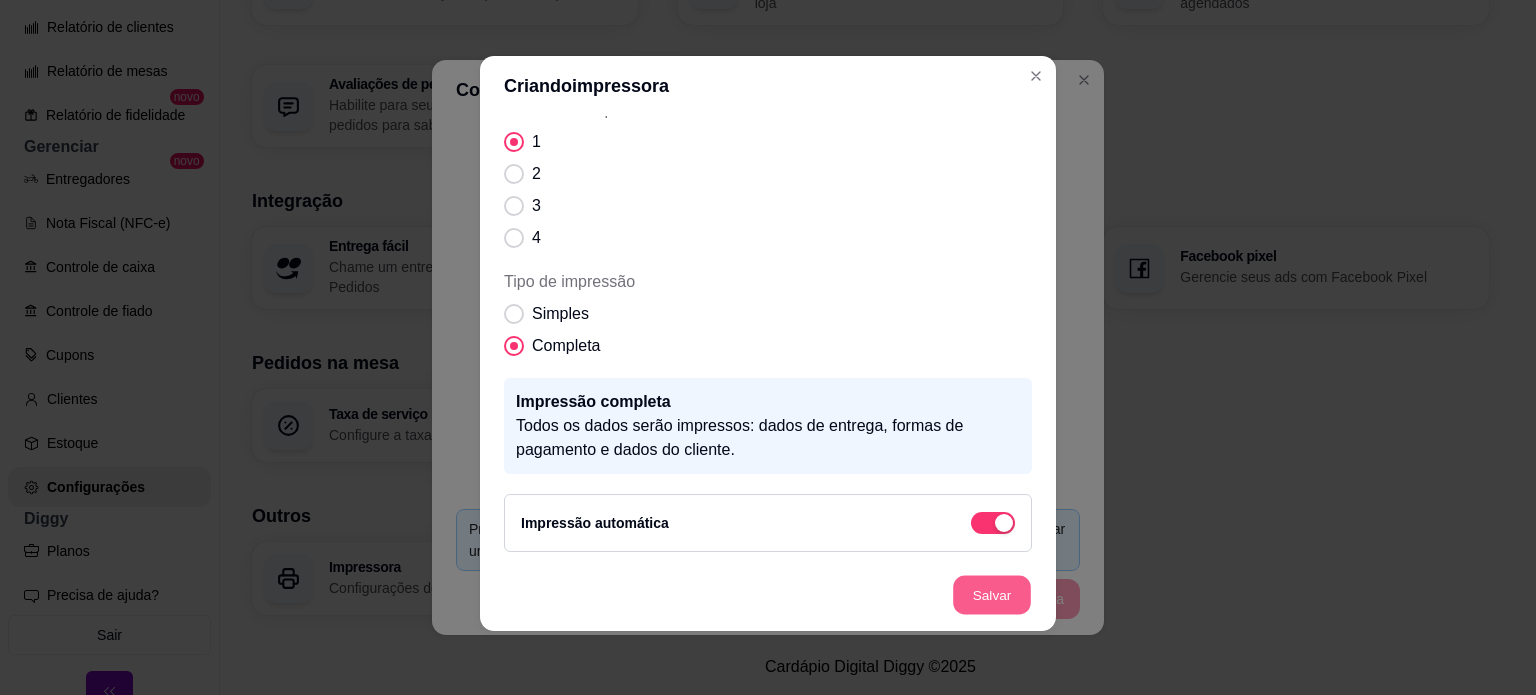 click on "Salvar" at bounding box center (992, 595) 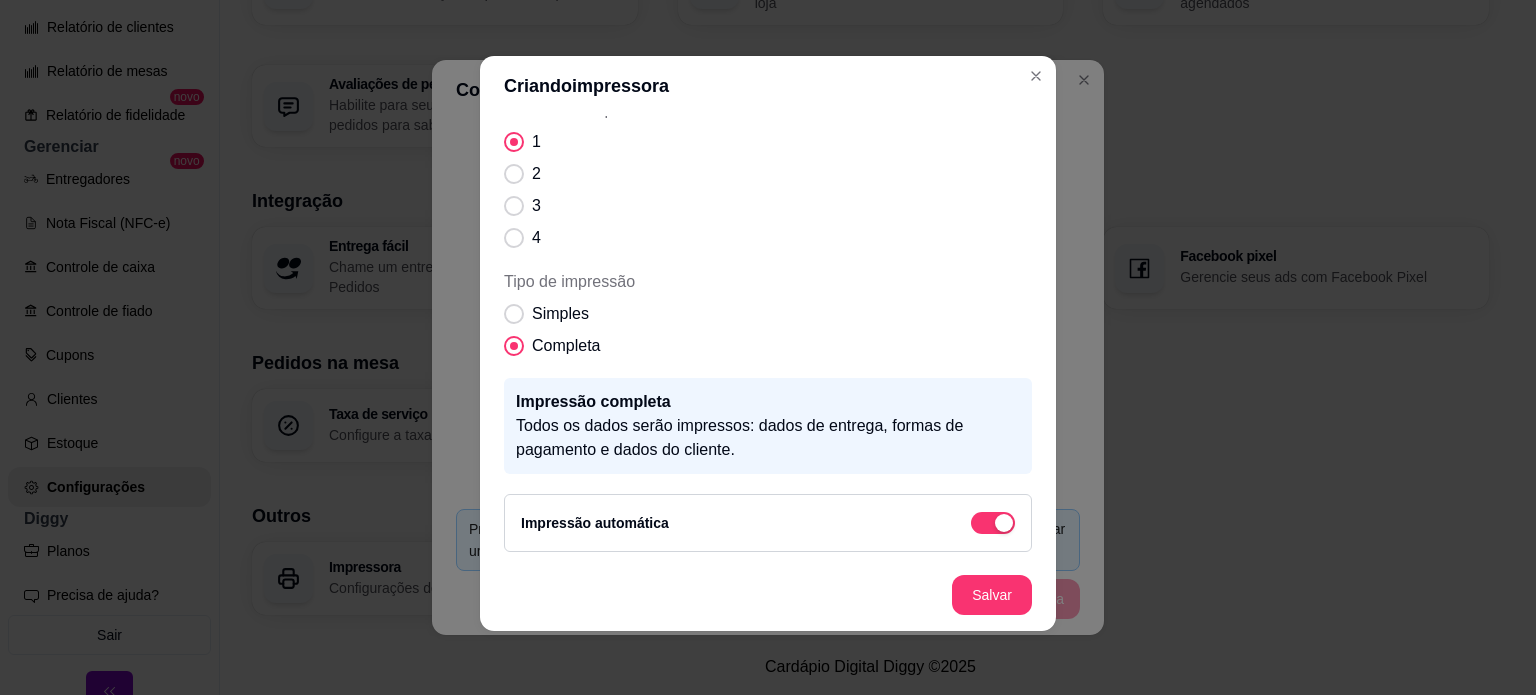 click on "1 2 3 4" at bounding box center (768, 190) 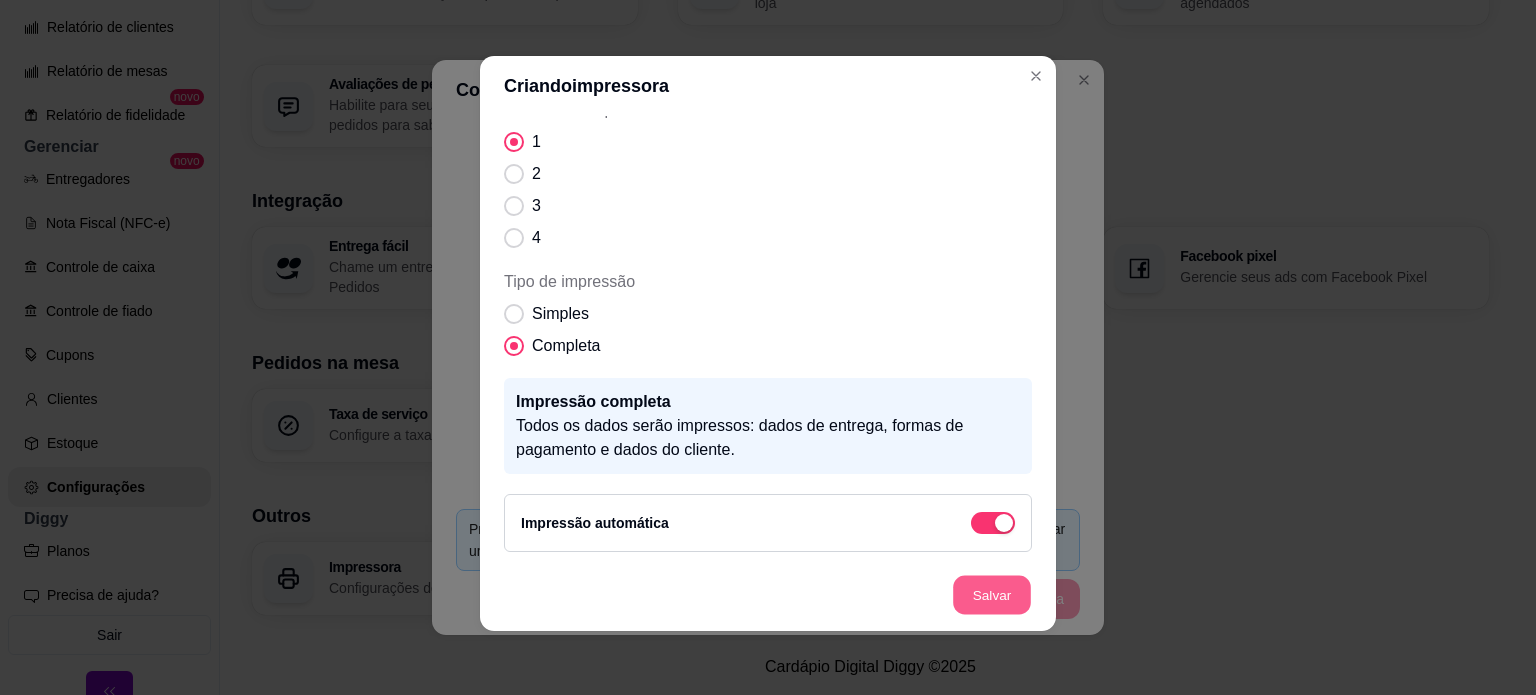 click on "Salvar" at bounding box center (992, 595) 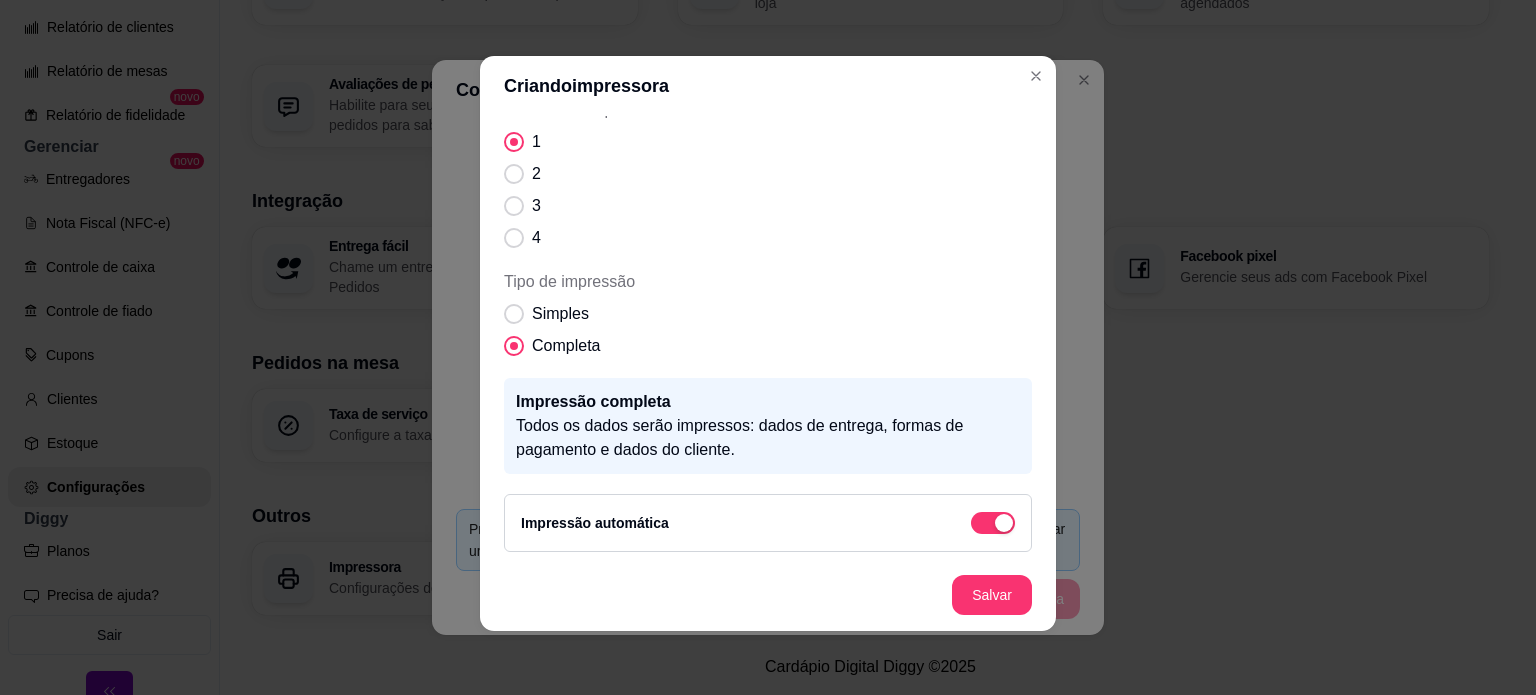 click on "1 2 3 4" at bounding box center [768, 190] 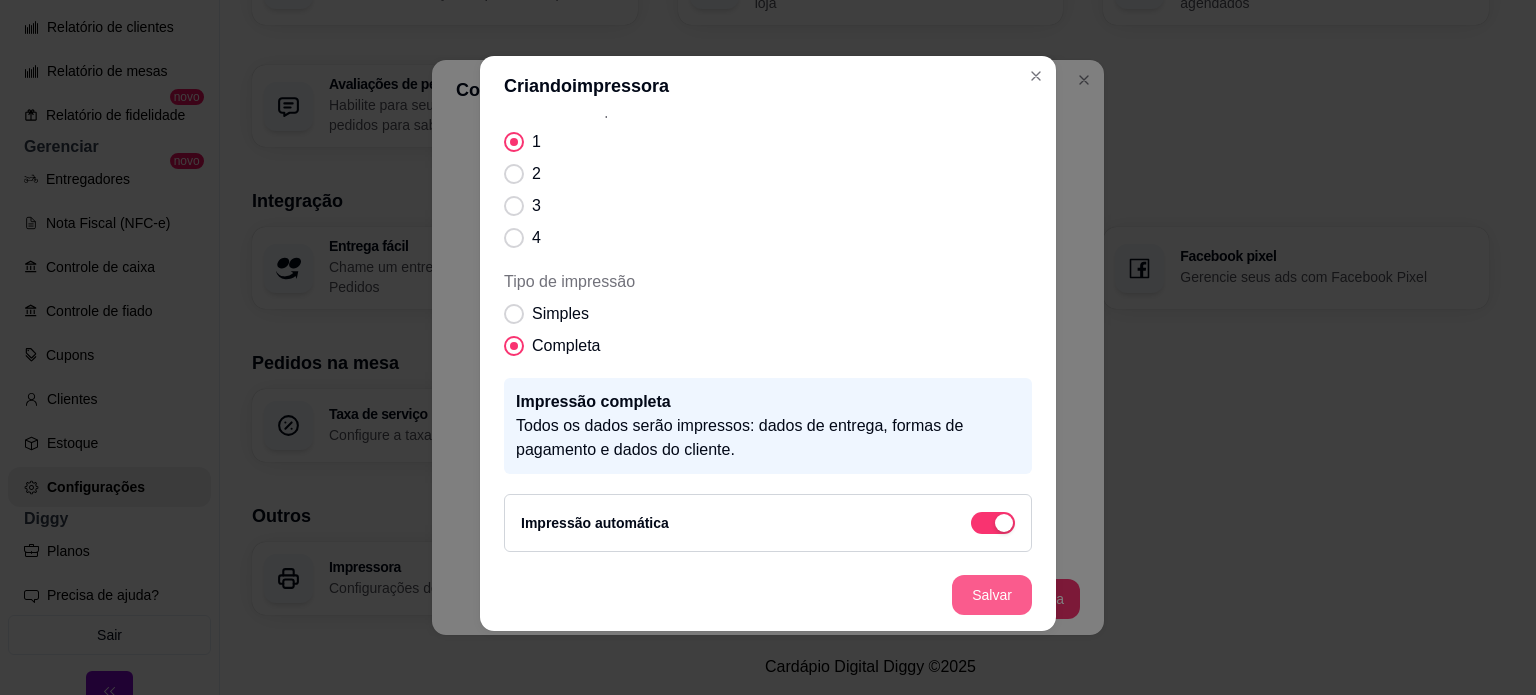 click on "Salvar" at bounding box center [992, 595] 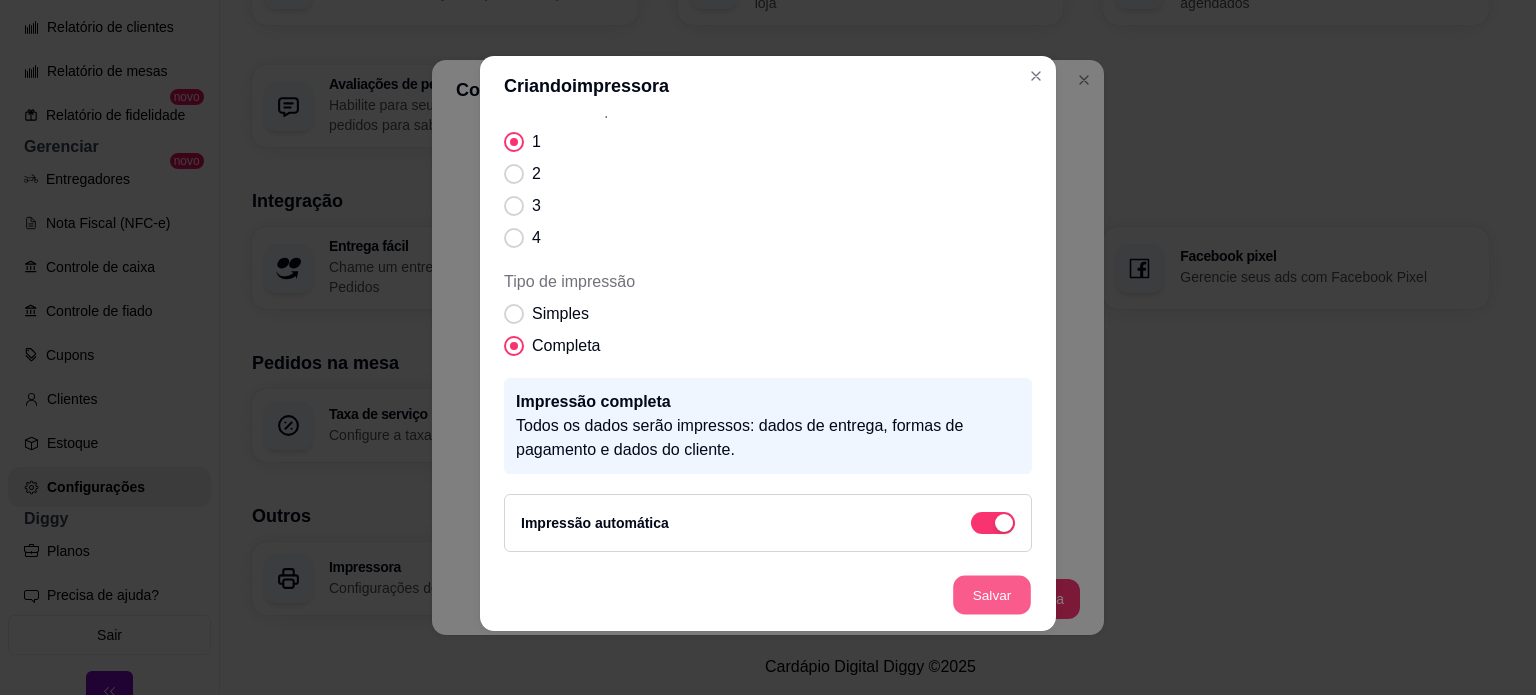 click on "Salvar" at bounding box center (992, 595) 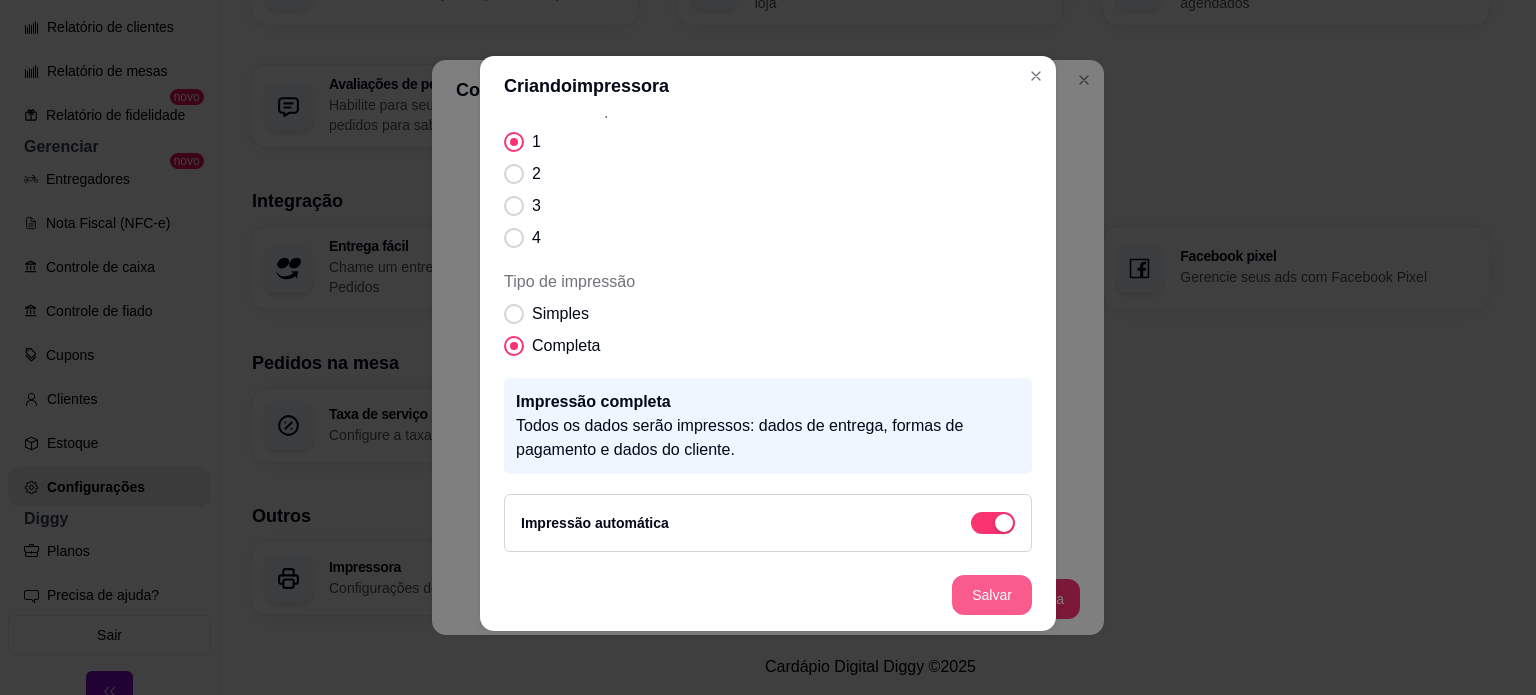 click on "Salvar" at bounding box center (992, 595) 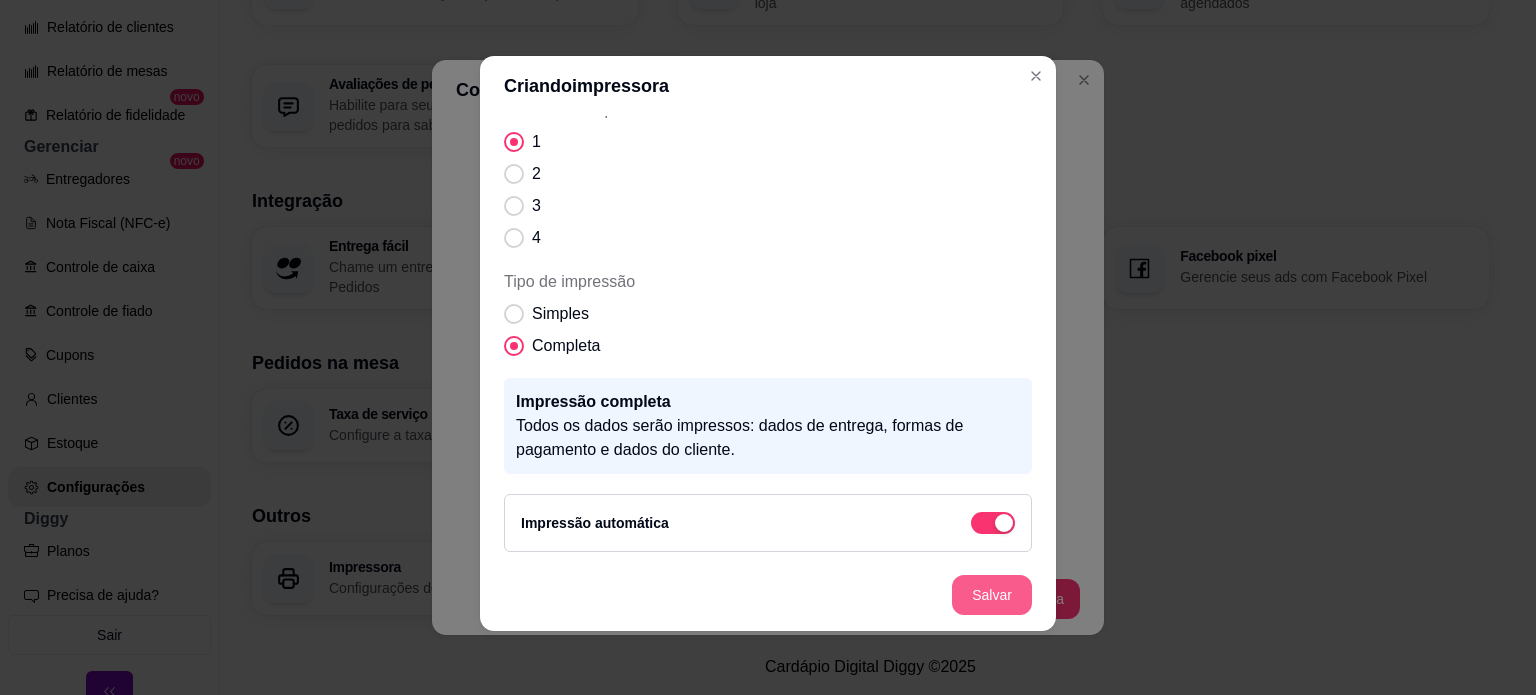 click on "Salvar" at bounding box center (992, 595) 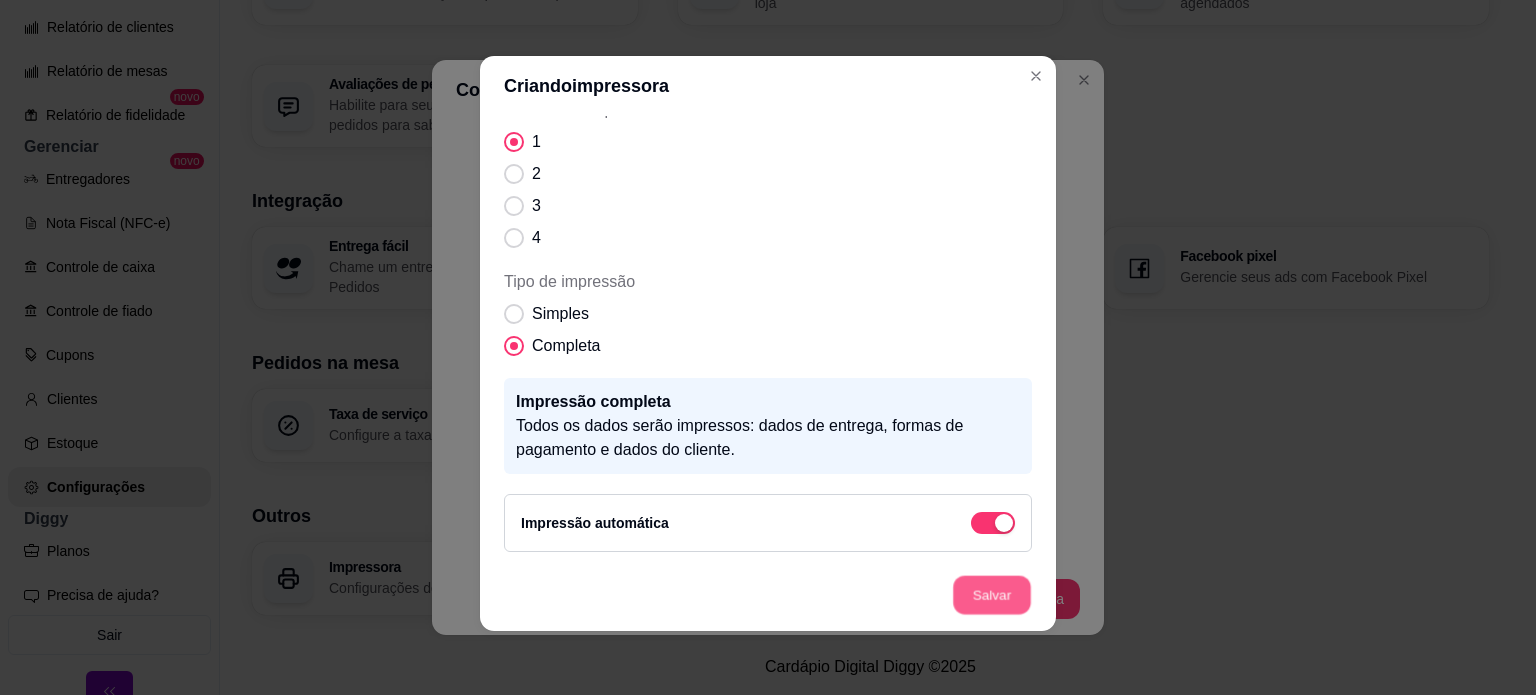 click on "Salvar" at bounding box center [992, 595] 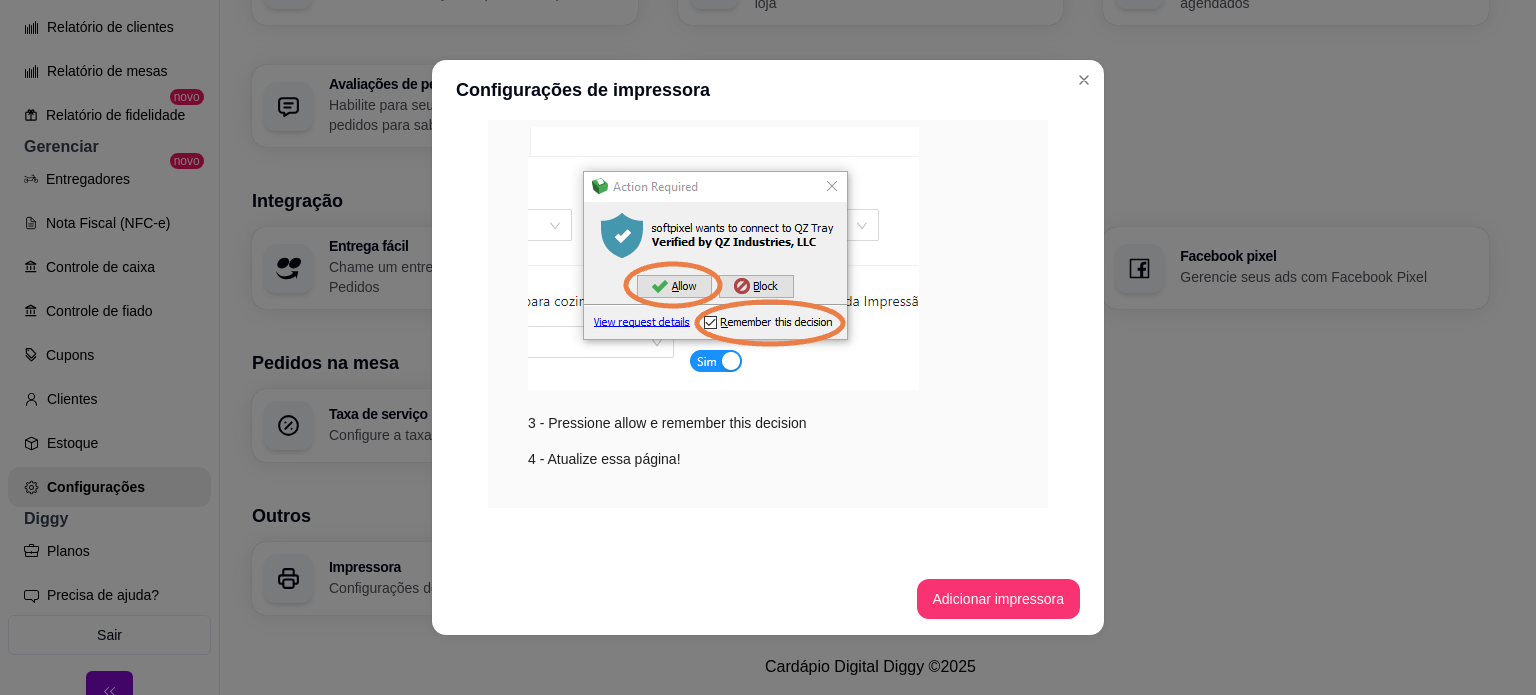 click on "Configurações de impressora" at bounding box center [768, 90] 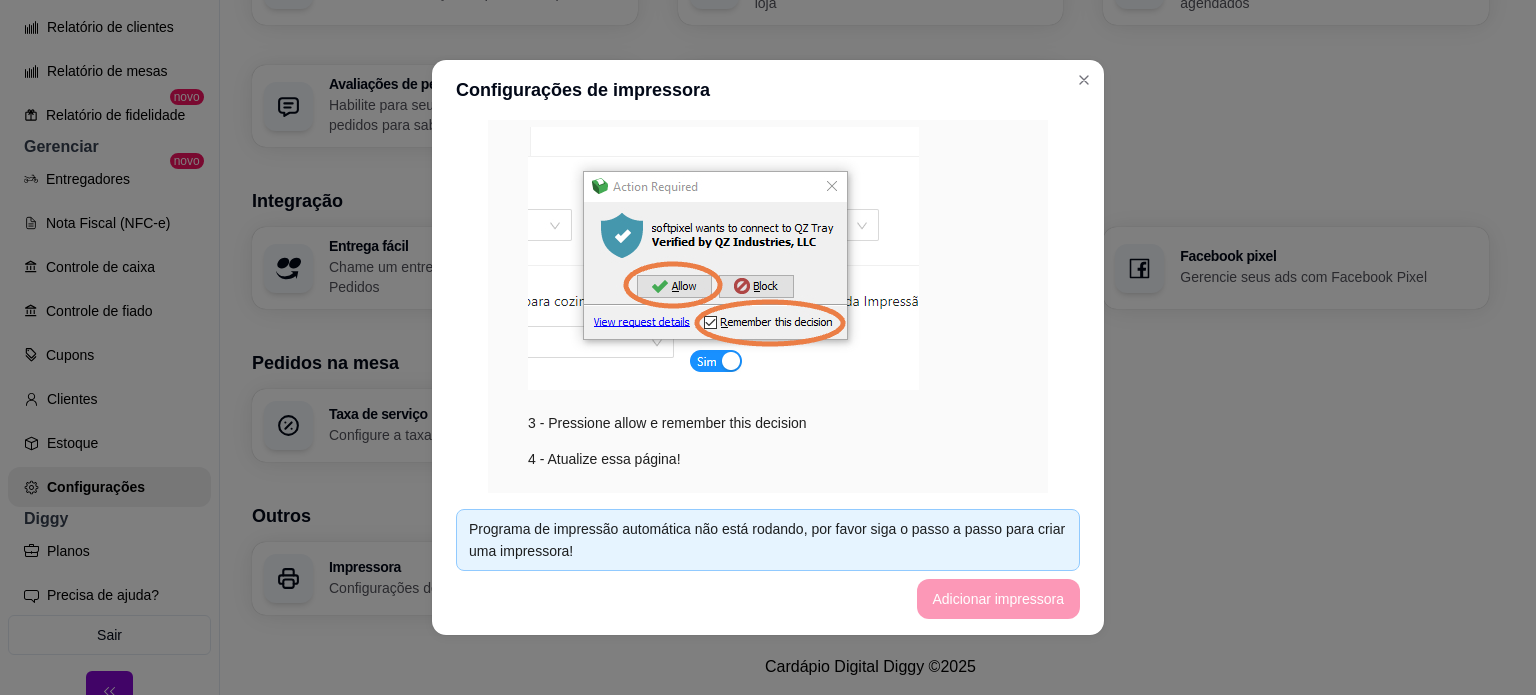 click on "3 - Pressione allow e remember this decision" at bounding box center [768, 280] 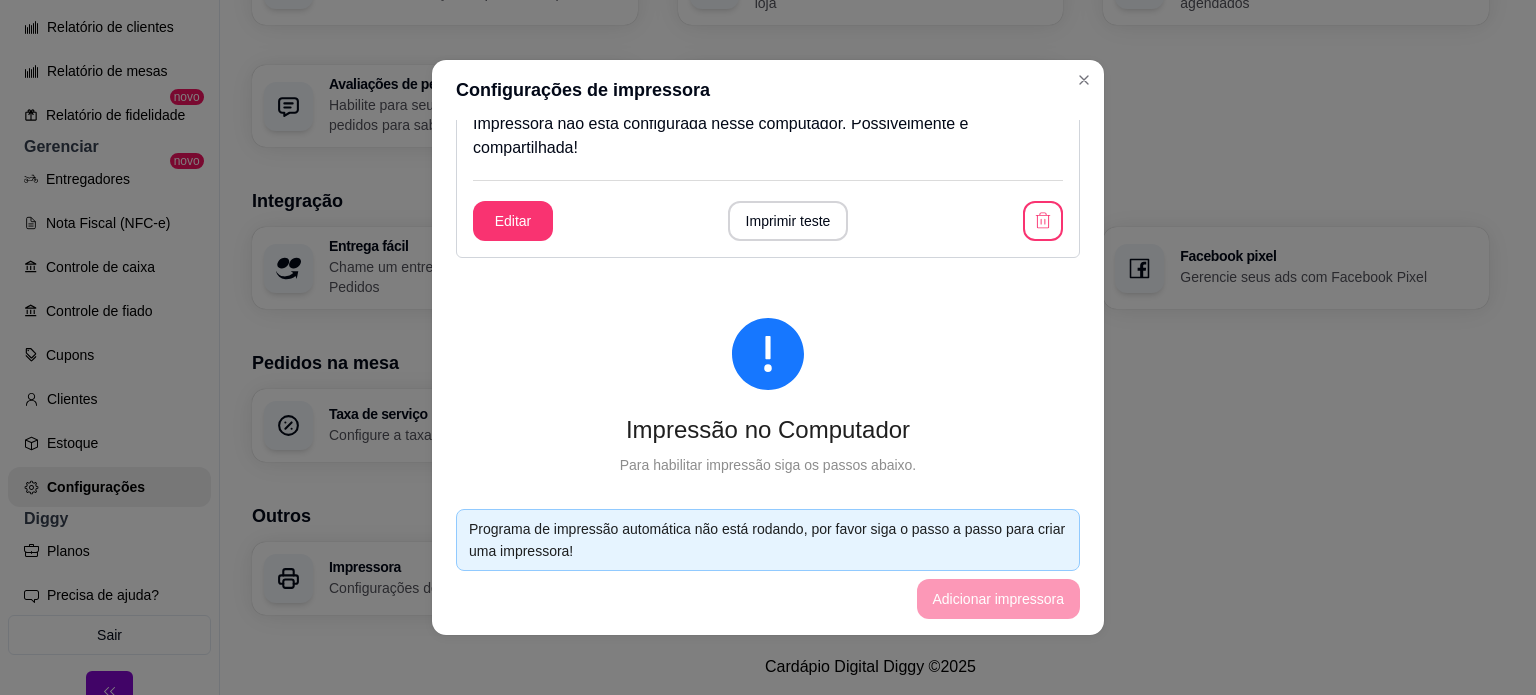 scroll, scrollTop: 148, scrollLeft: 0, axis: vertical 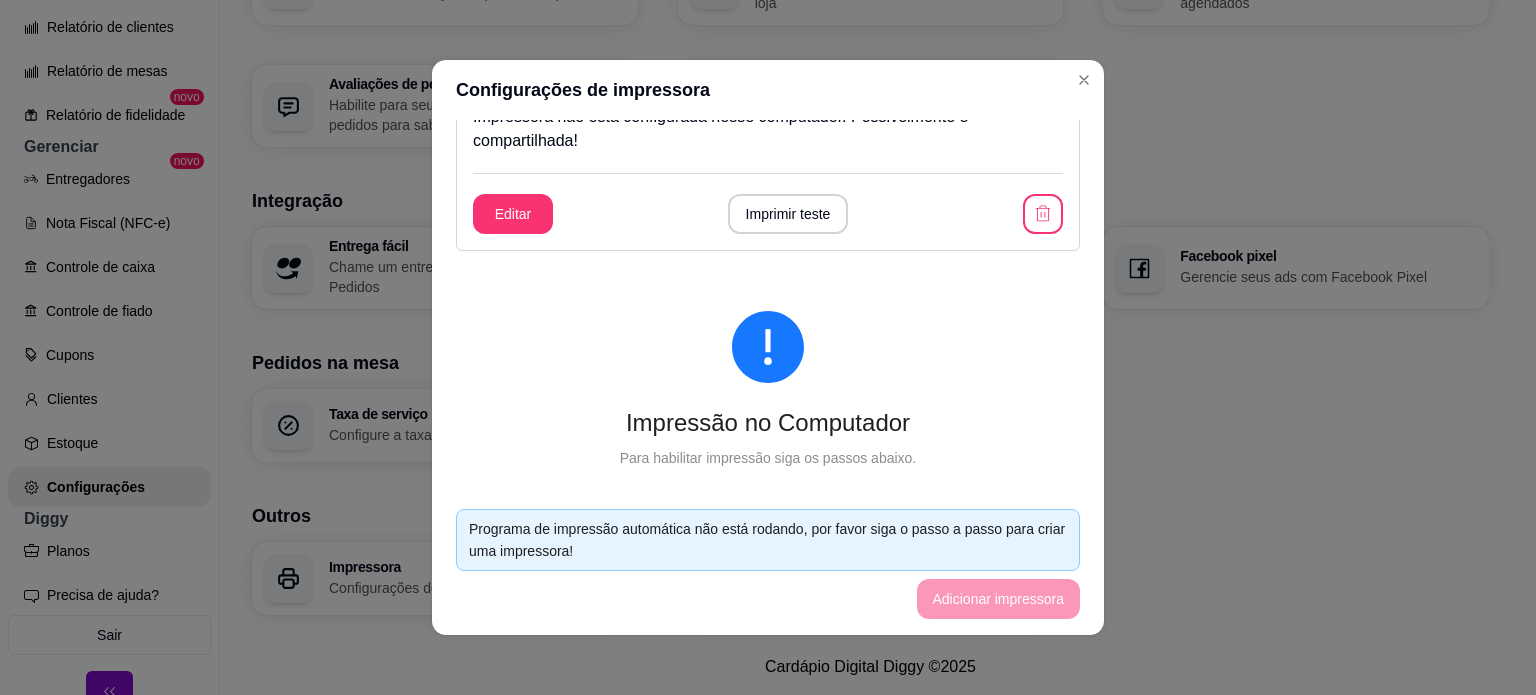 click on "Editar Imprimir teste" at bounding box center [768, 214] 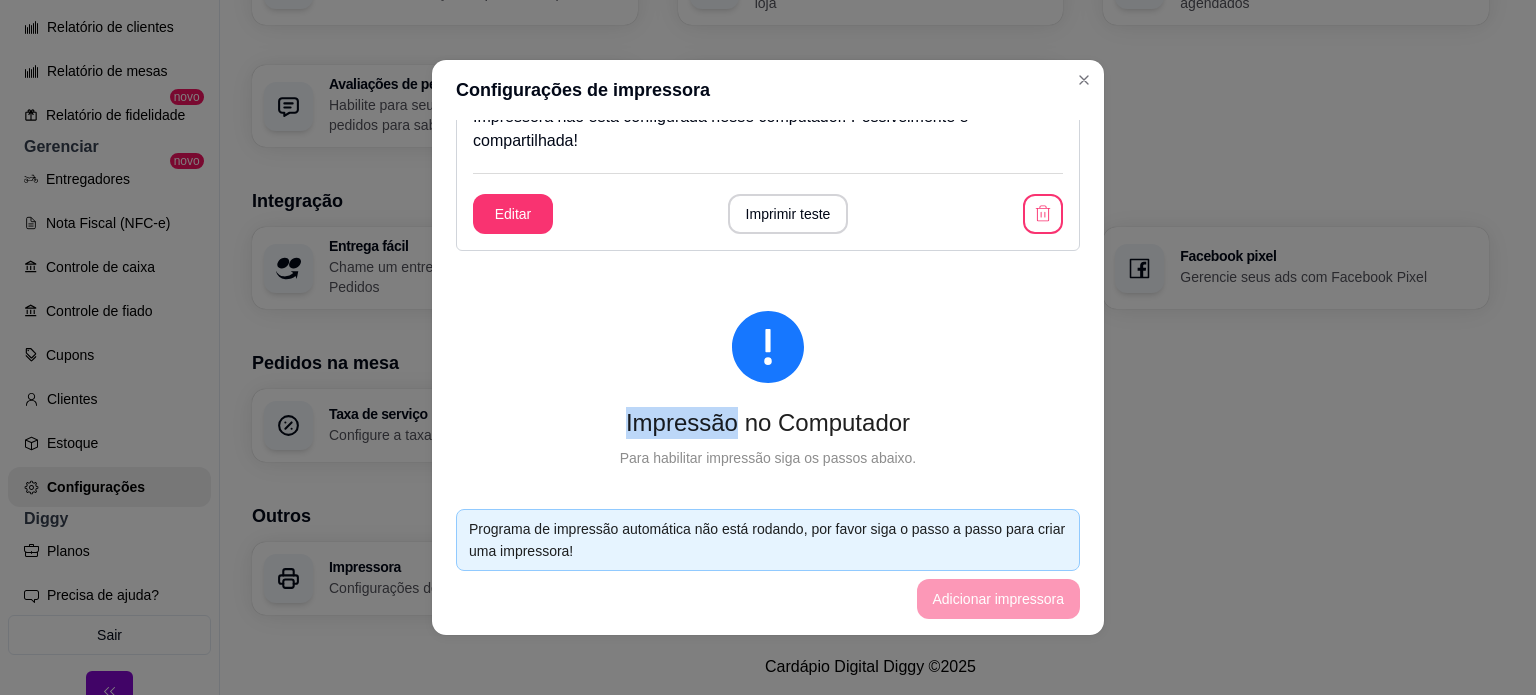 click on "Editar Imprimir teste" at bounding box center [768, 214] 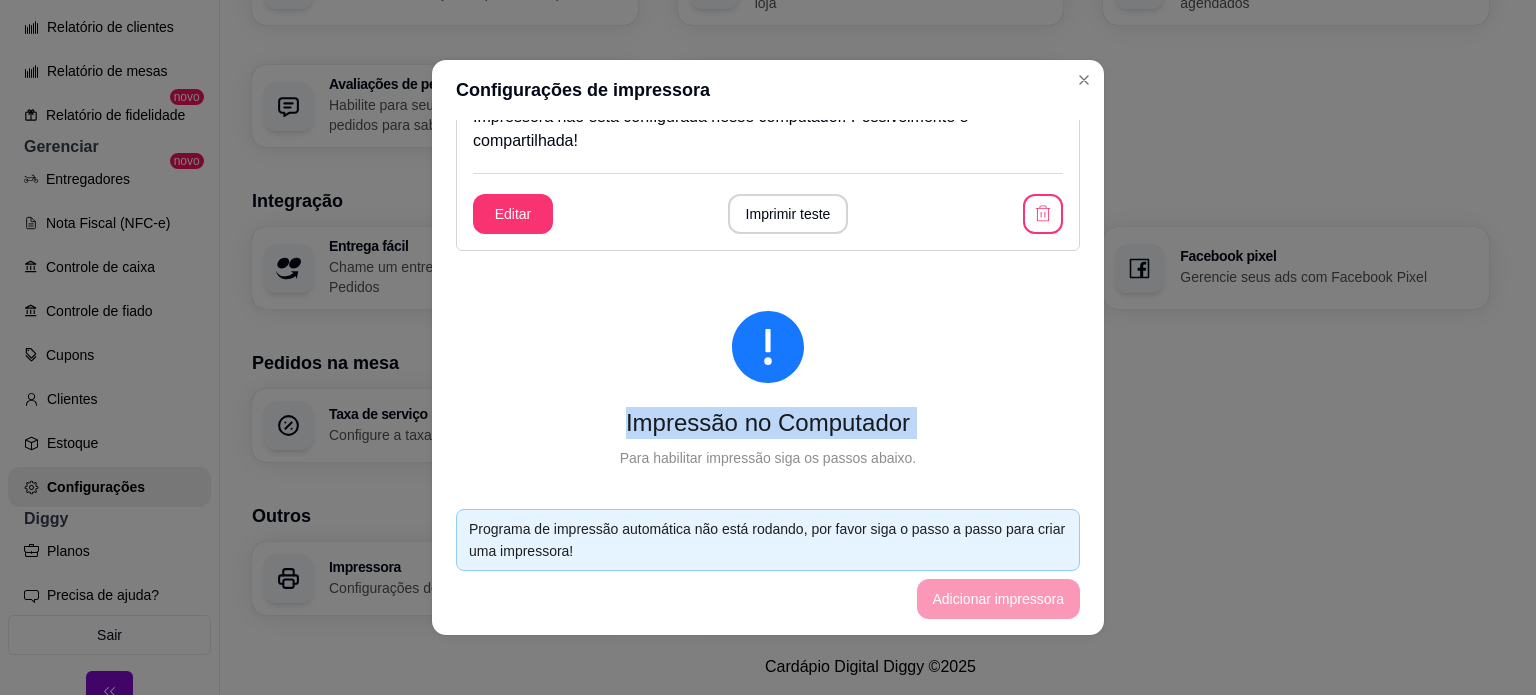 click on "Editar Imprimir teste" at bounding box center [768, 214] 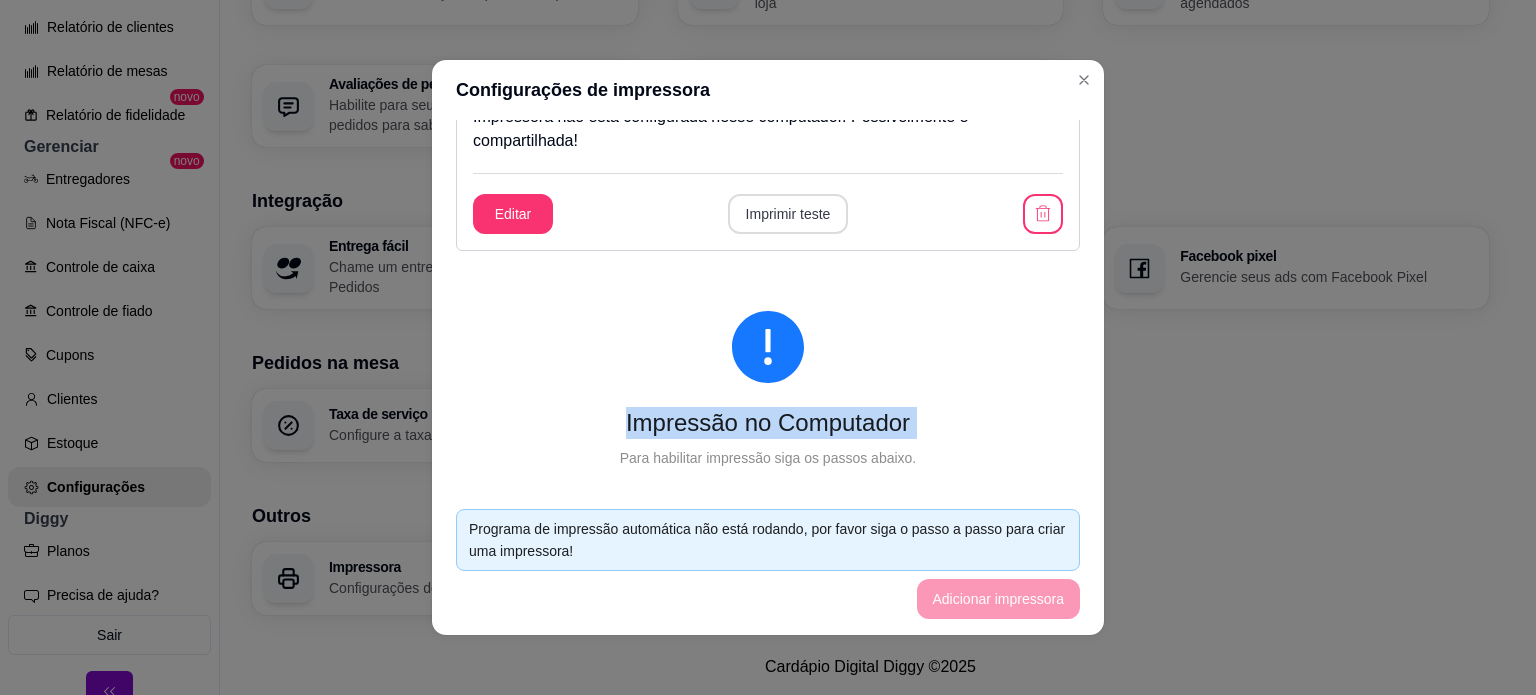 drag, startPoint x: 940, startPoint y: 215, endPoint x: 758, endPoint y: 219, distance: 182.04395 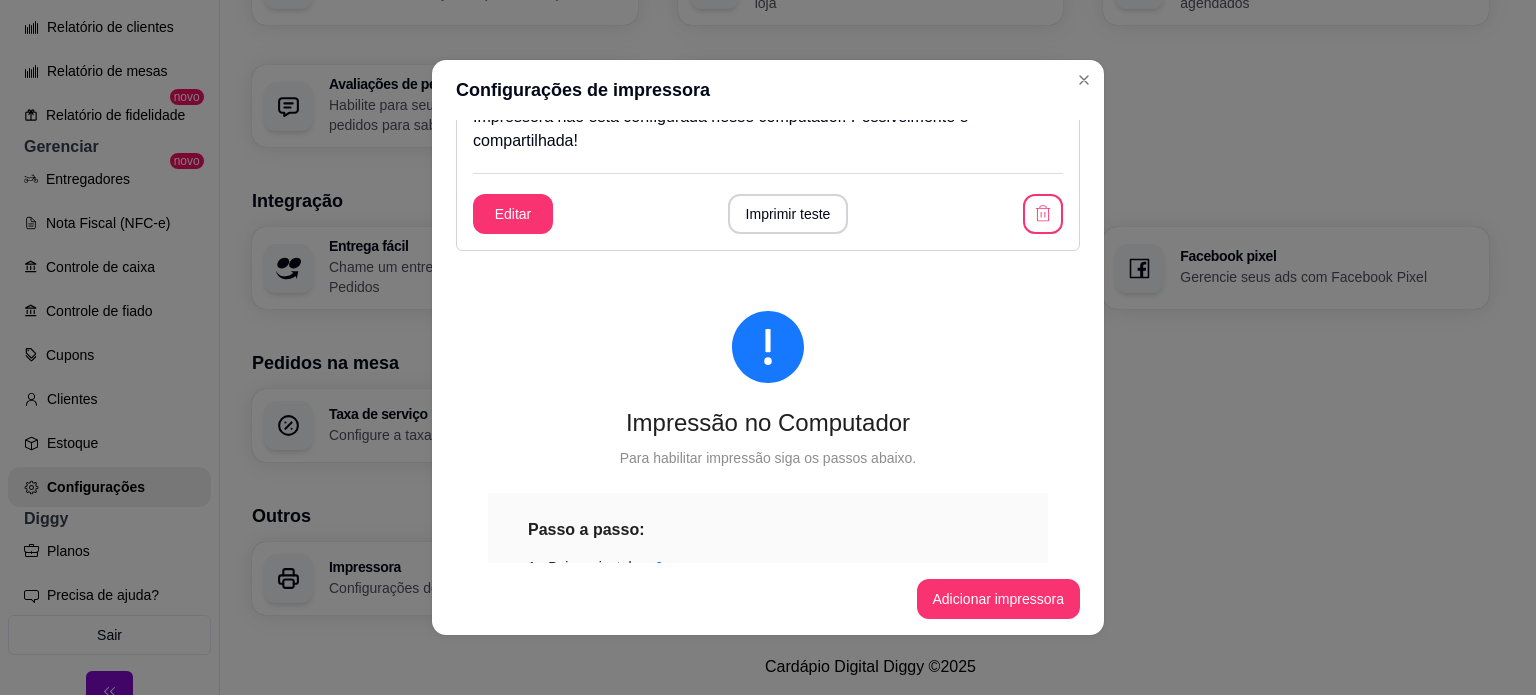 click at bounding box center (768, 347) 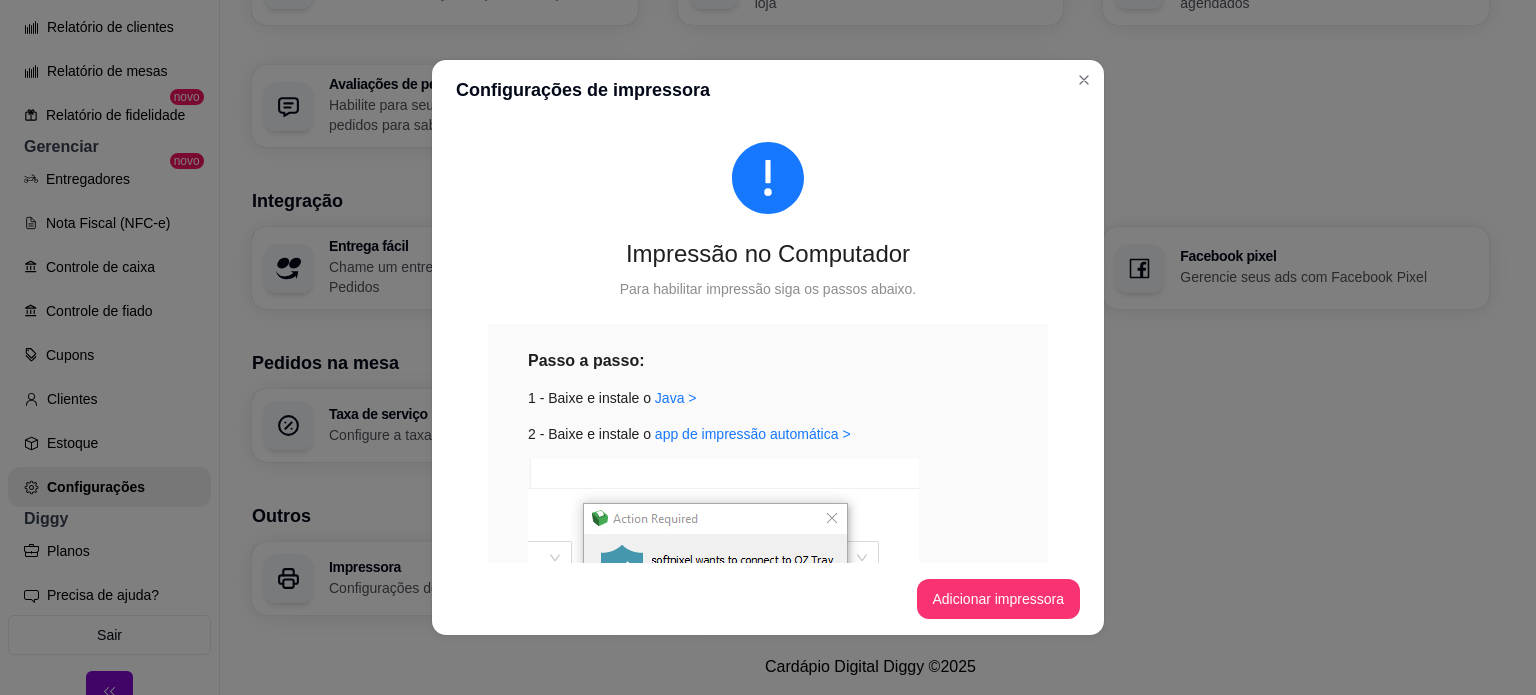 scroll, scrollTop: 339, scrollLeft: 0, axis: vertical 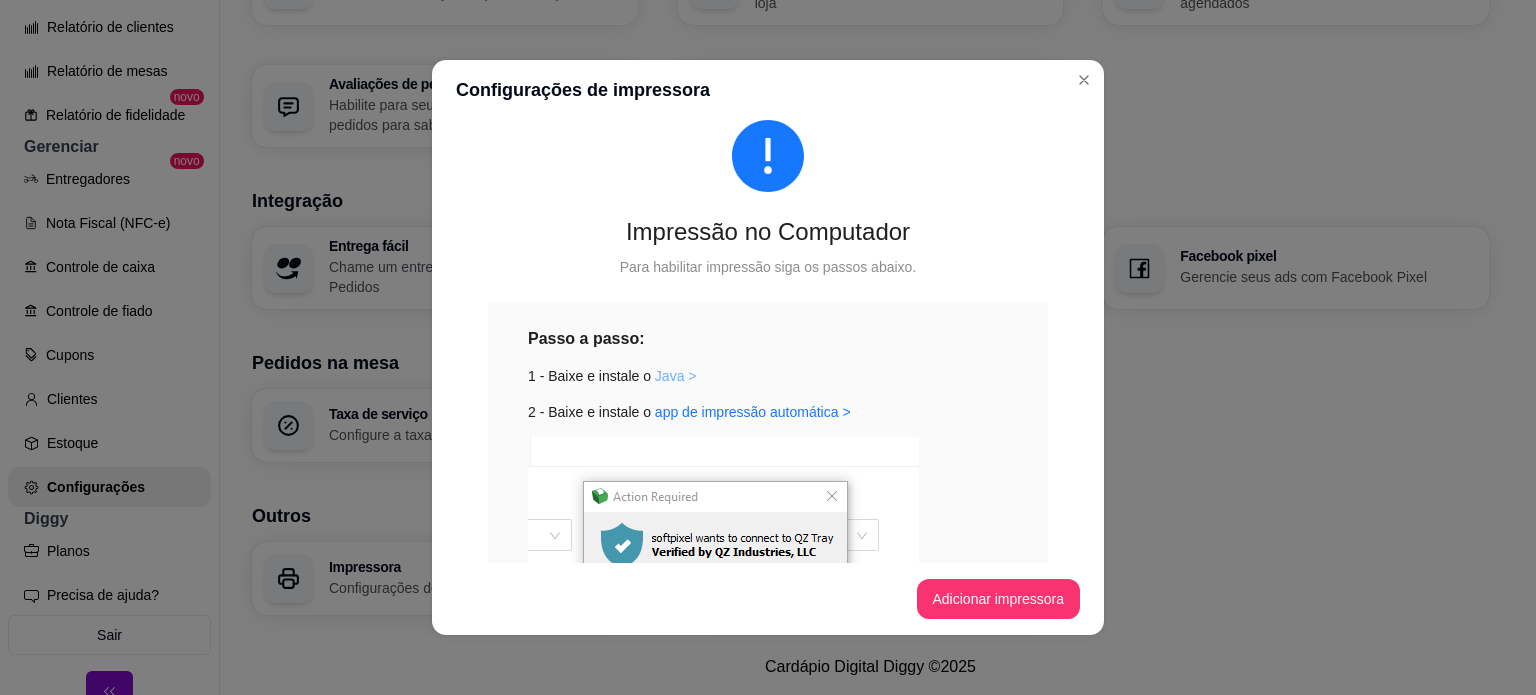 click on "Java >" at bounding box center [676, 376] 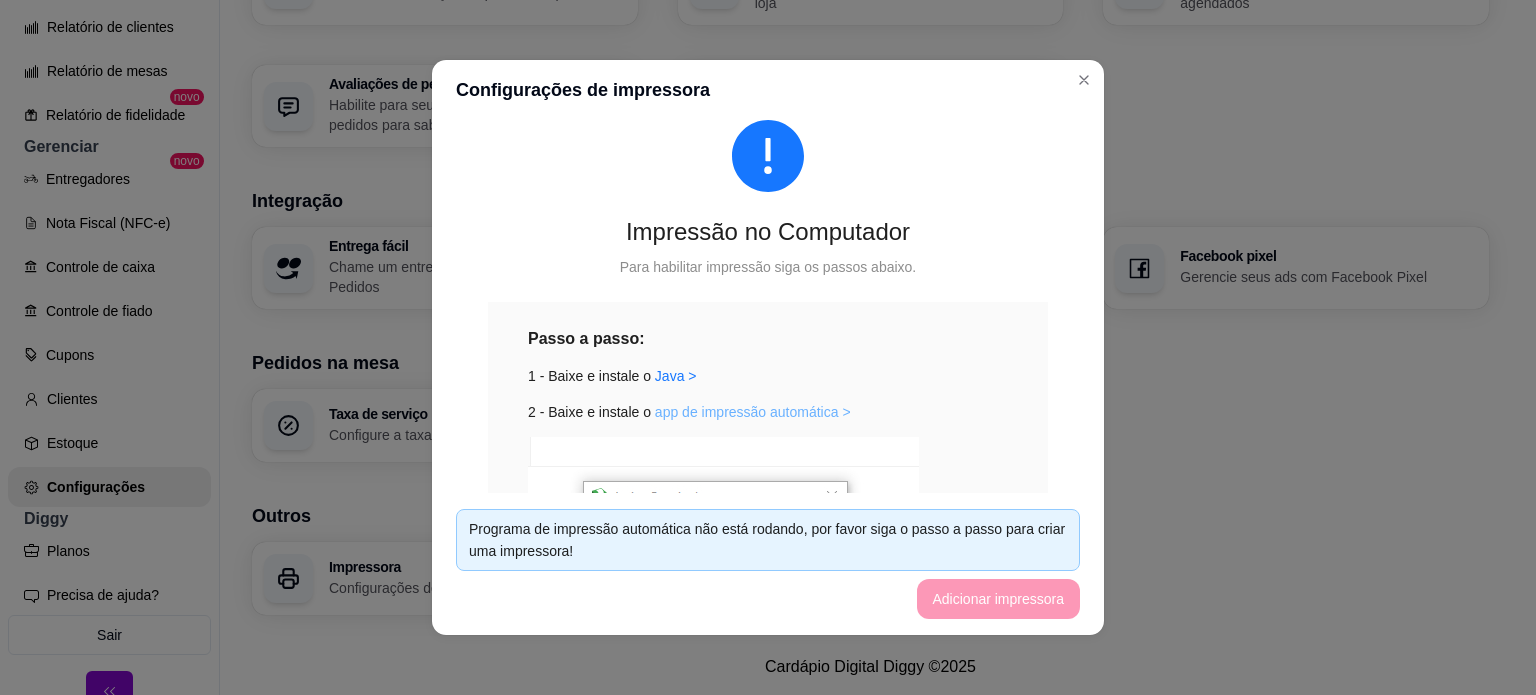 click on "app de impressão automática >" at bounding box center (753, 412) 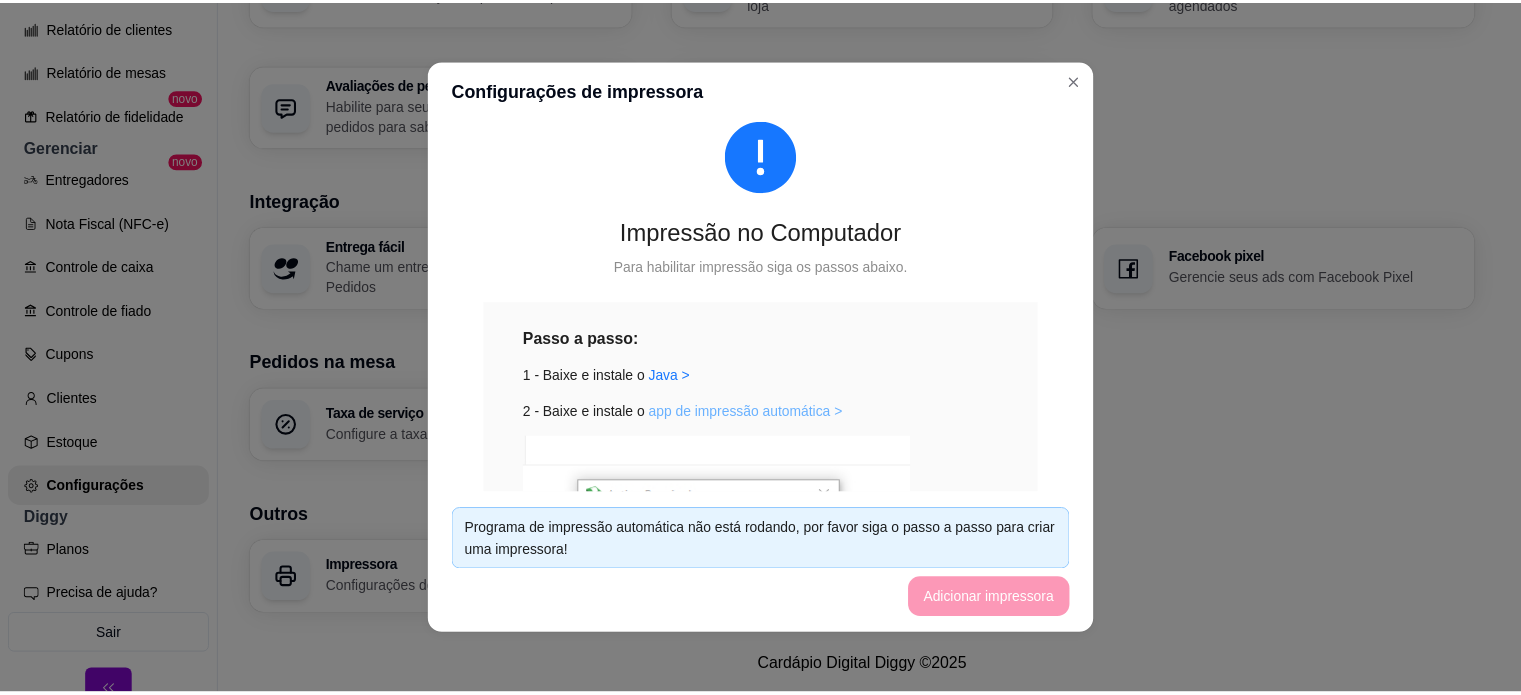 scroll, scrollTop: 719, scrollLeft: 0, axis: vertical 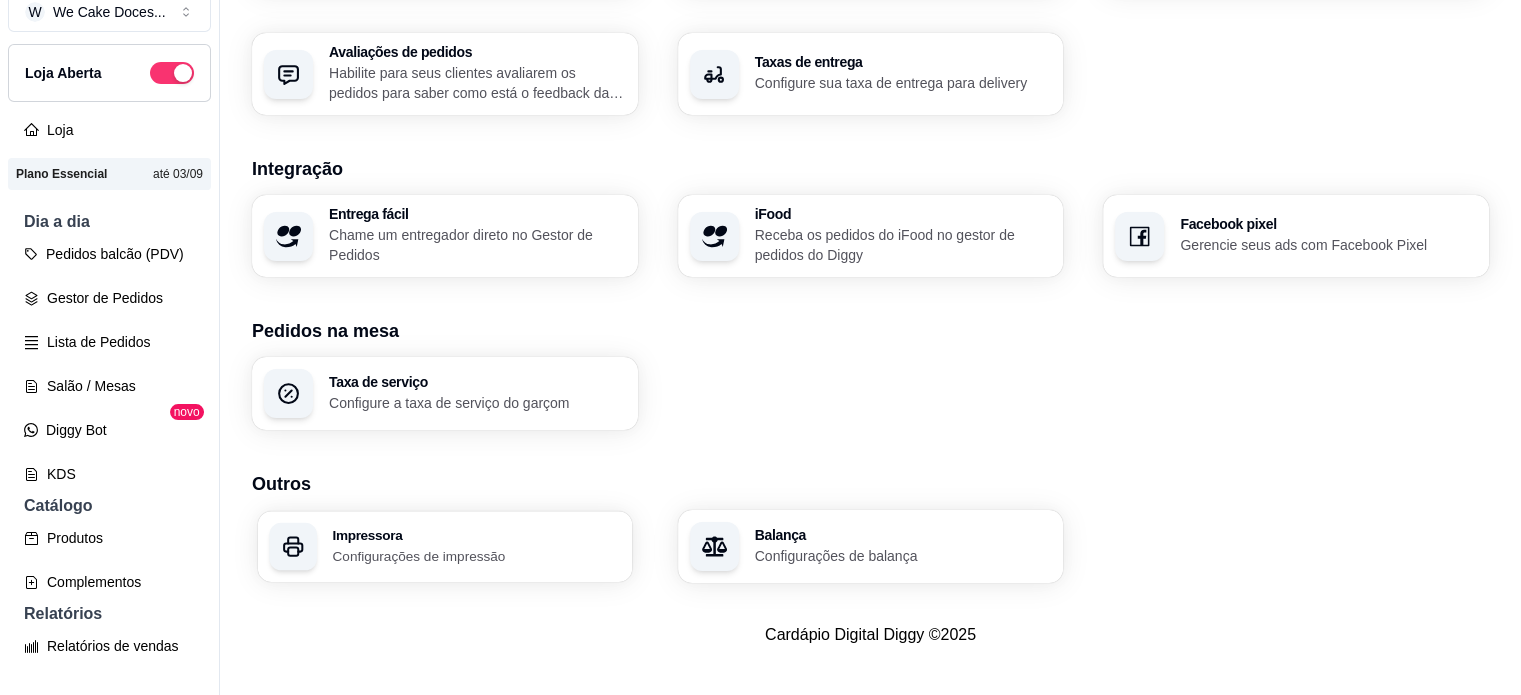 click on "Configurações de impressão" at bounding box center (476, 555) 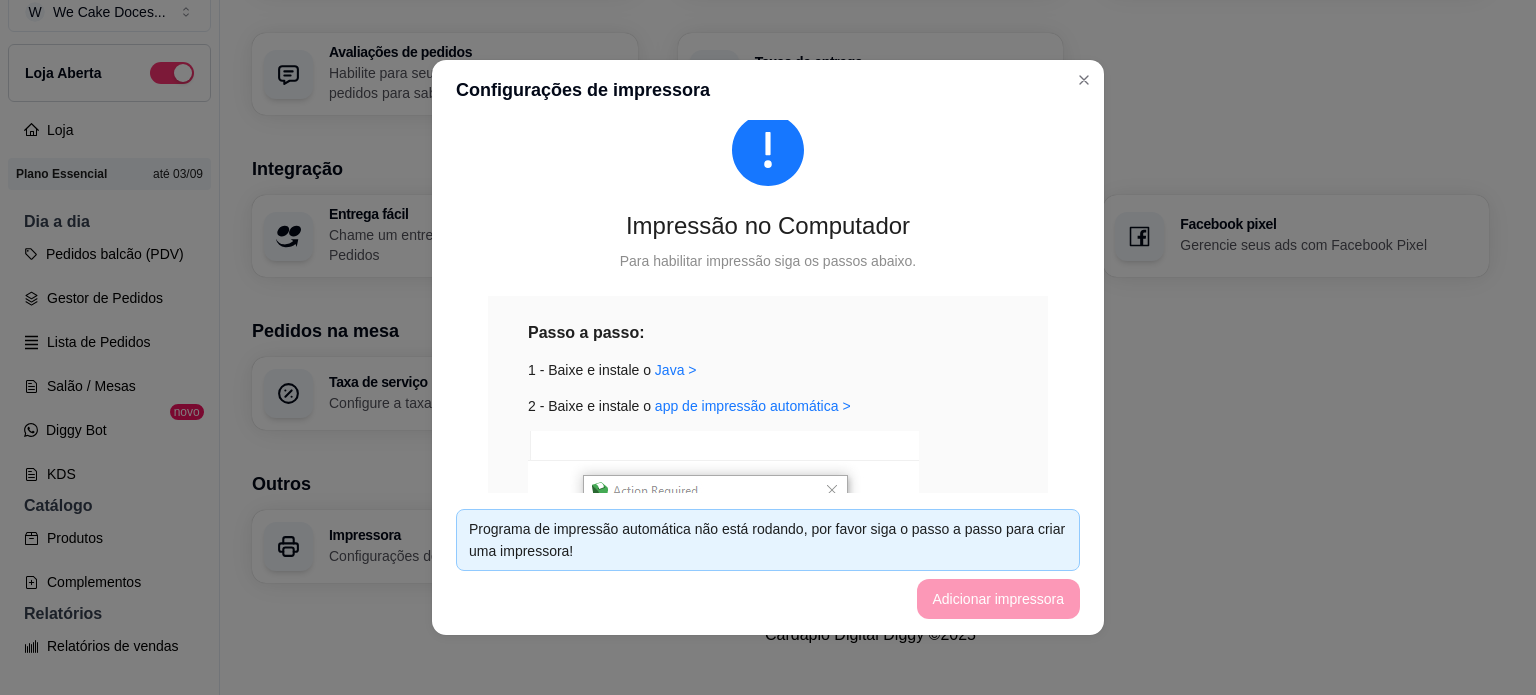 scroll, scrollTop: 392, scrollLeft: 0, axis: vertical 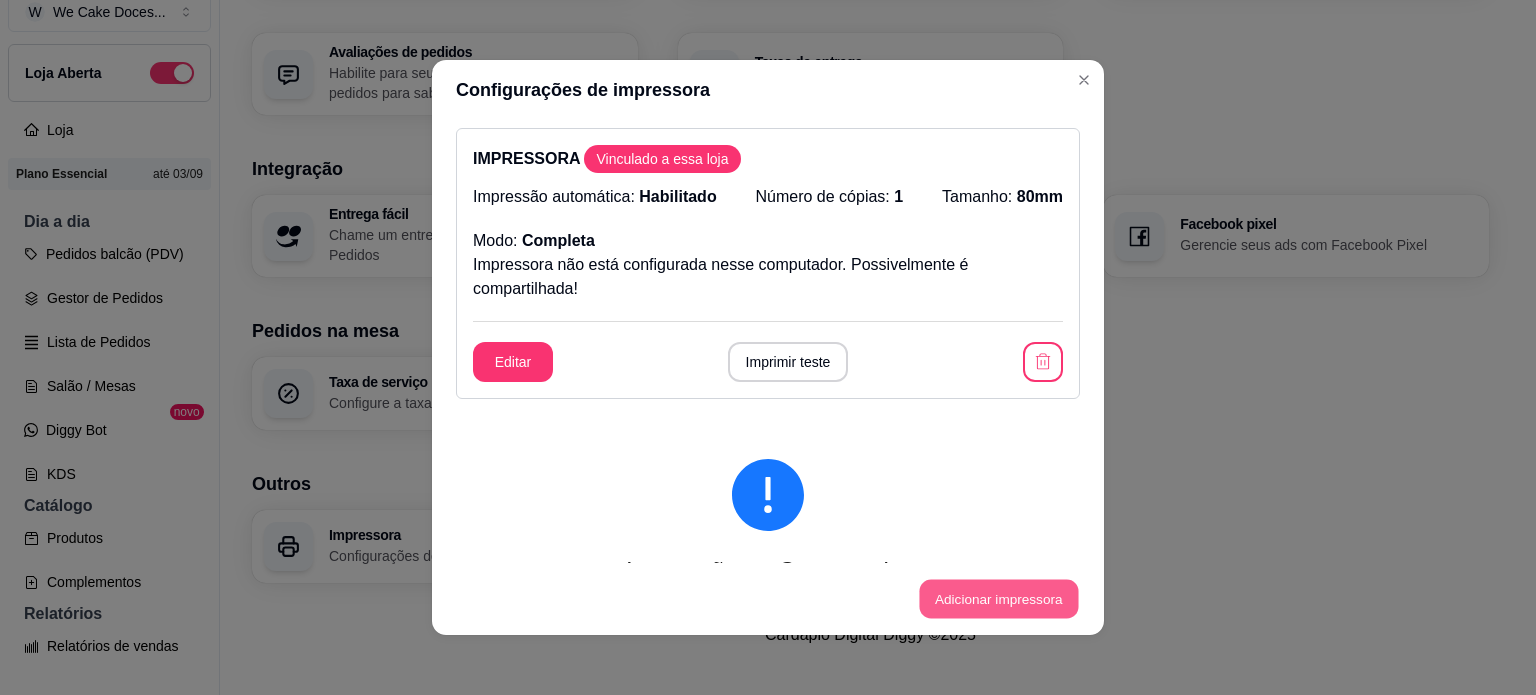 click on "Adicionar impressora" at bounding box center [998, 599] 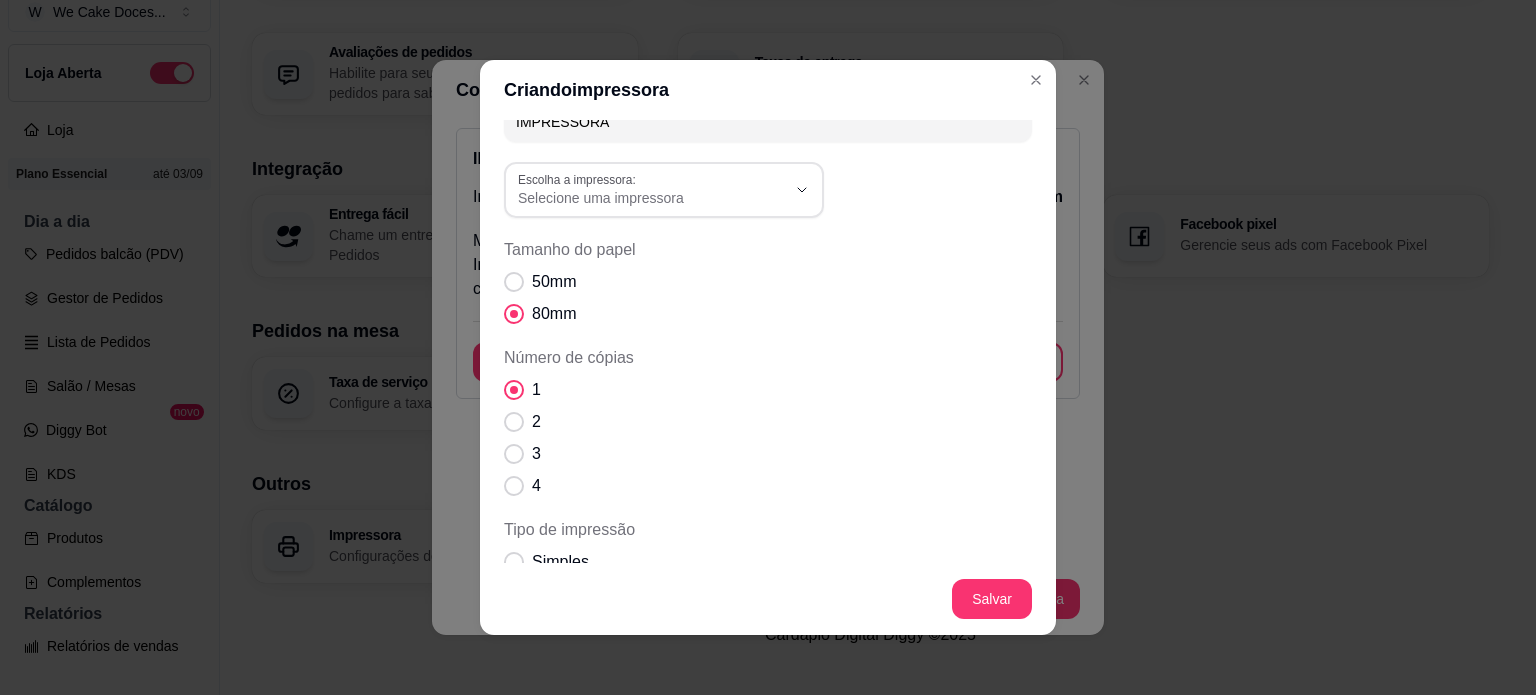 scroll, scrollTop: 0, scrollLeft: 0, axis: both 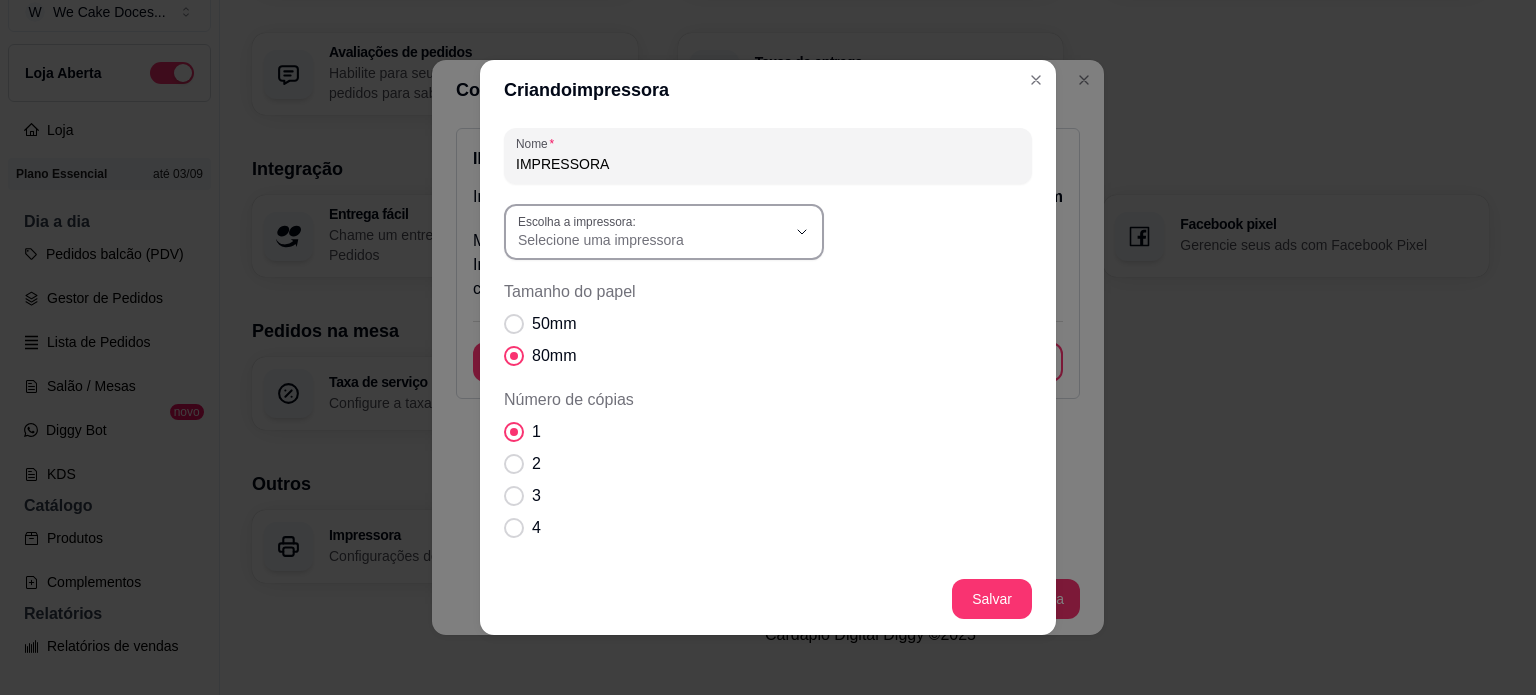 click on "Selecione uma impressora" at bounding box center (652, 232) 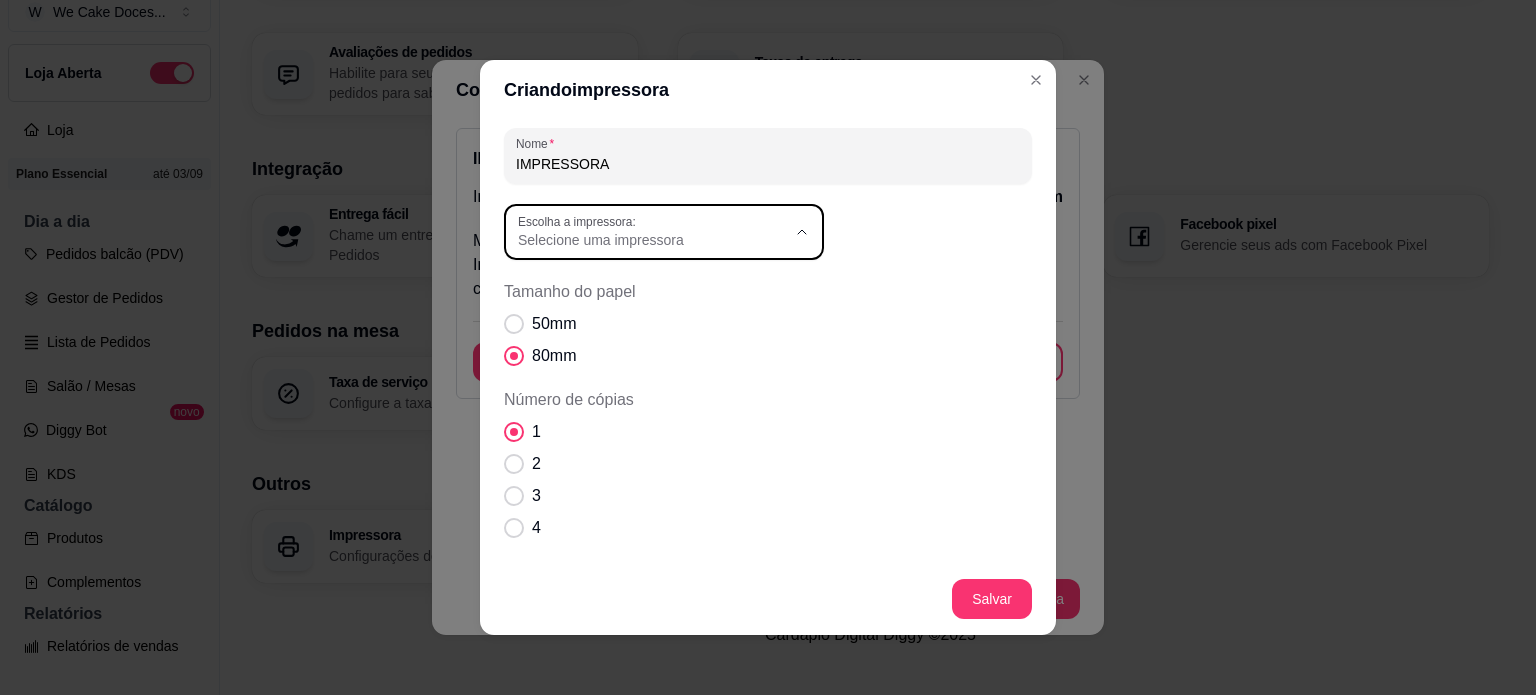click on "EPSON TM-T20 Receipt" at bounding box center (646, 320) 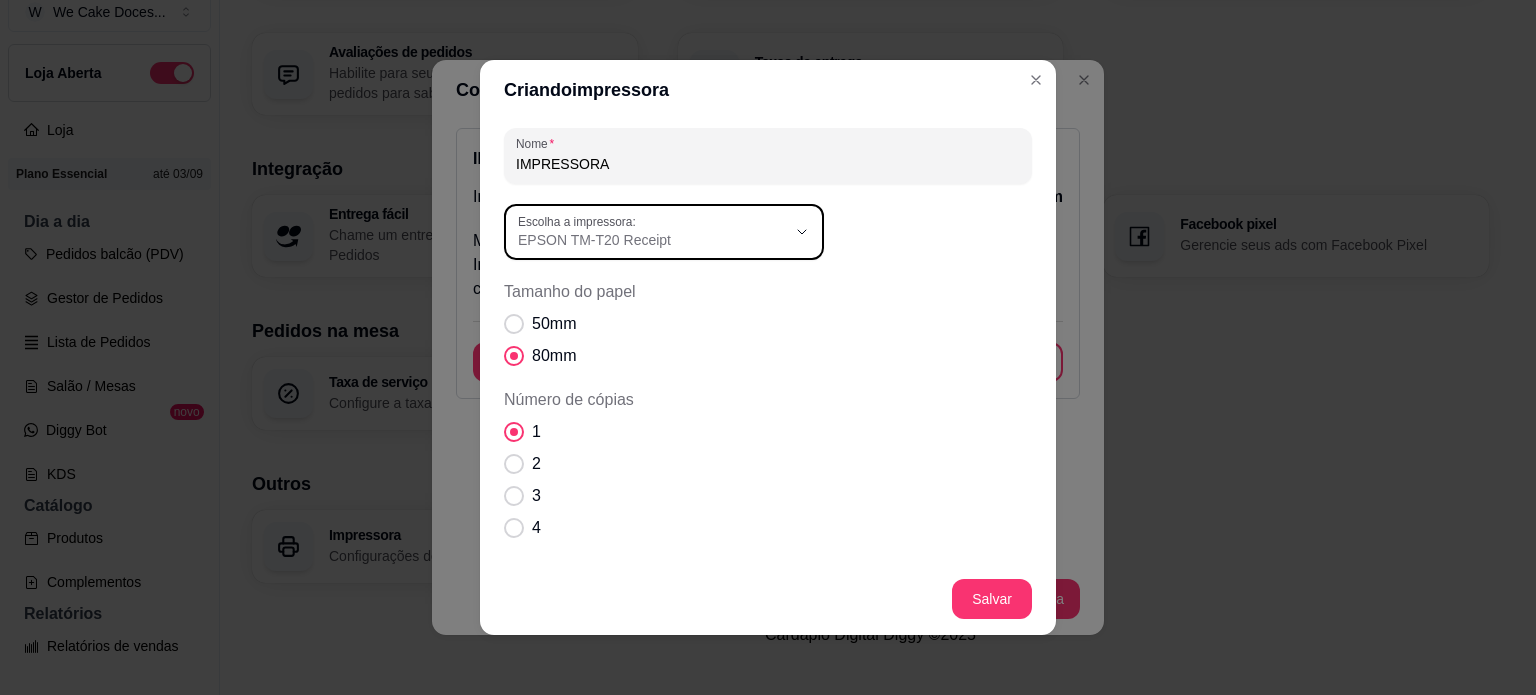scroll, scrollTop: 286, scrollLeft: 0, axis: vertical 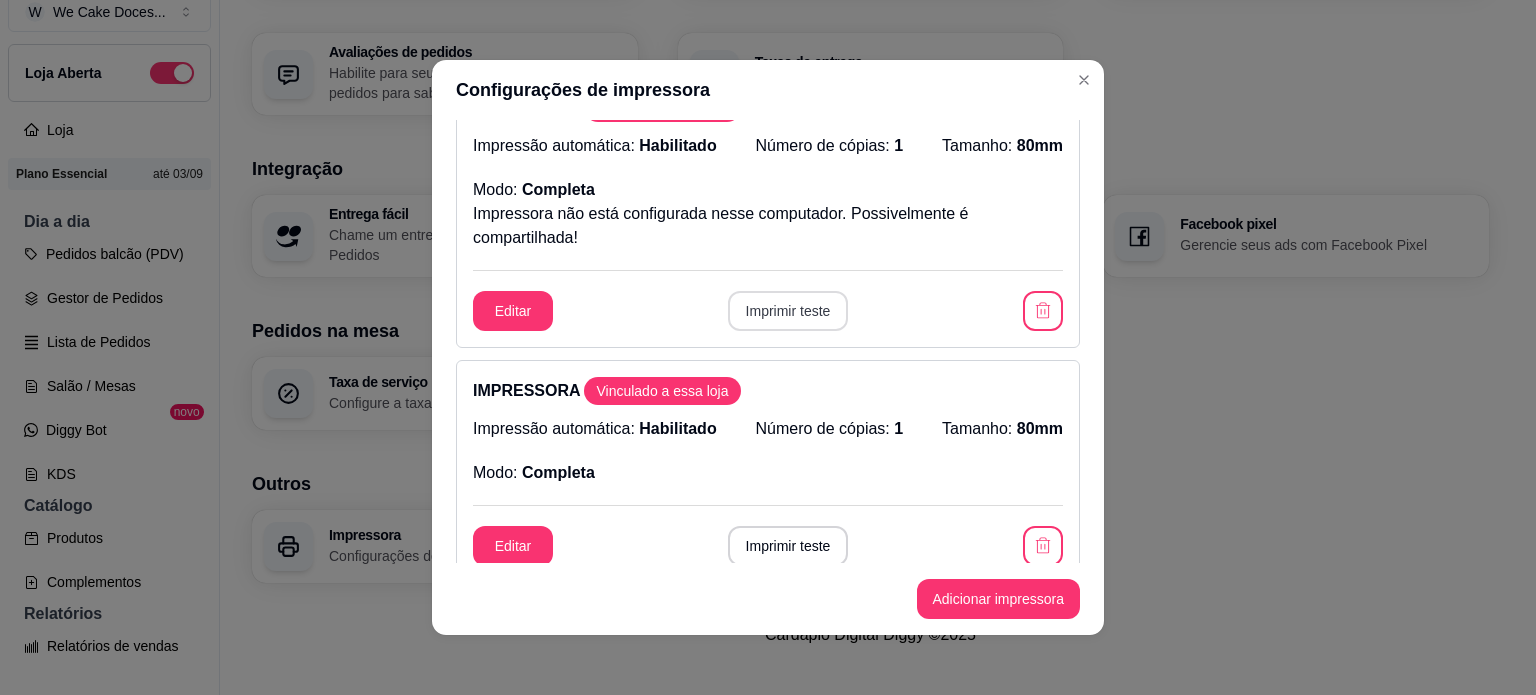 click on "Imprimir teste" at bounding box center [788, 311] 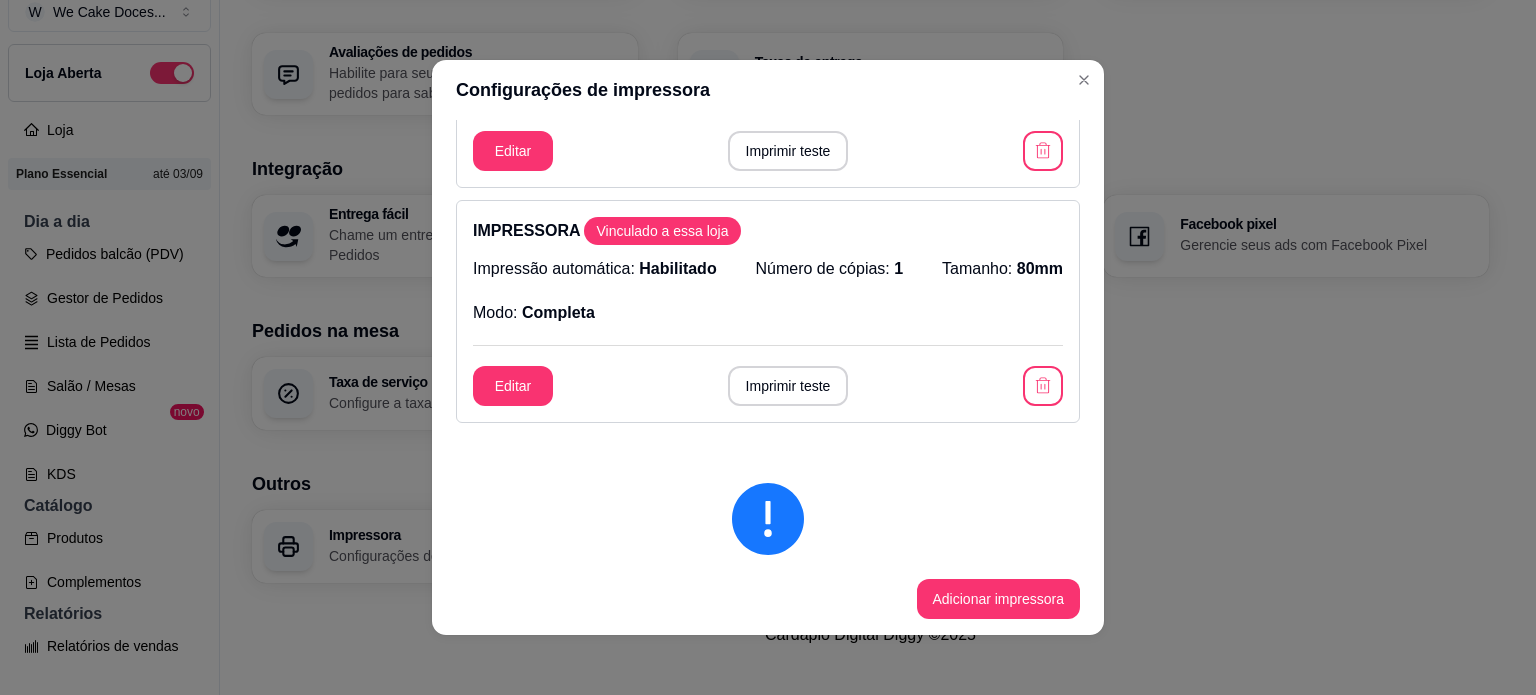 scroll, scrollTop: 212, scrollLeft: 0, axis: vertical 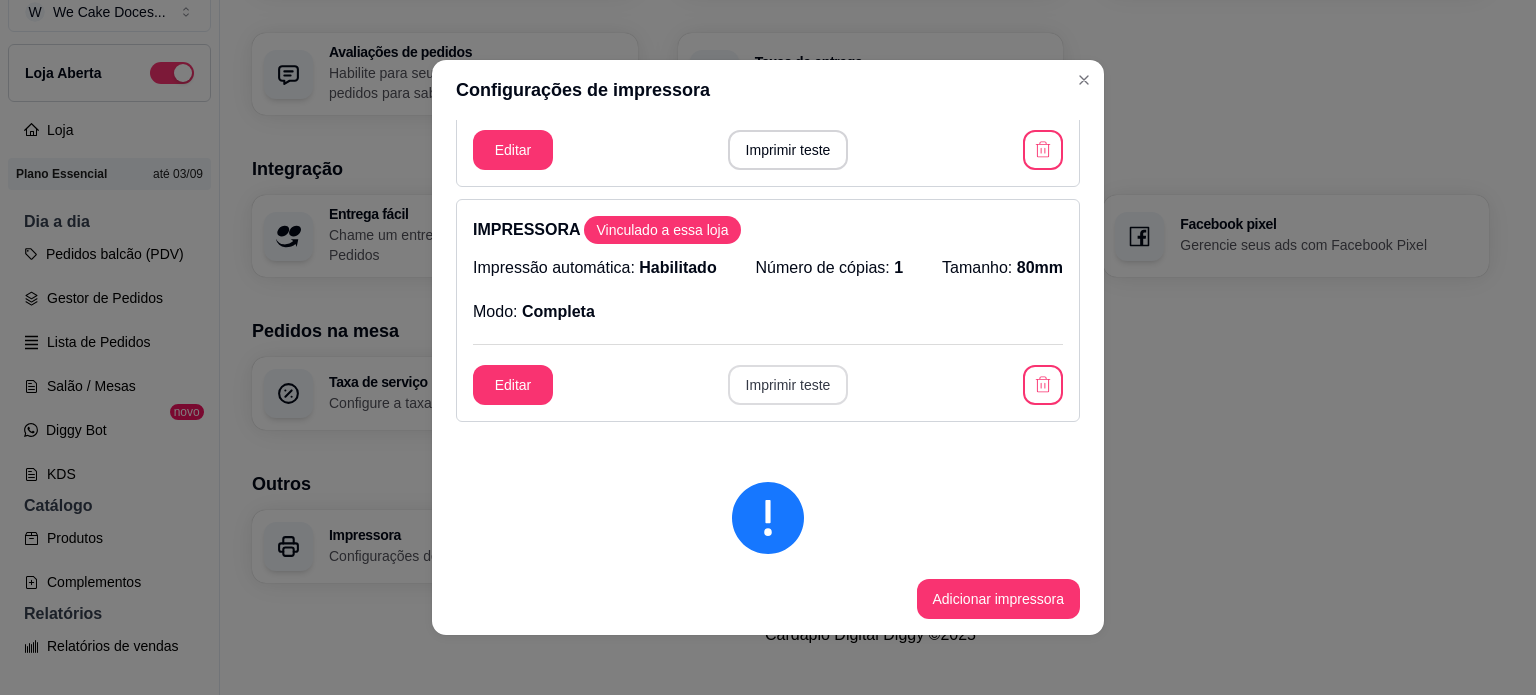 click on "Imprimir teste" at bounding box center (788, 385) 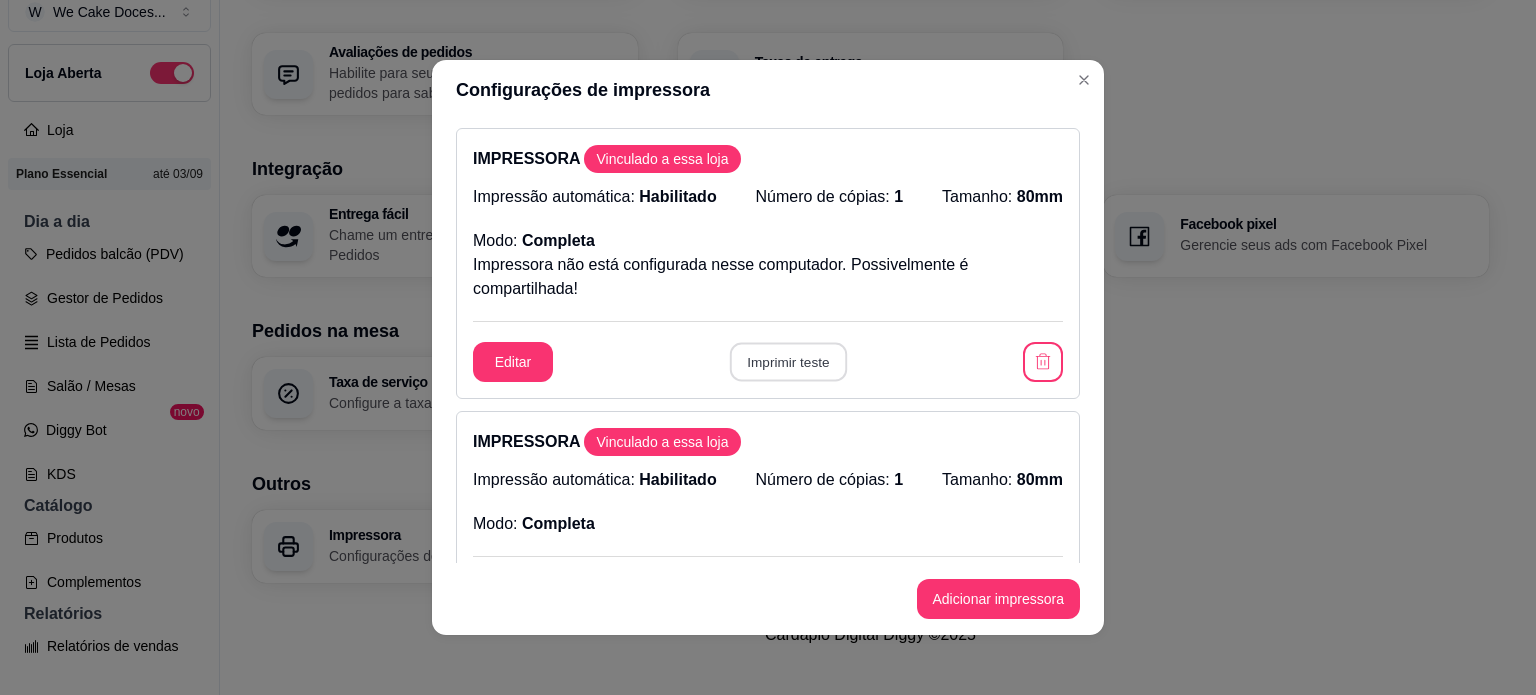 click on "Imprimir teste" at bounding box center [787, 362] 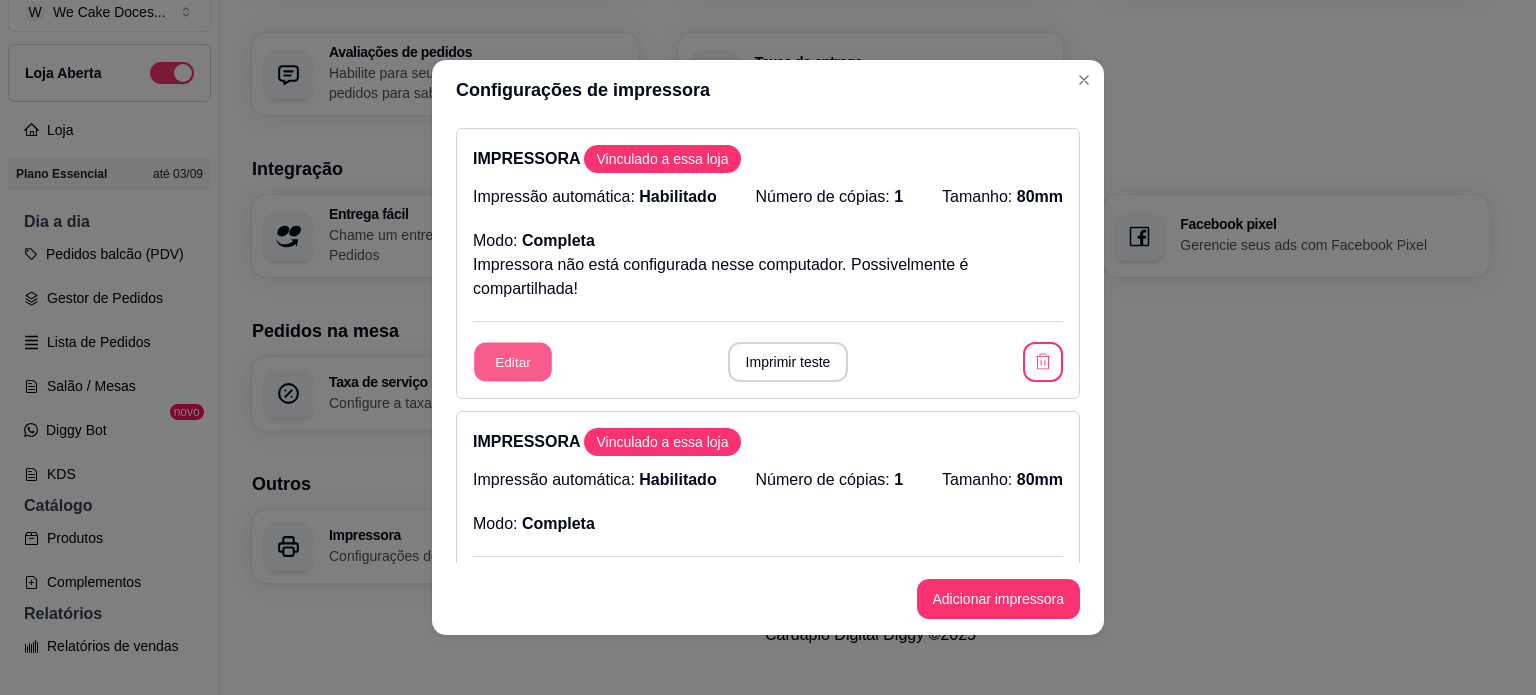 click on "Editar" at bounding box center [513, 362] 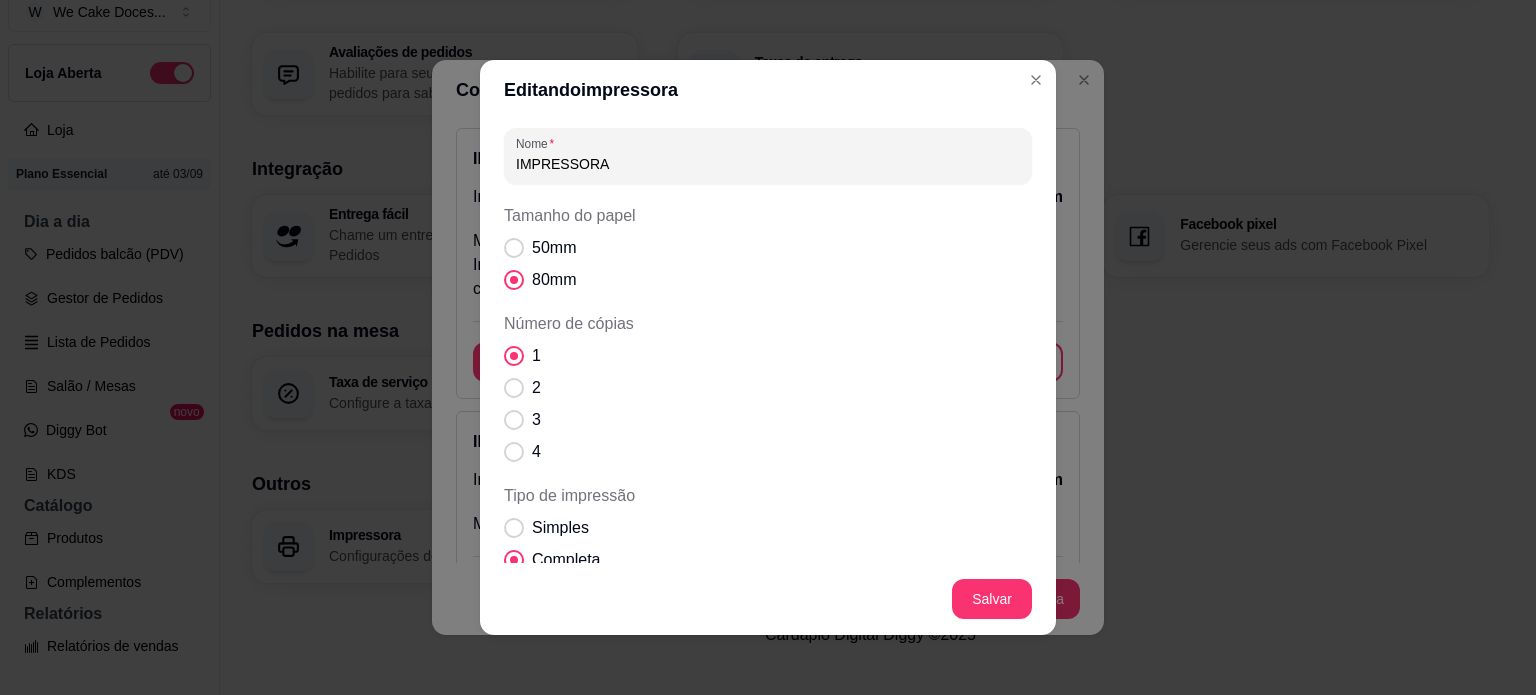 scroll, scrollTop: 210, scrollLeft: 0, axis: vertical 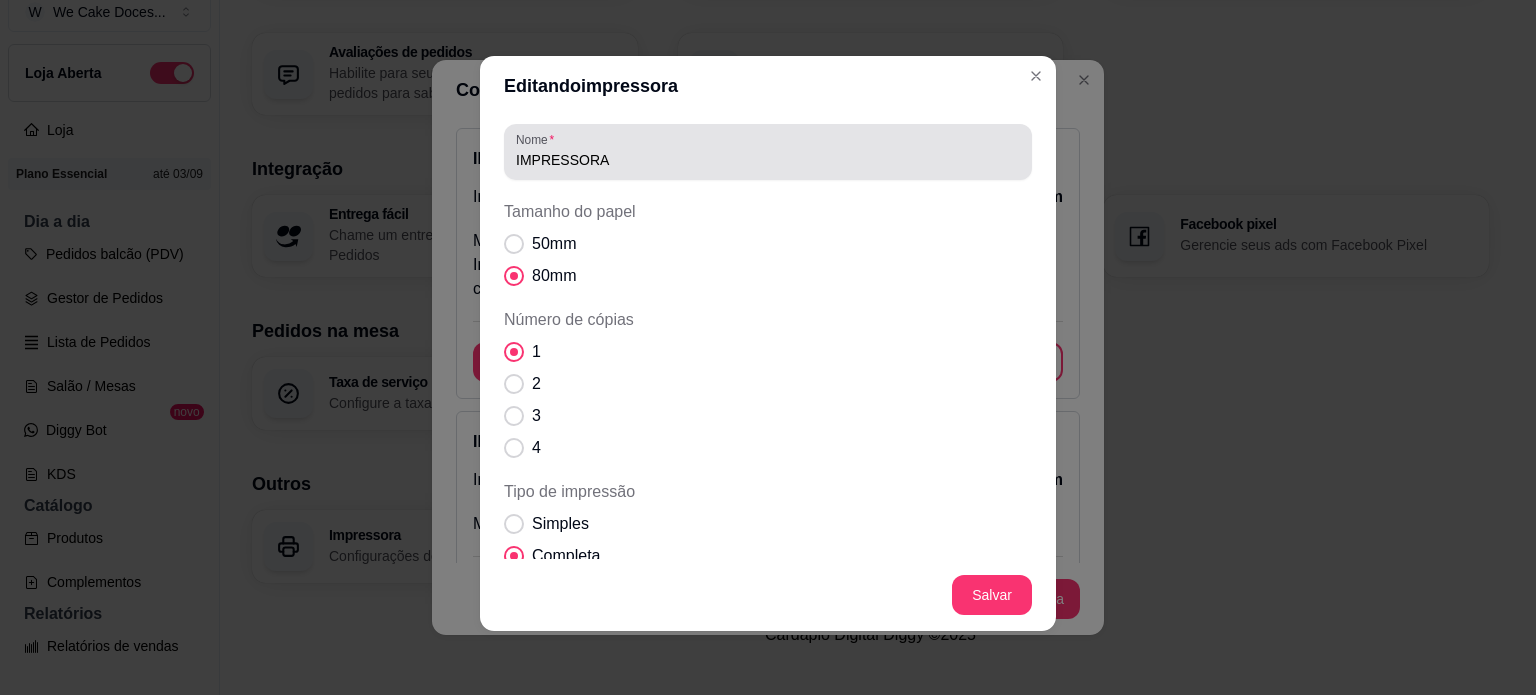 click on "IMPRESSORA" at bounding box center (768, 160) 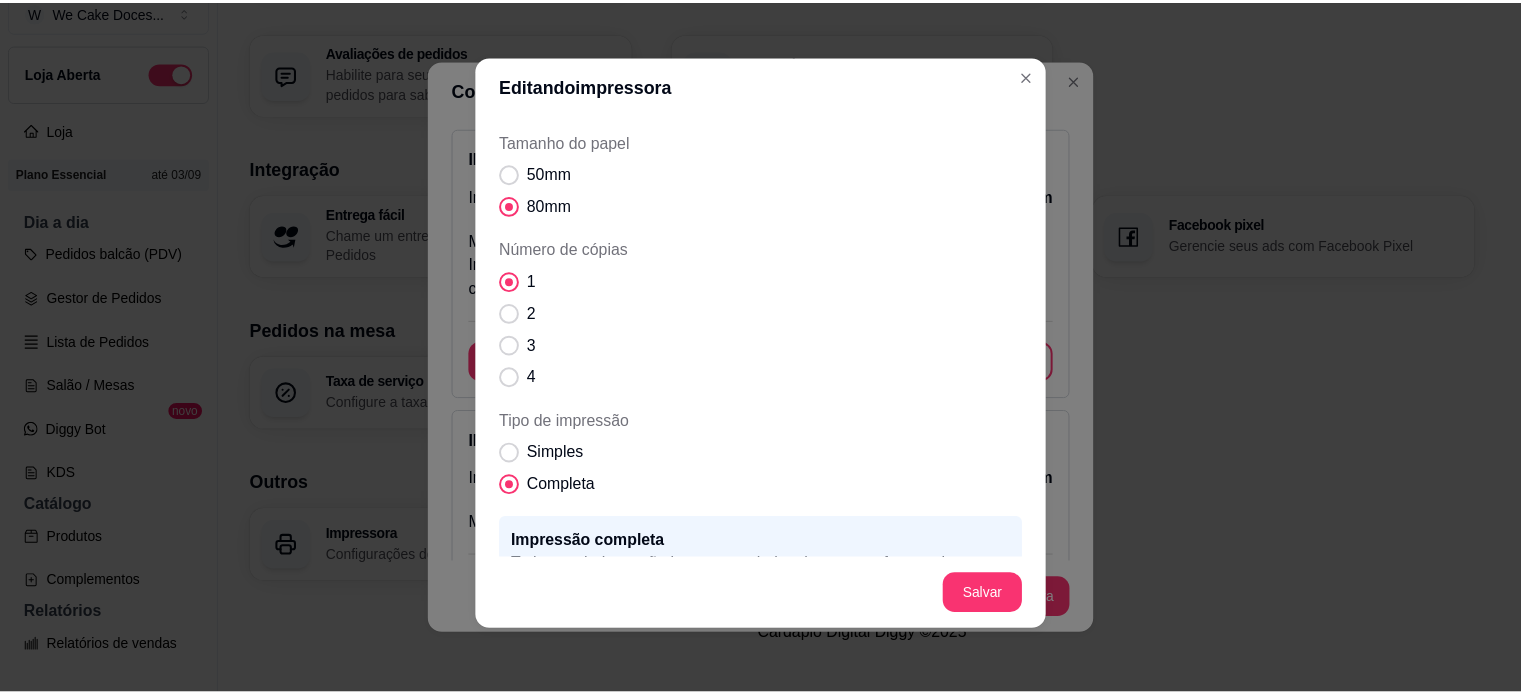 scroll, scrollTop: 210, scrollLeft: 0, axis: vertical 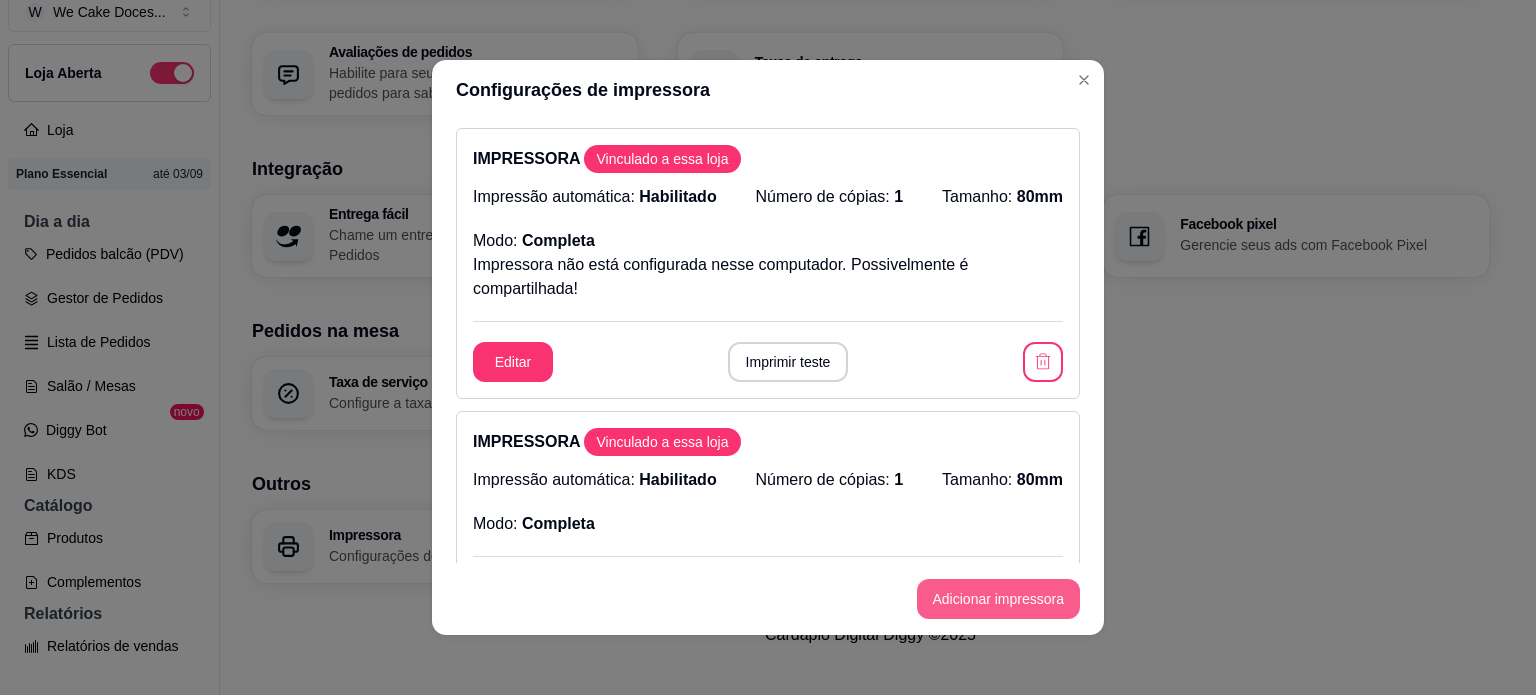 click on "Adicionar impressora" at bounding box center (999, 599) 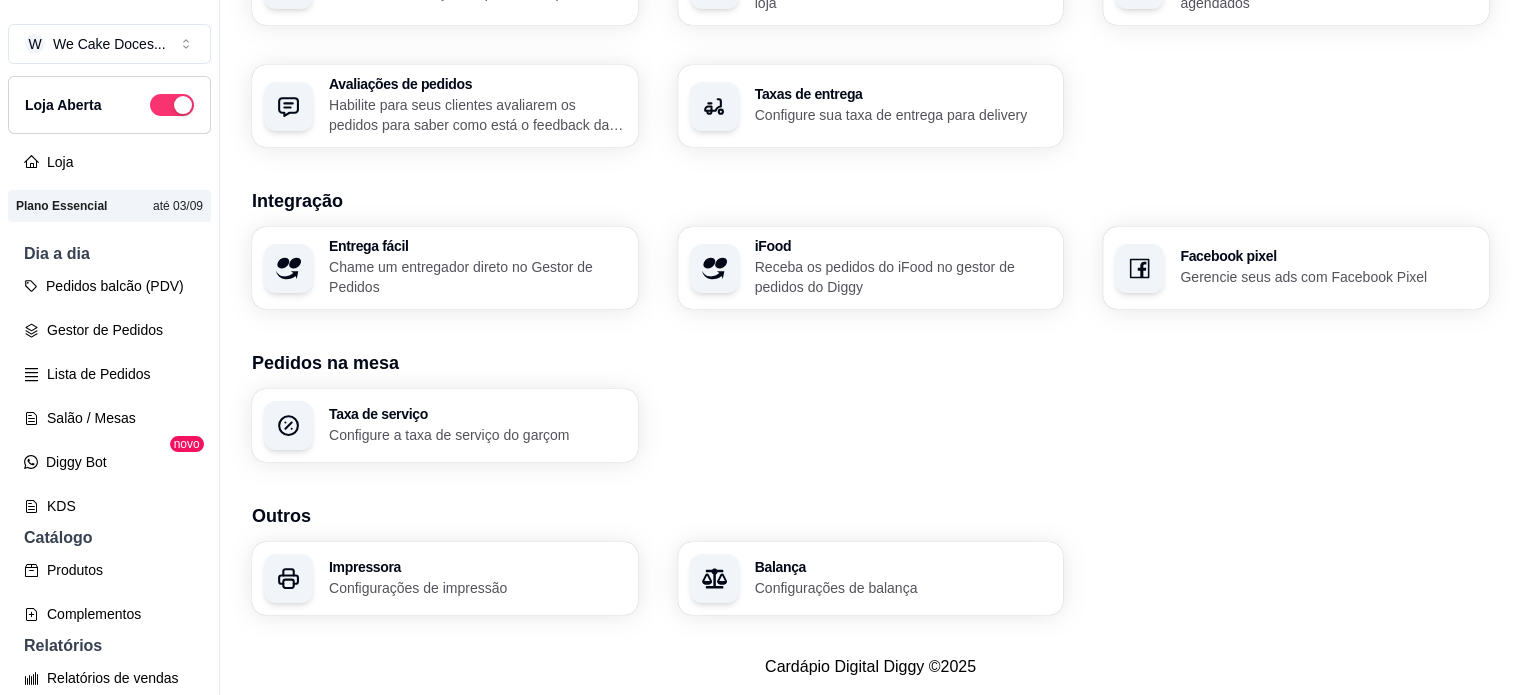 scroll, scrollTop: 0, scrollLeft: 0, axis: both 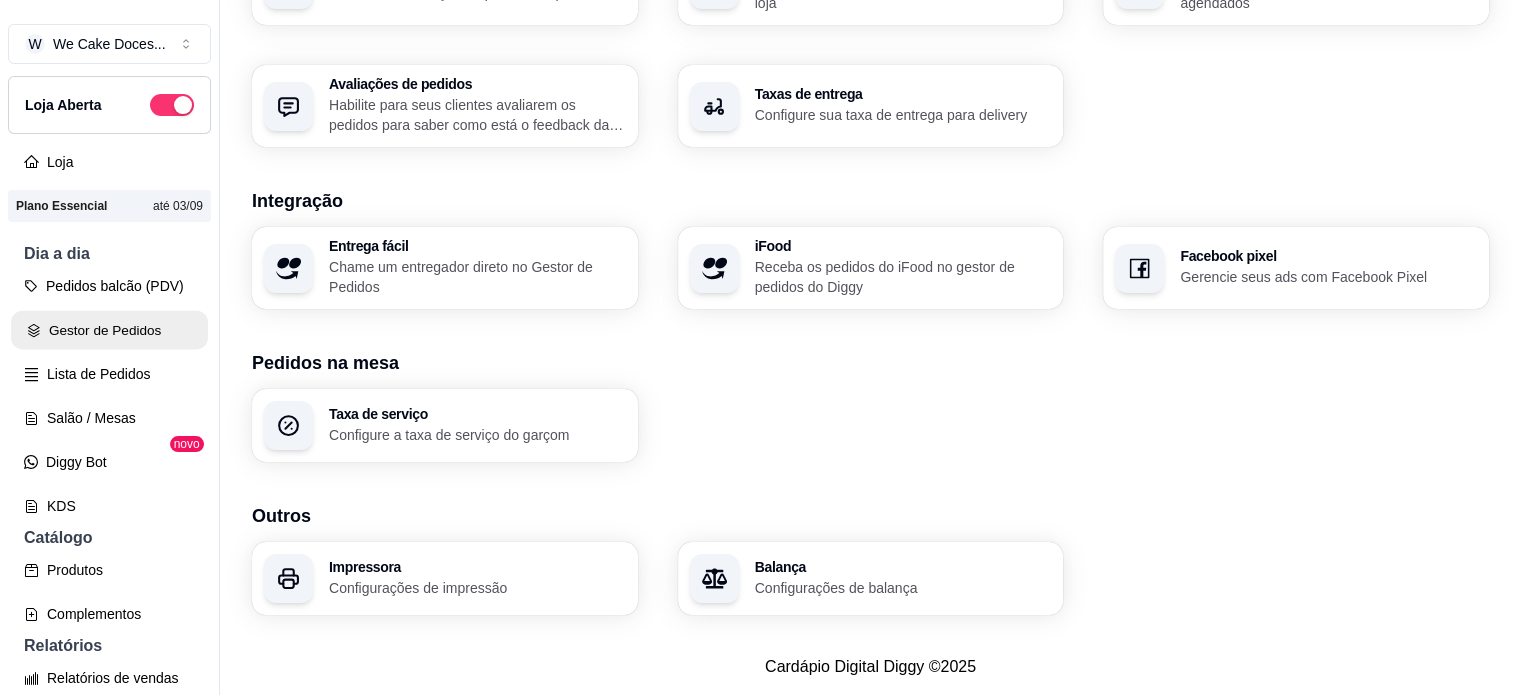 click on "Gestor de Pedidos" at bounding box center (109, 330) 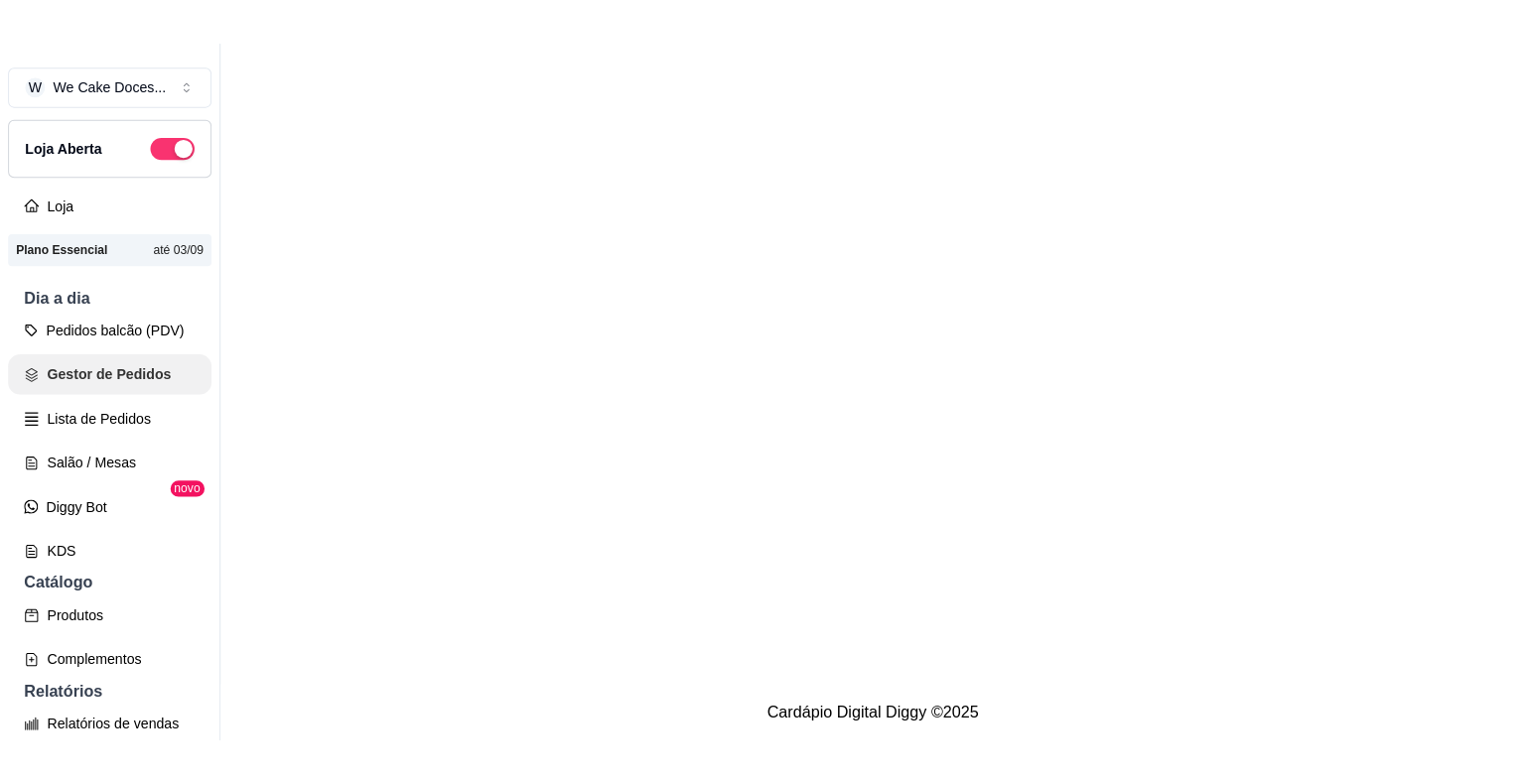 scroll, scrollTop: 0, scrollLeft: 0, axis: both 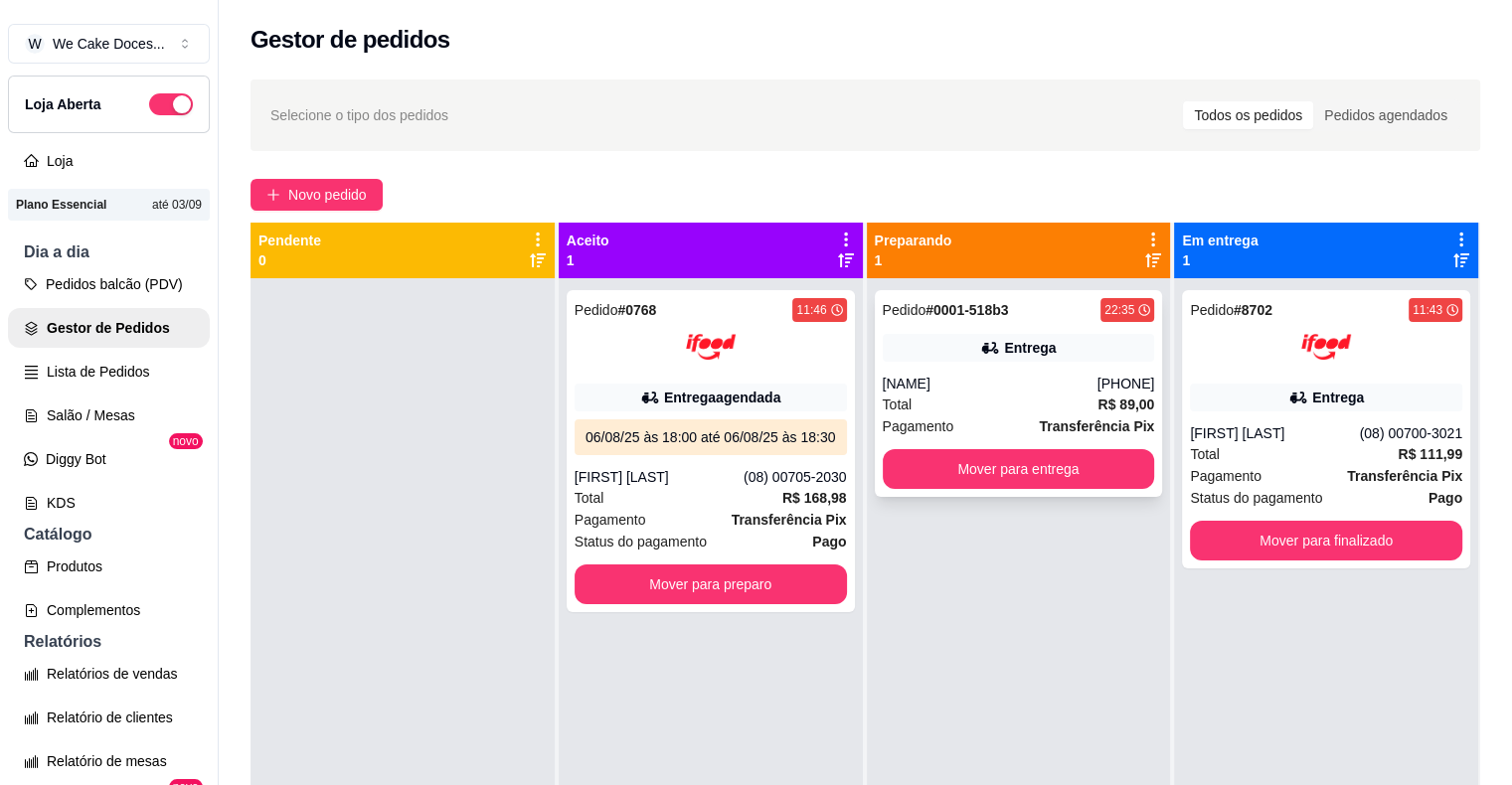 click on "Entrega" at bounding box center [1019, 348] 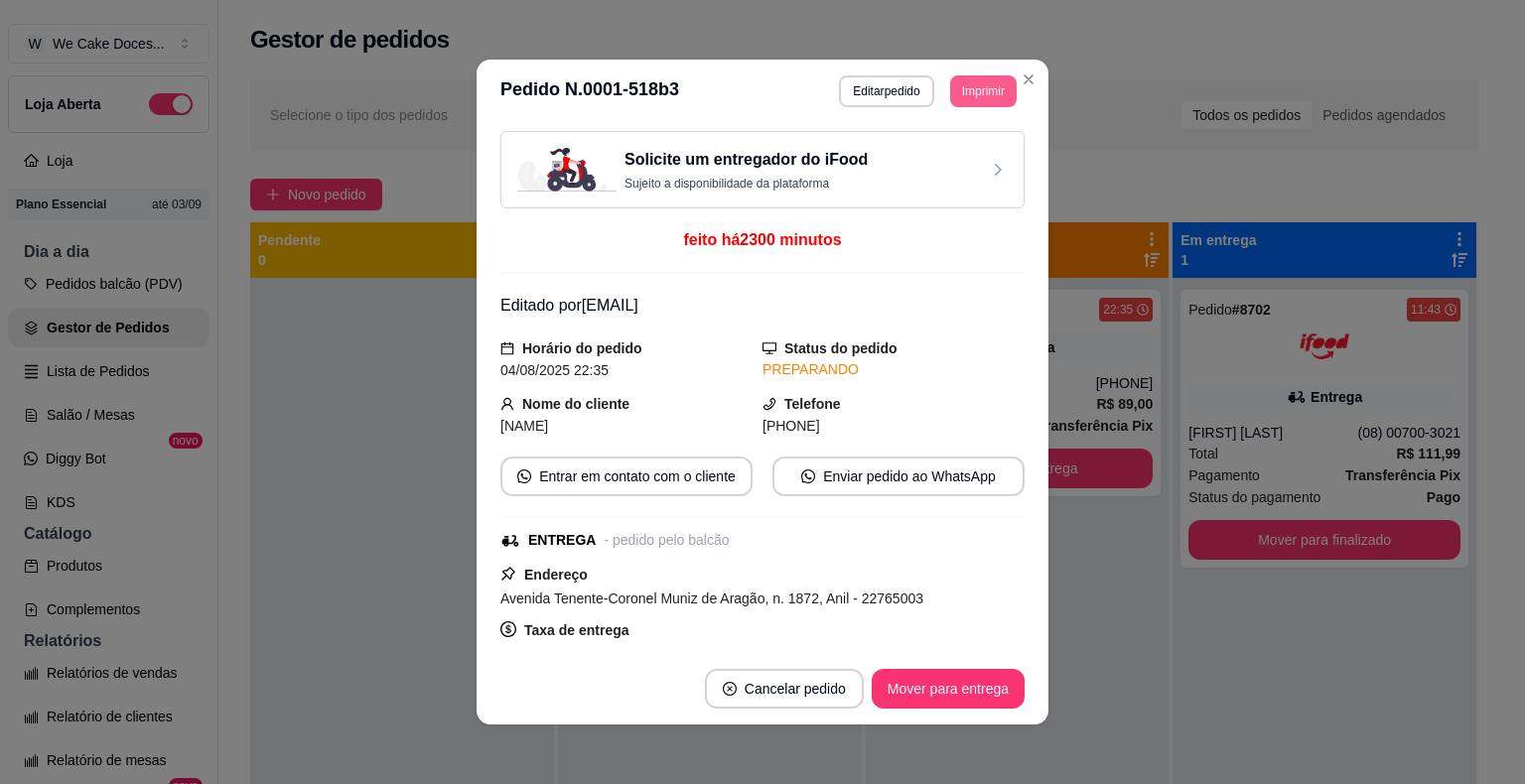 click on "Imprimir" at bounding box center [983, 91] 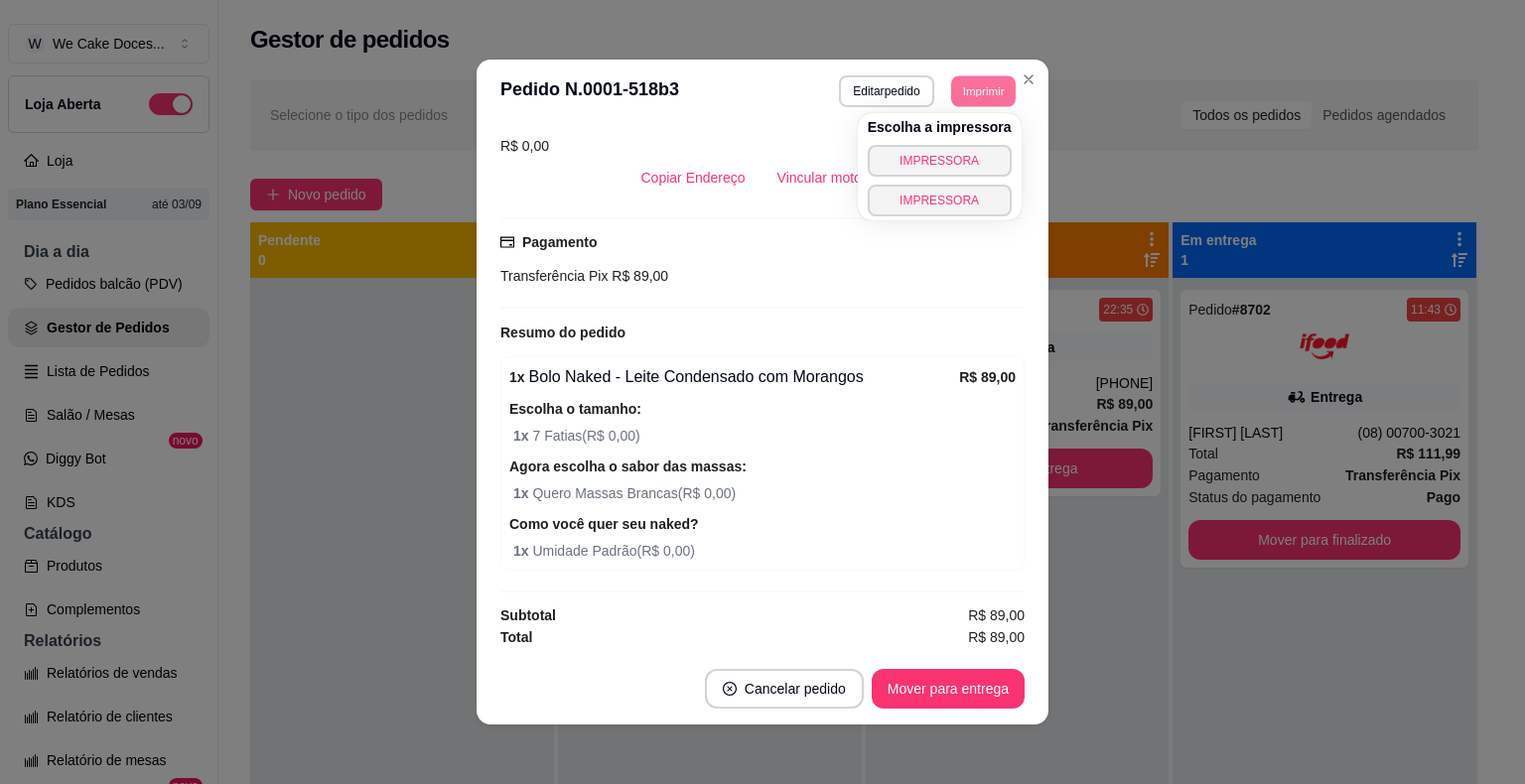 scroll, scrollTop: 0, scrollLeft: 0, axis: both 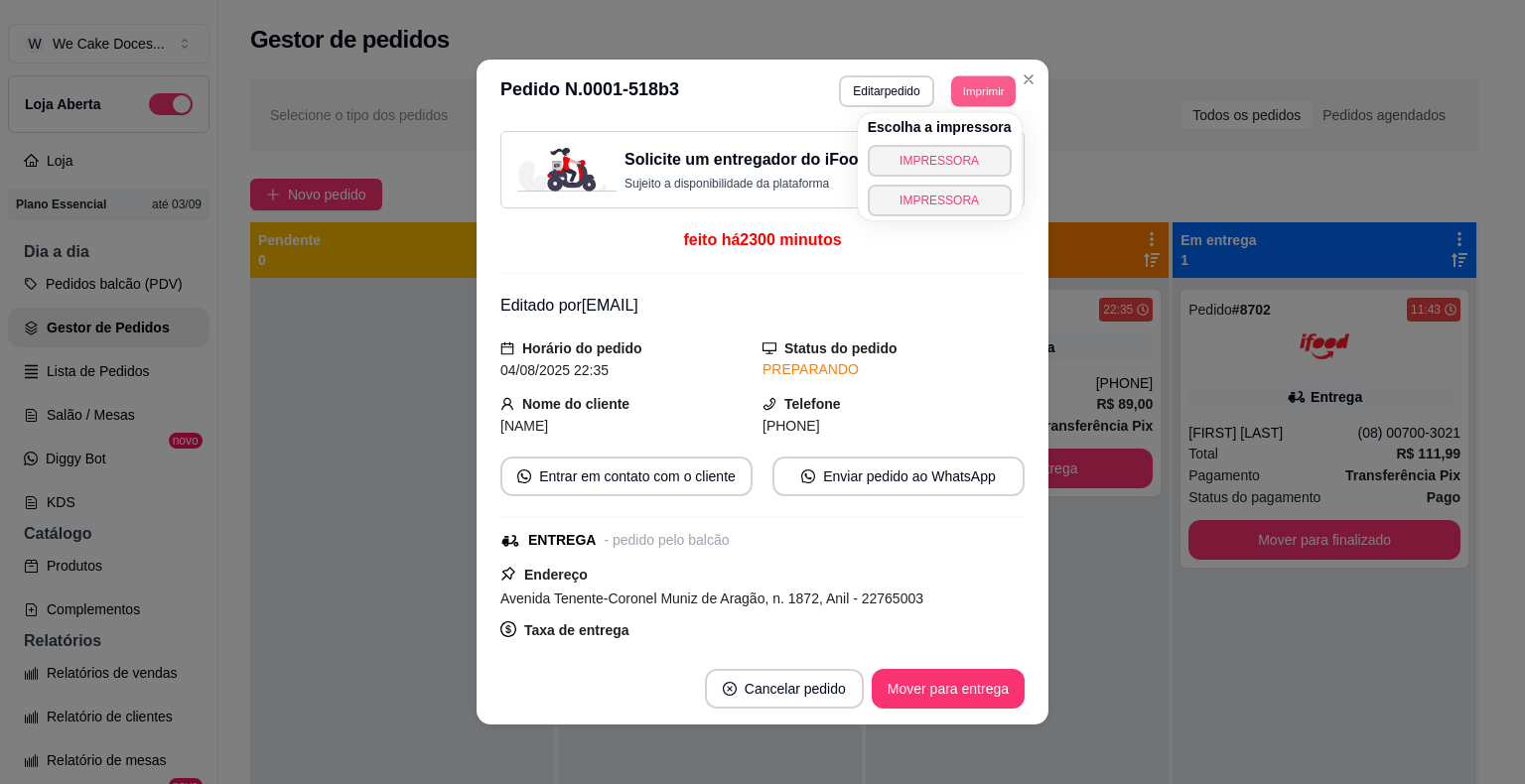 click on "Imprimir" at bounding box center [983, 90] 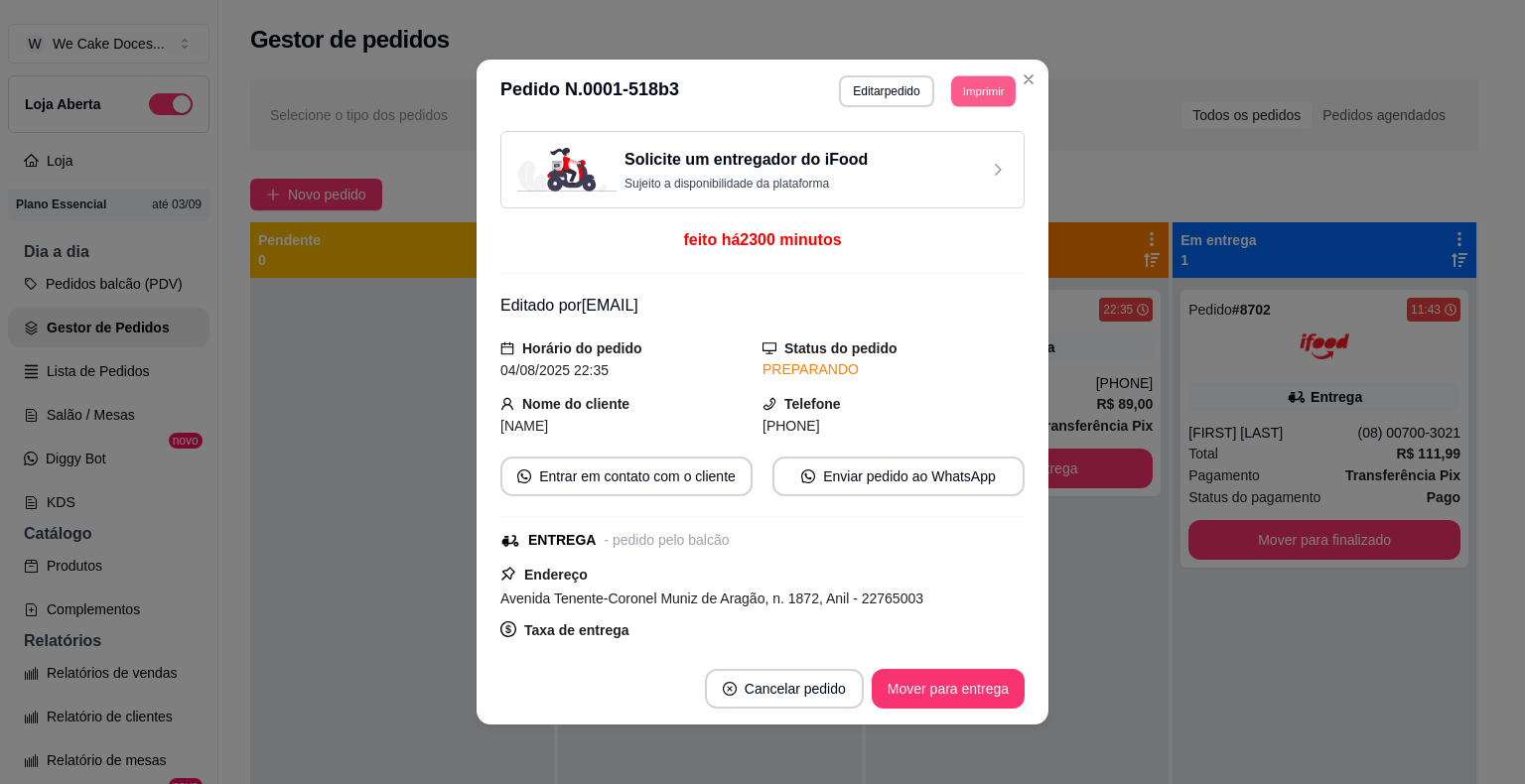 click on "Imprimir" at bounding box center [983, 90] 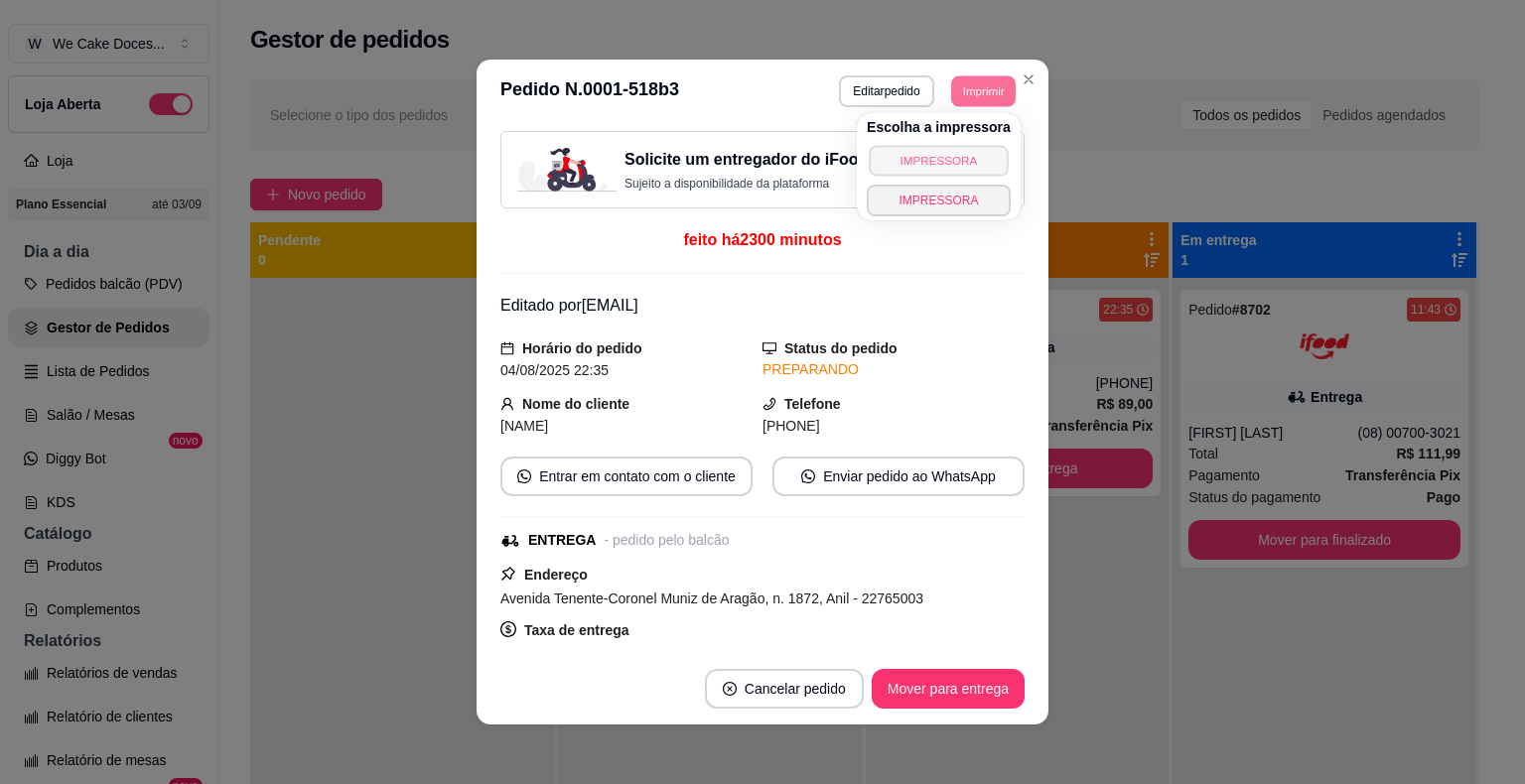 click on "IMPRESSORA" at bounding box center [938, 160] 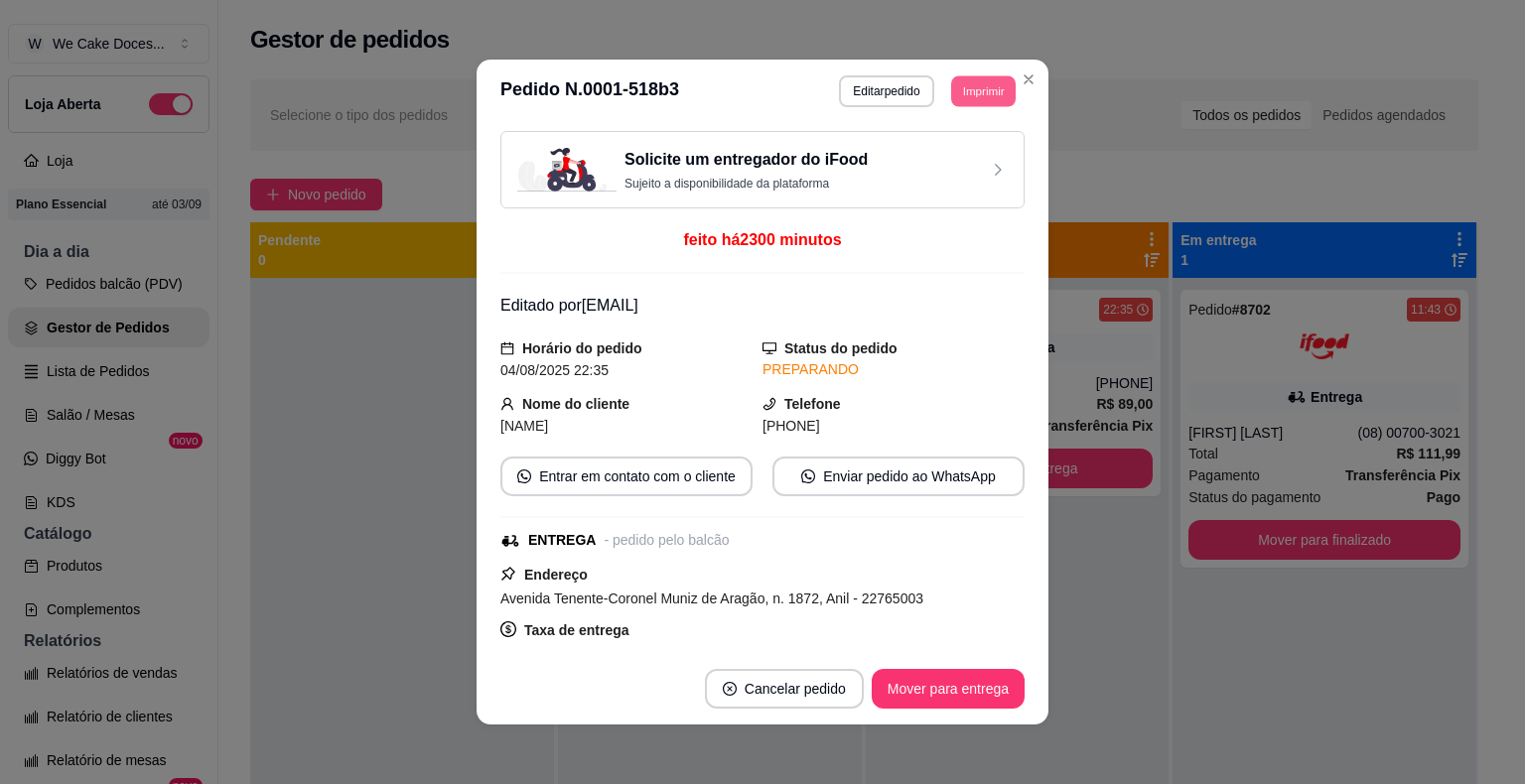 click on "Imprimir" at bounding box center (983, 90) 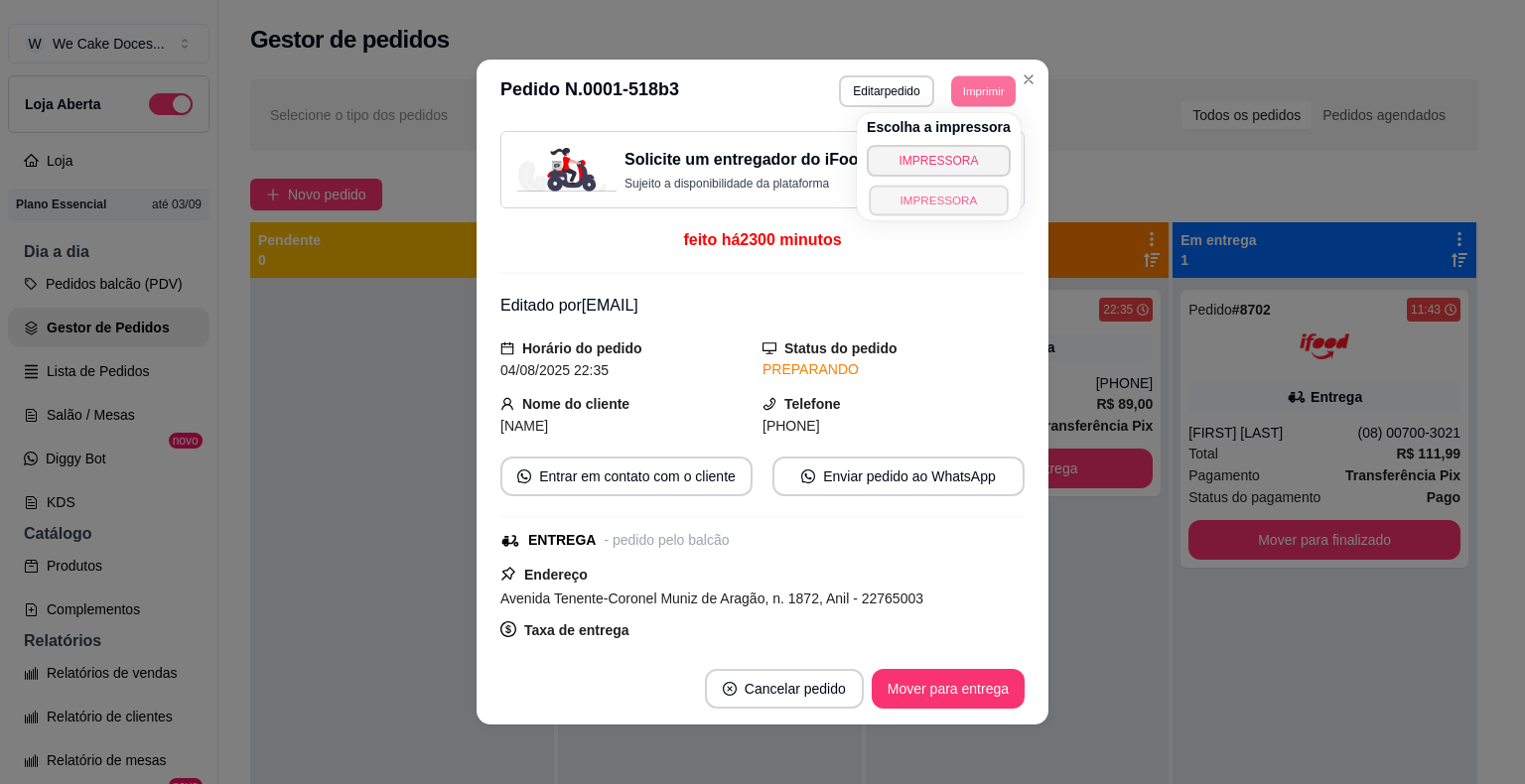click on "IMPRESSORA" at bounding box center (938, 199) 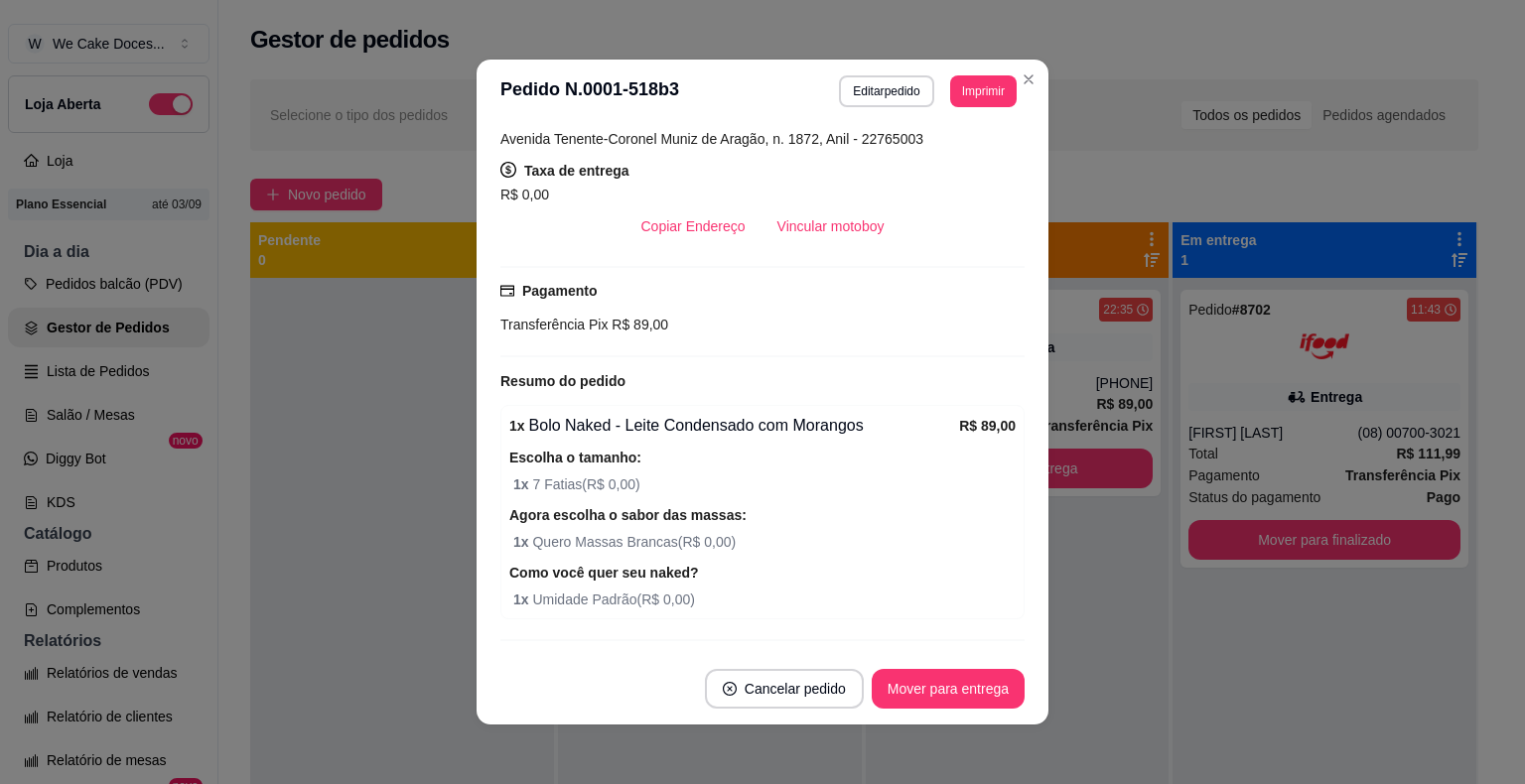 scroll, scrollTop: 508, scrollLeft: 0, axis: vertical 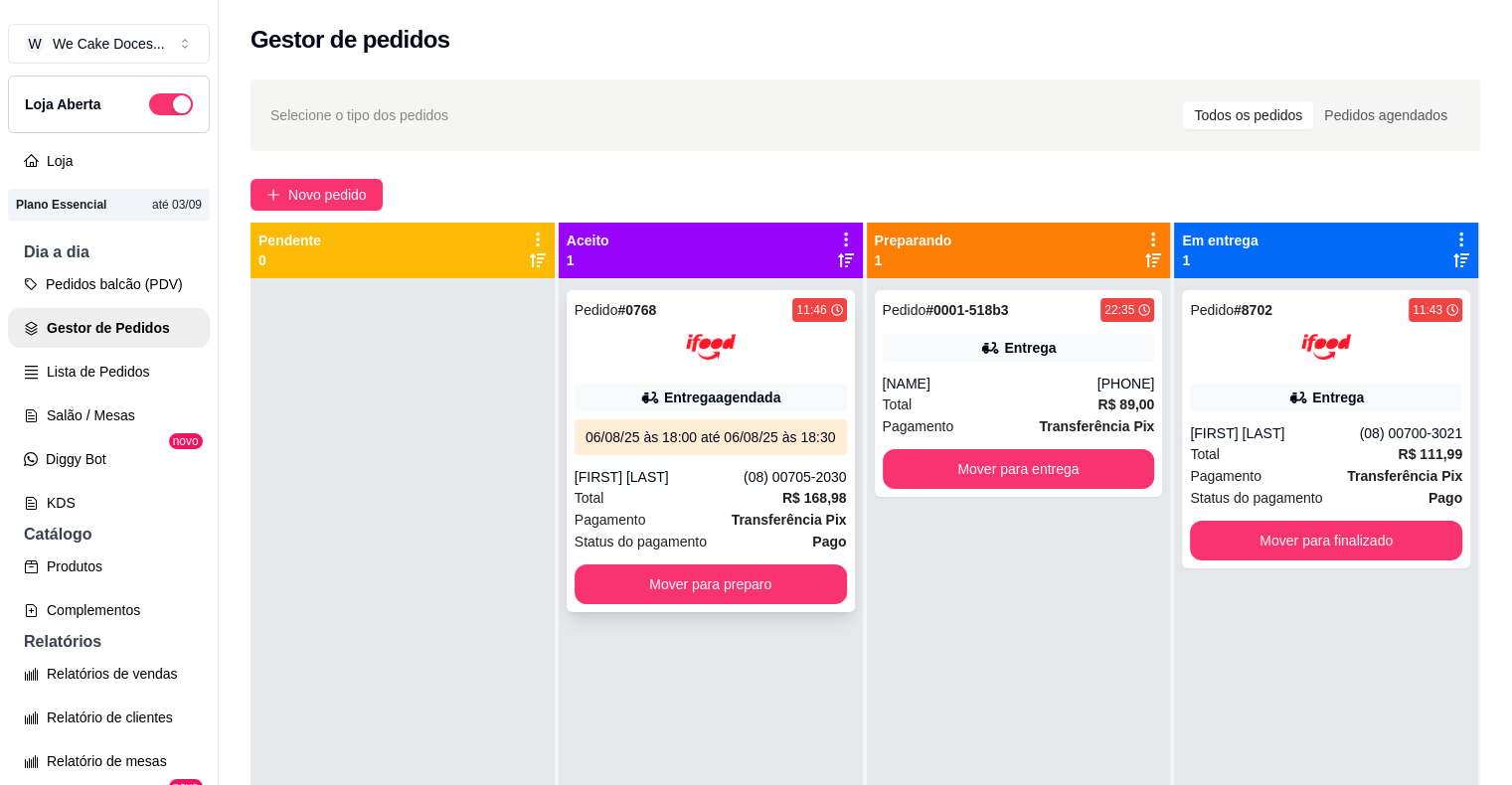 click on "Pedido  # 0768 11:46 Entrega  agendada 06/08/25 às 18:00 até 06/08/25 às 18:30  [NAME] [PHONE] Total R$ 168,98 Pagamento Transferência Pix Status do pagamento Pago Mover para preparo" at bounding box center [711, 451] 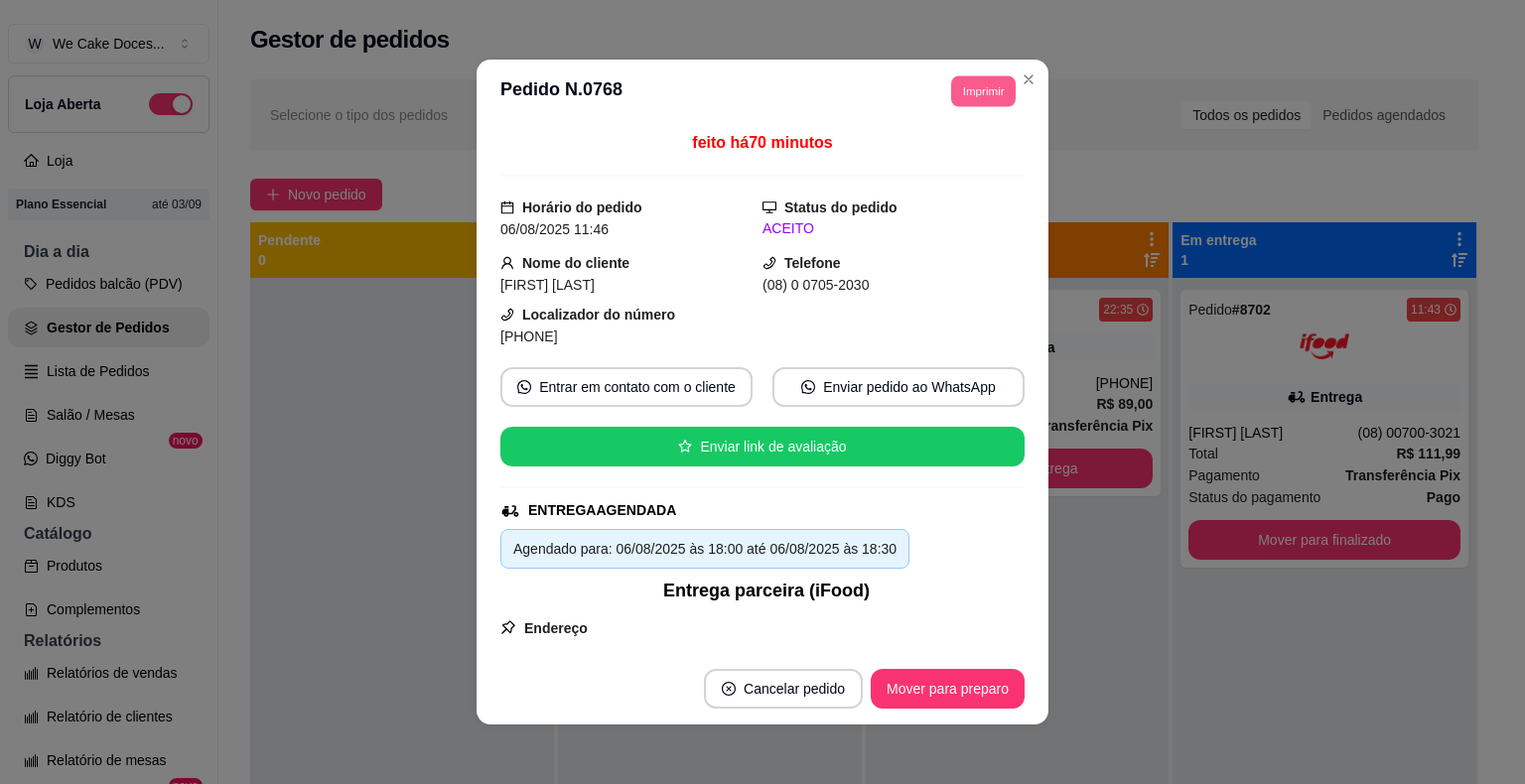 click on "Imprimir" at bounding box center (983, 90) 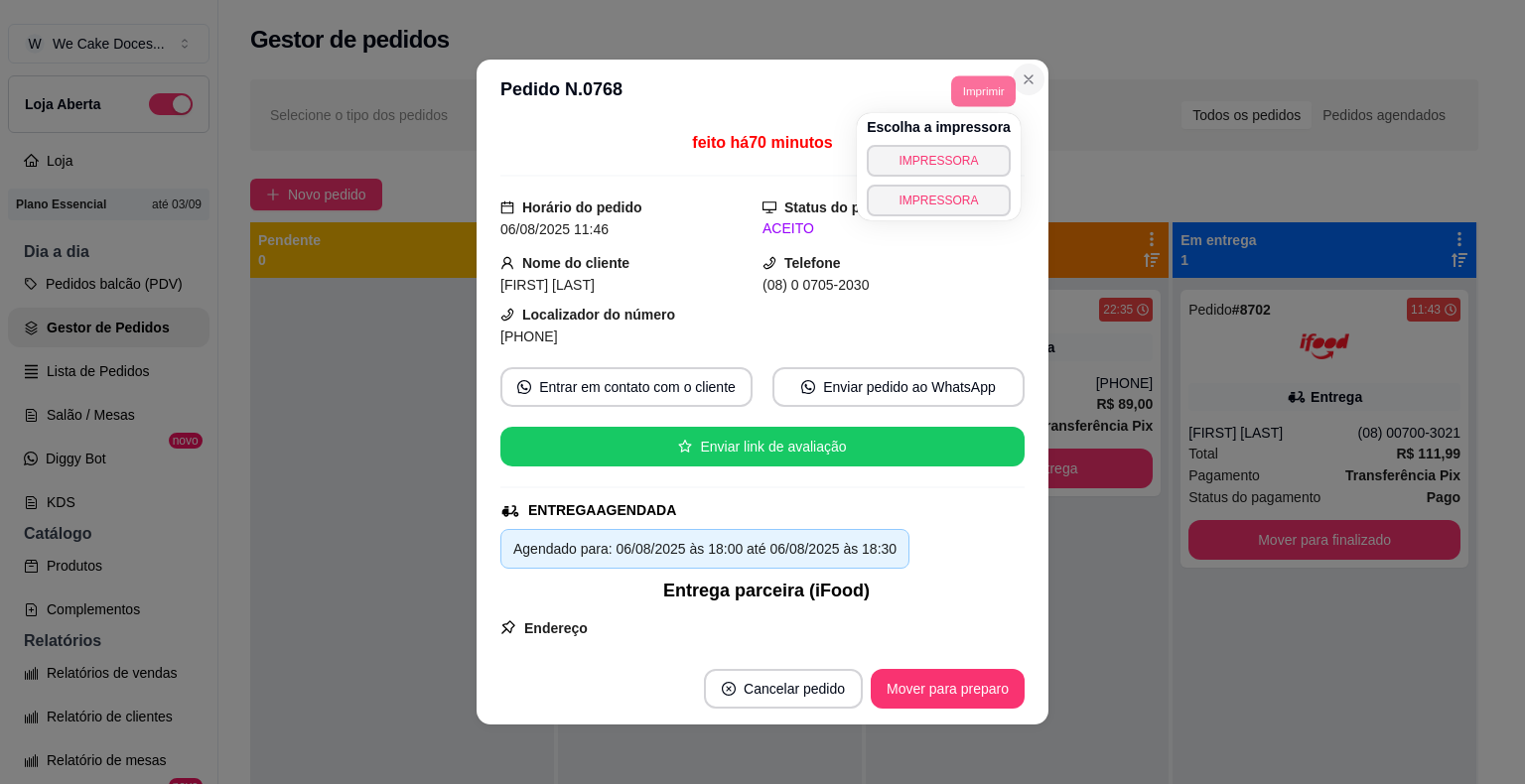 click 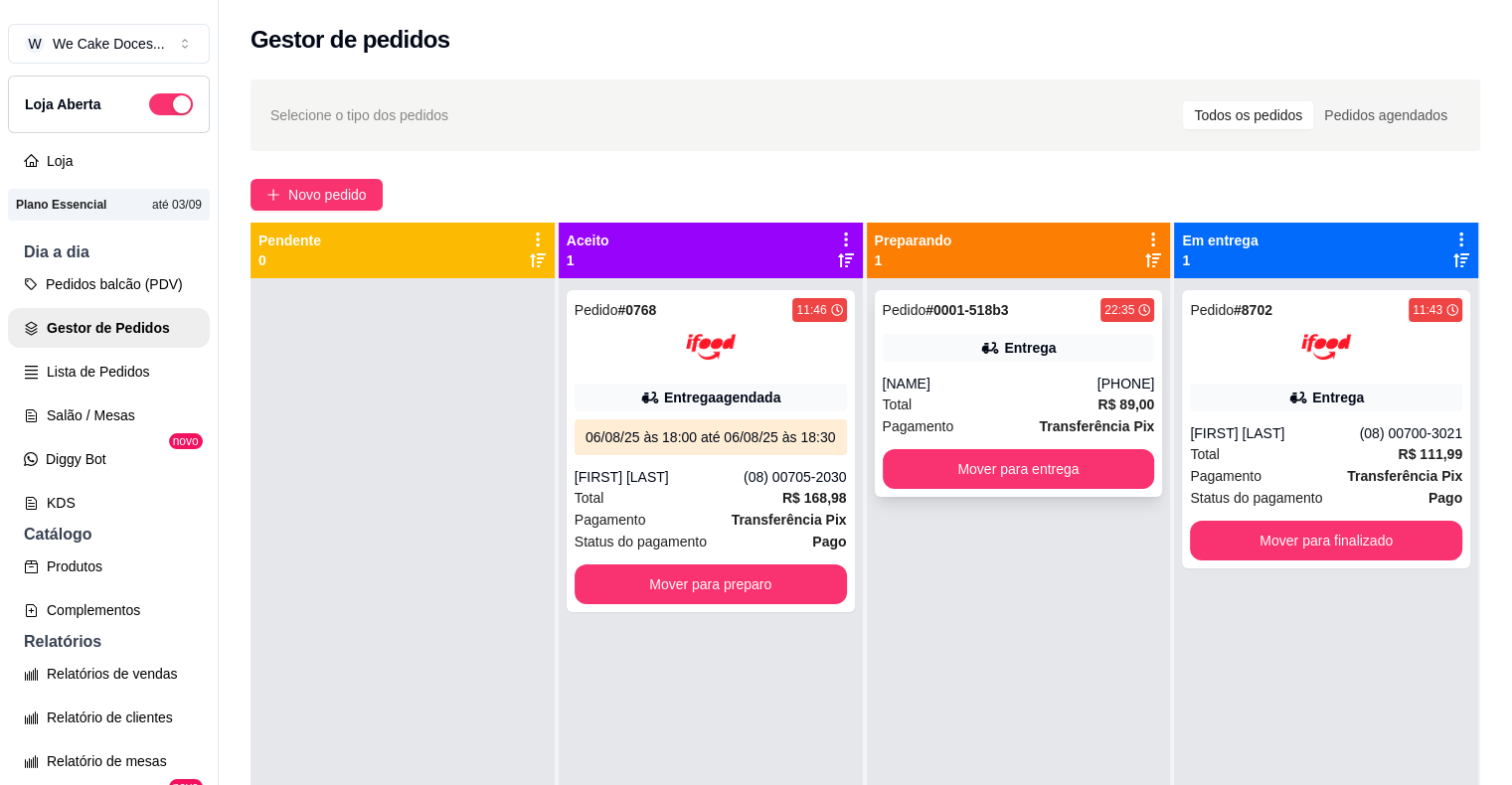 click on "[NAME]" at bounding box center (990, 384) 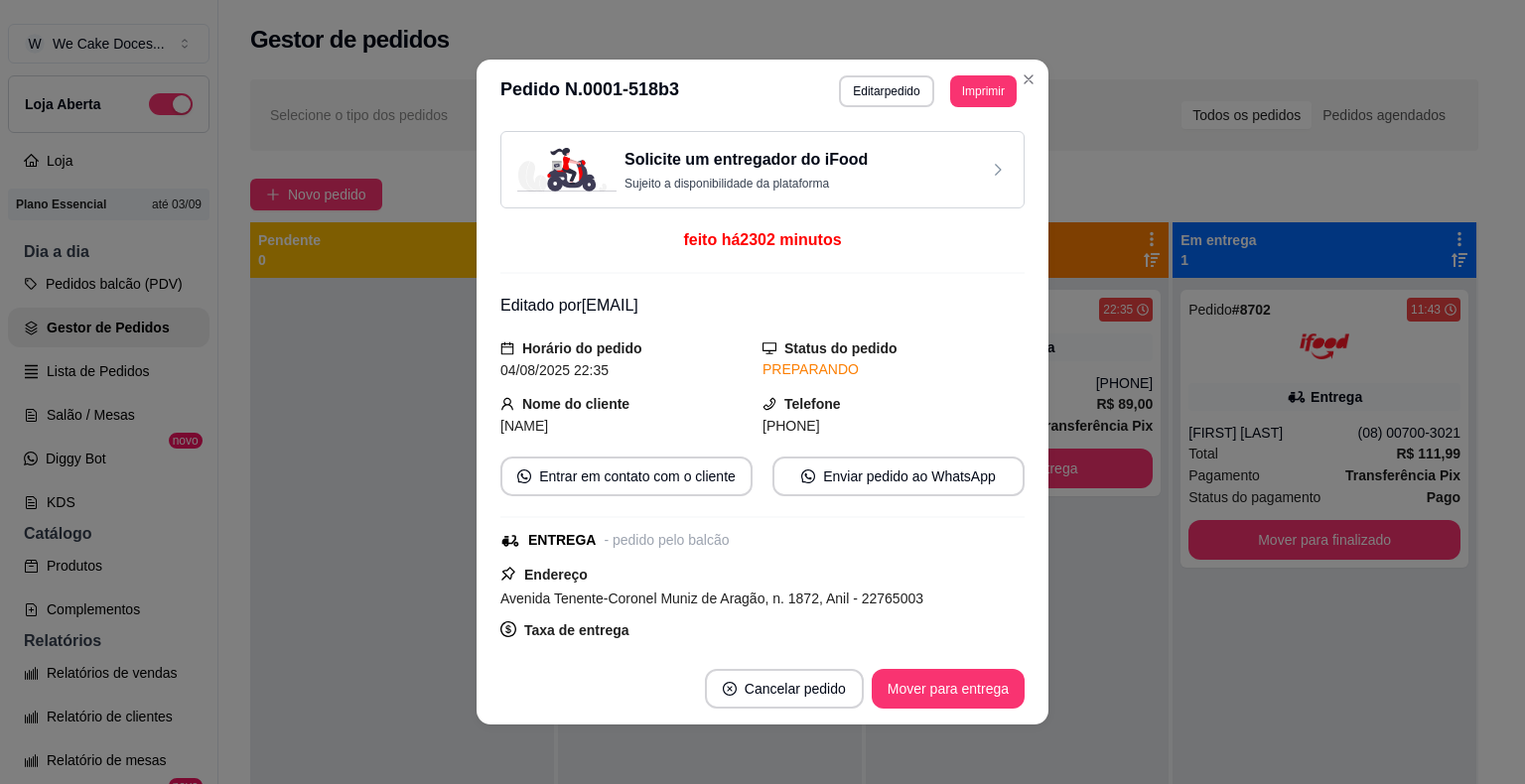 click on "Solicite um entregador do iFood Sujeito a disponibilidade da plataforma" at bounding box center (762, 170) 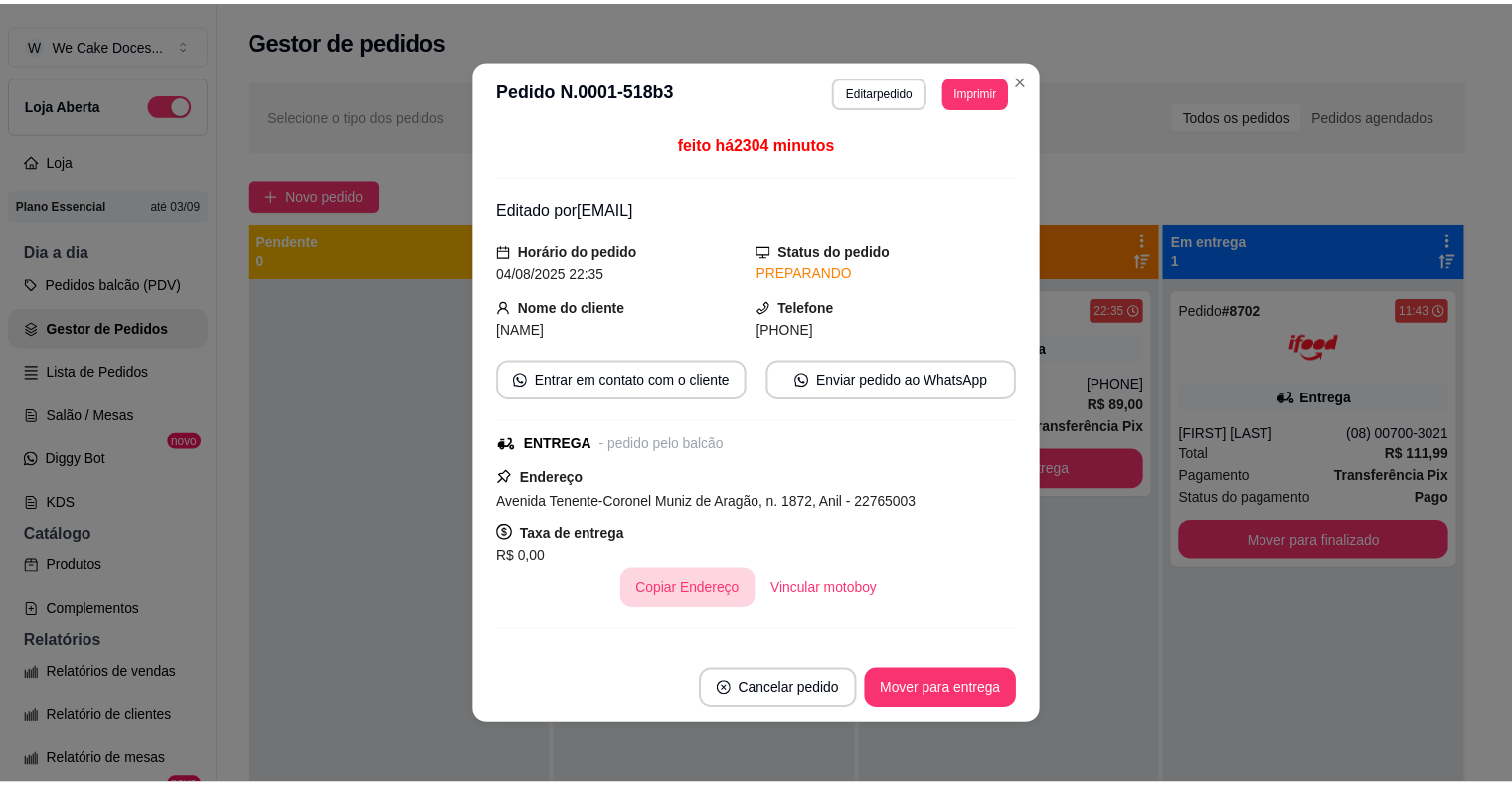 scroll, scrollTop: 0, scrollLeft: 0, axis: both 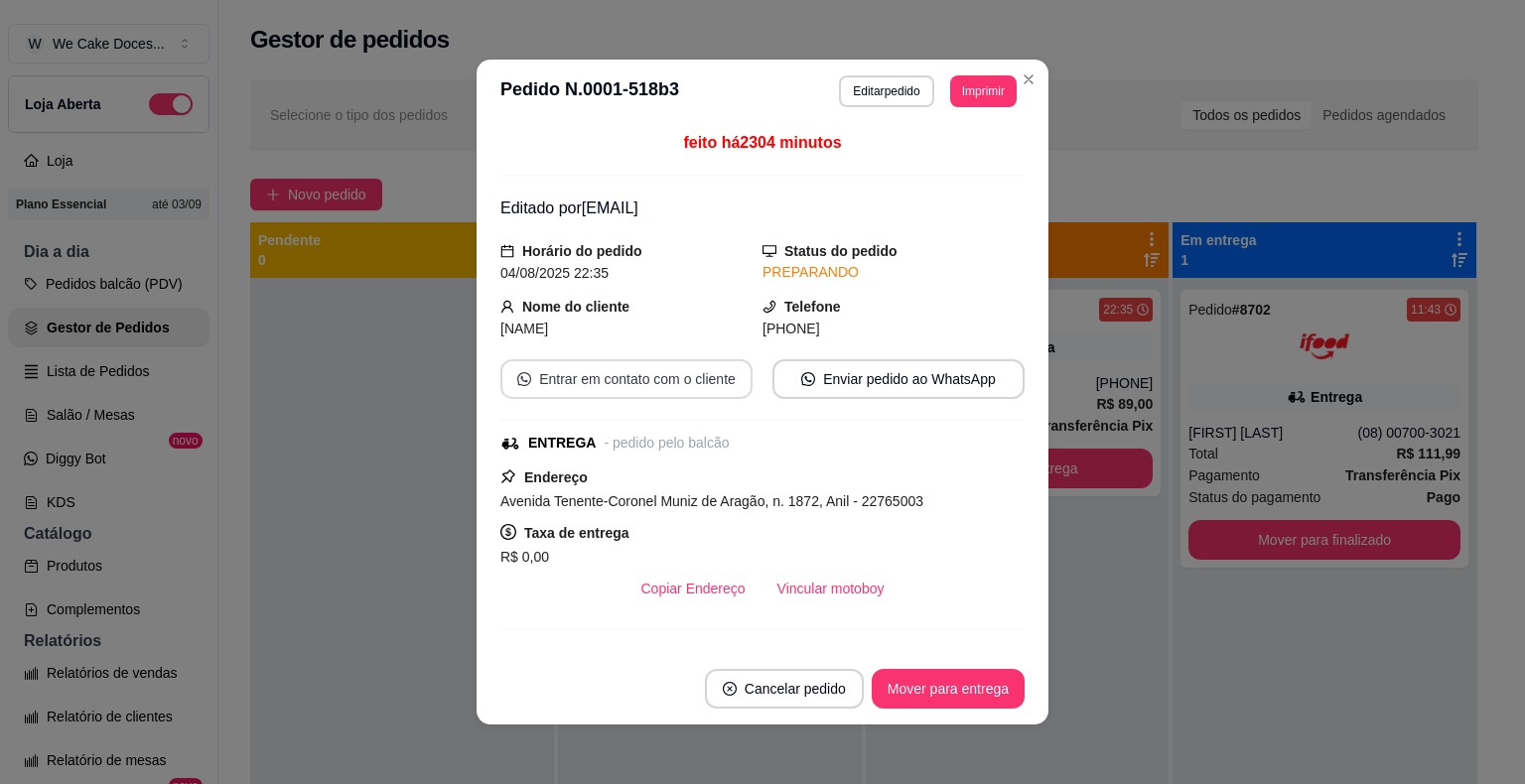 click on "Entrar em contato com o cliente" at bounding box center (626, 379) 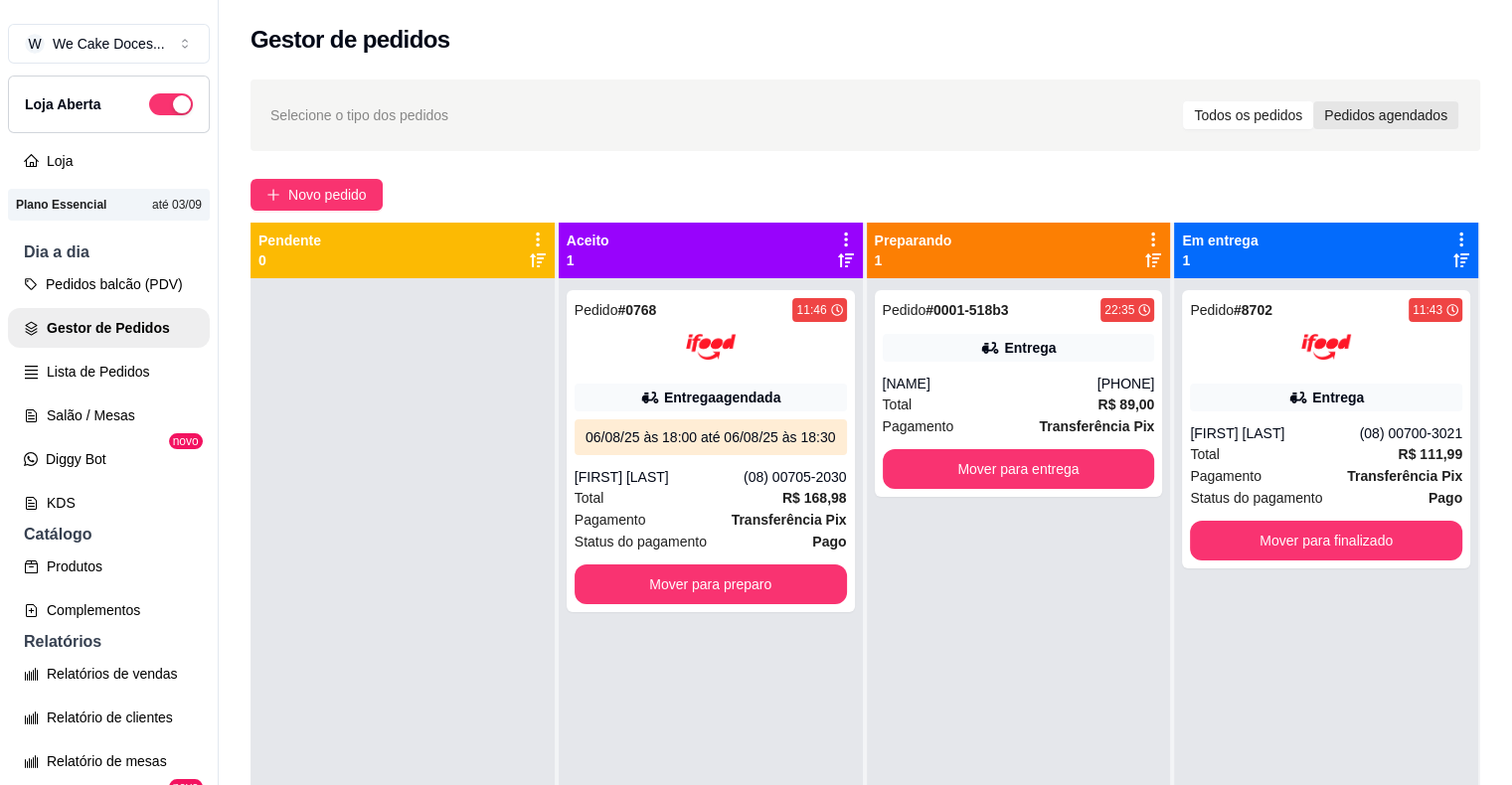click on "Pedidos agendados" at bounding box center [1386, 115] 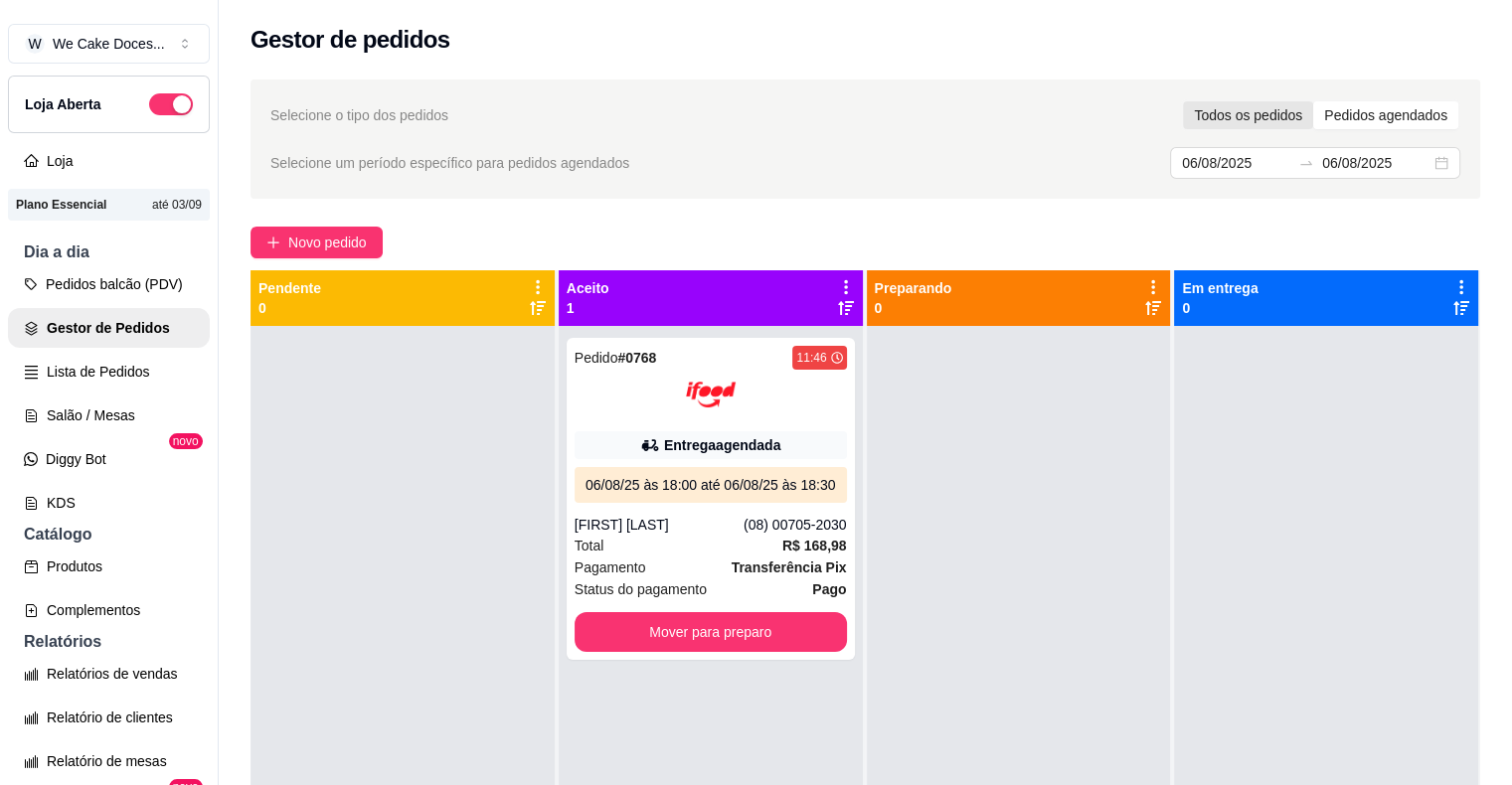 click on "Todos os pedidos" at bounding box center (1248, 115) 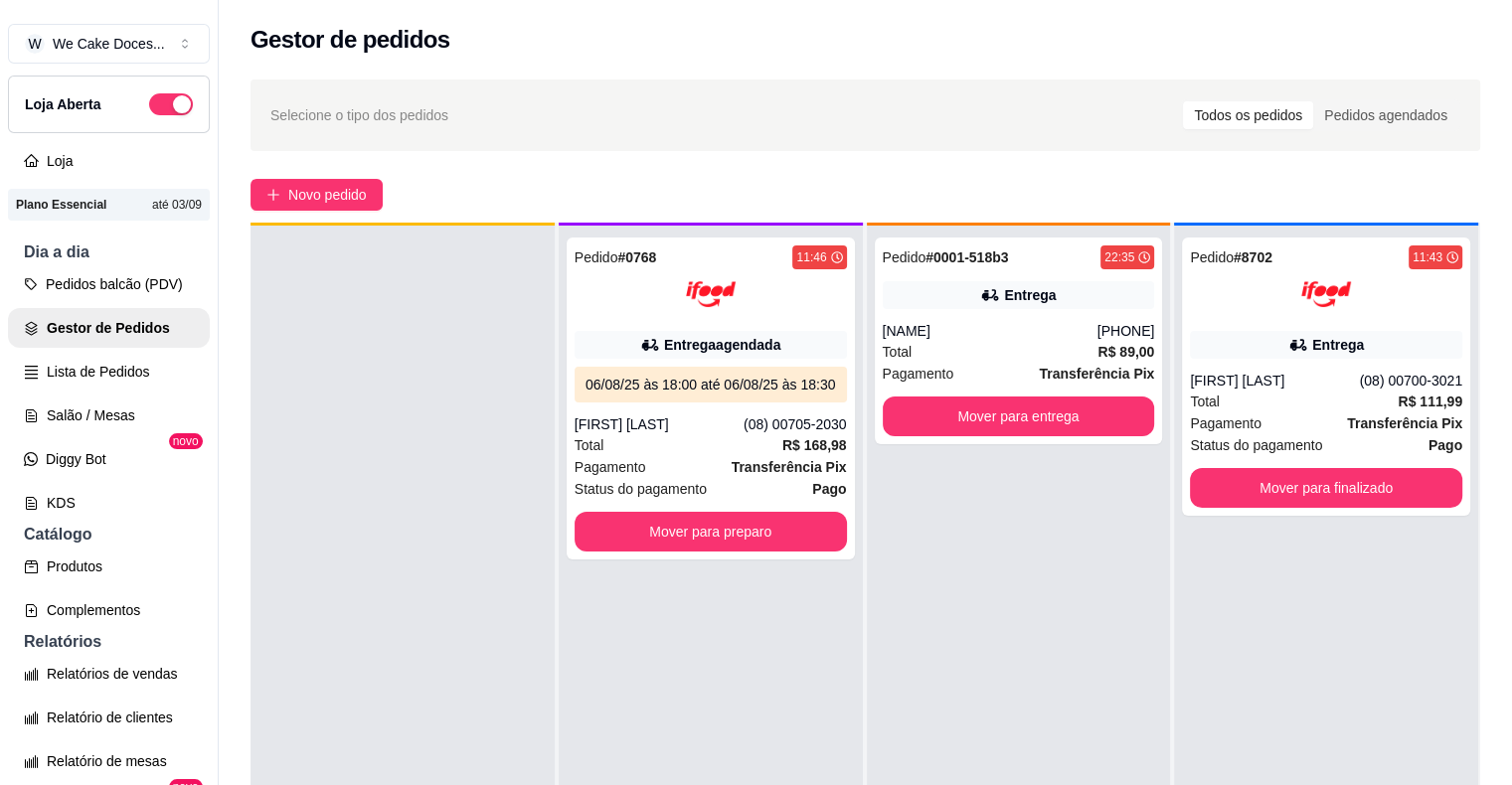 scroll, scrollTop: 56, scrollLeft: 0, axis: vertical 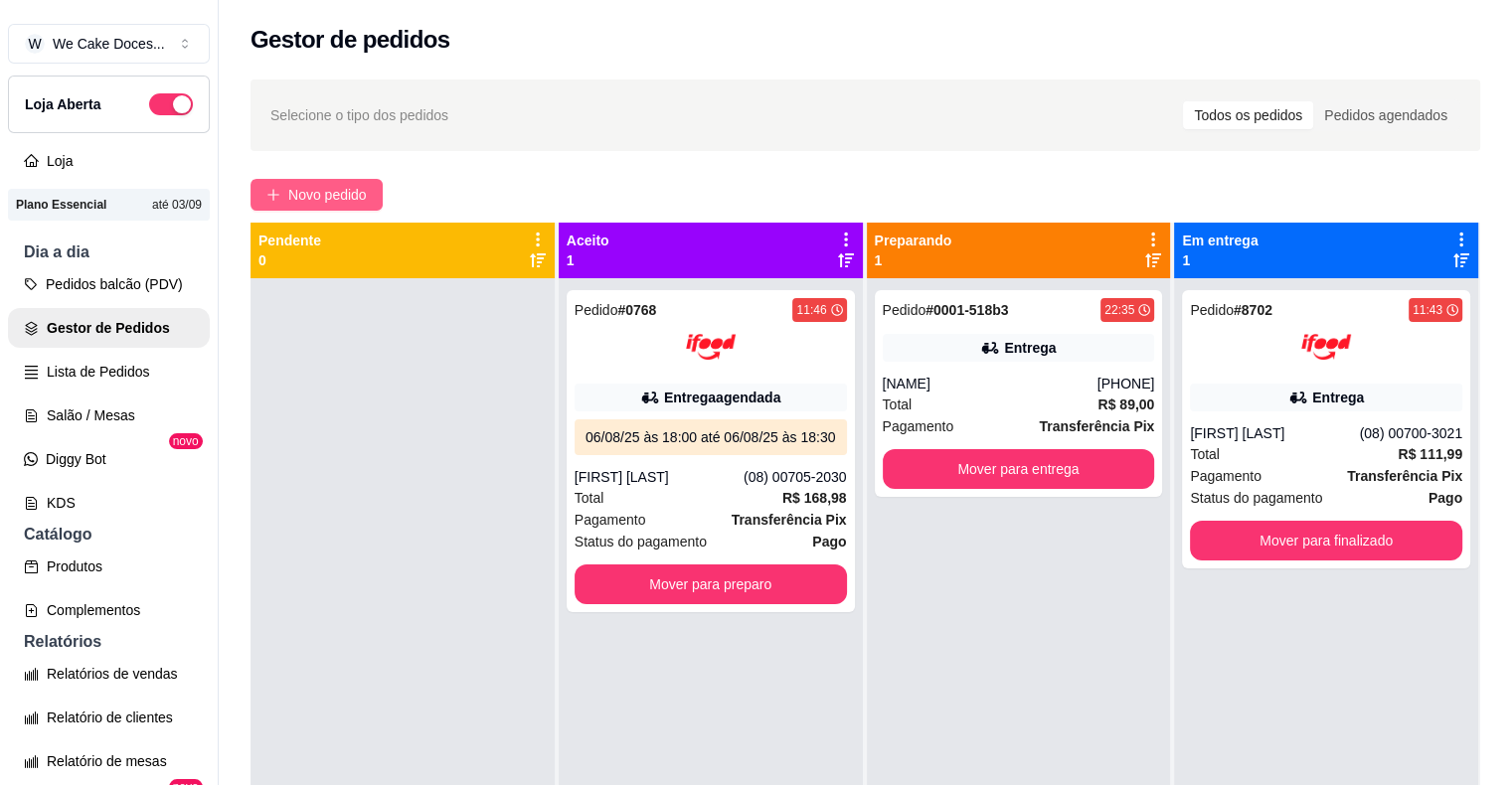 click on "Novo pedido" at bounding box center (327, 195) 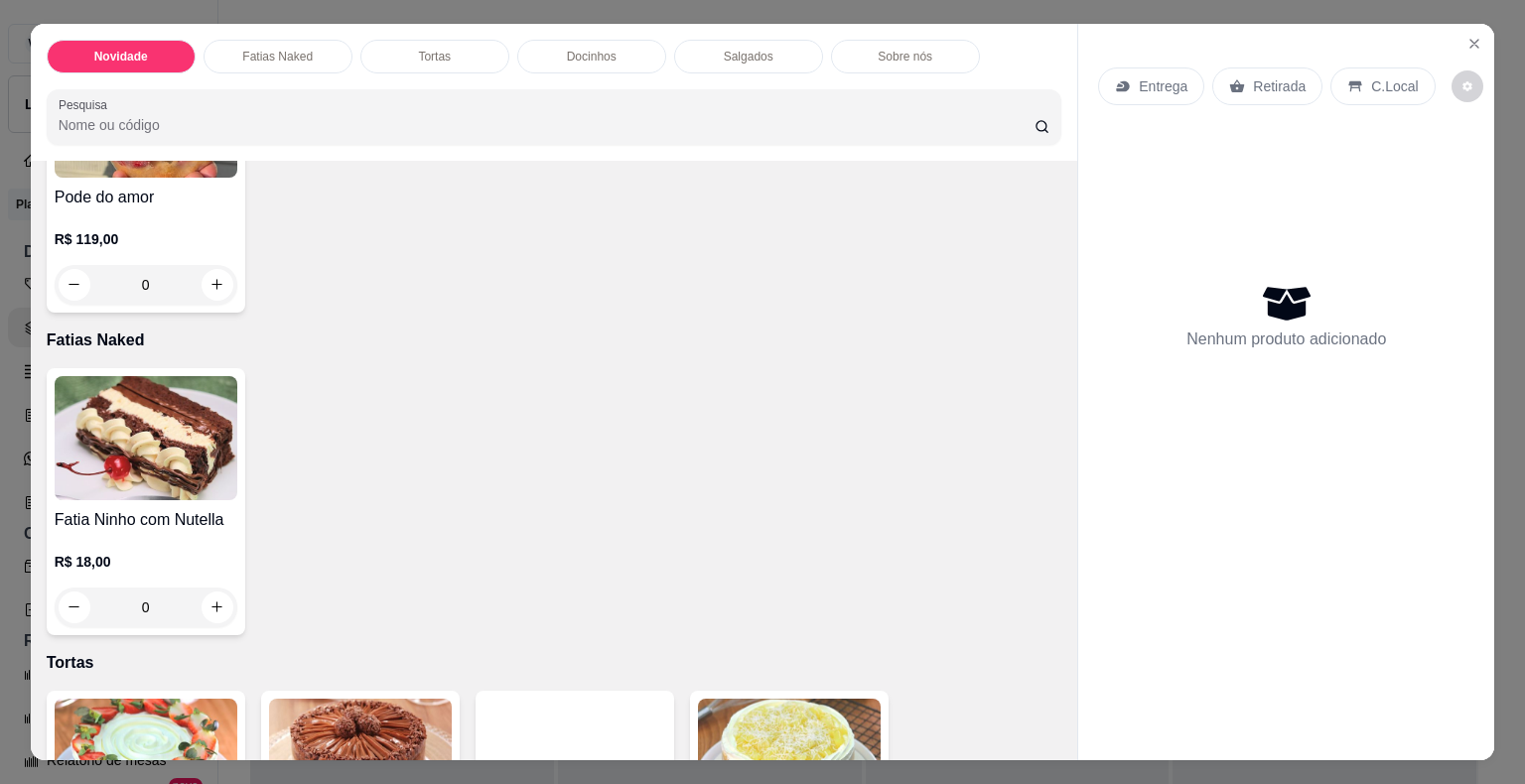 scroll, scrollTop: 0, scrollLeft: 0, axis: both 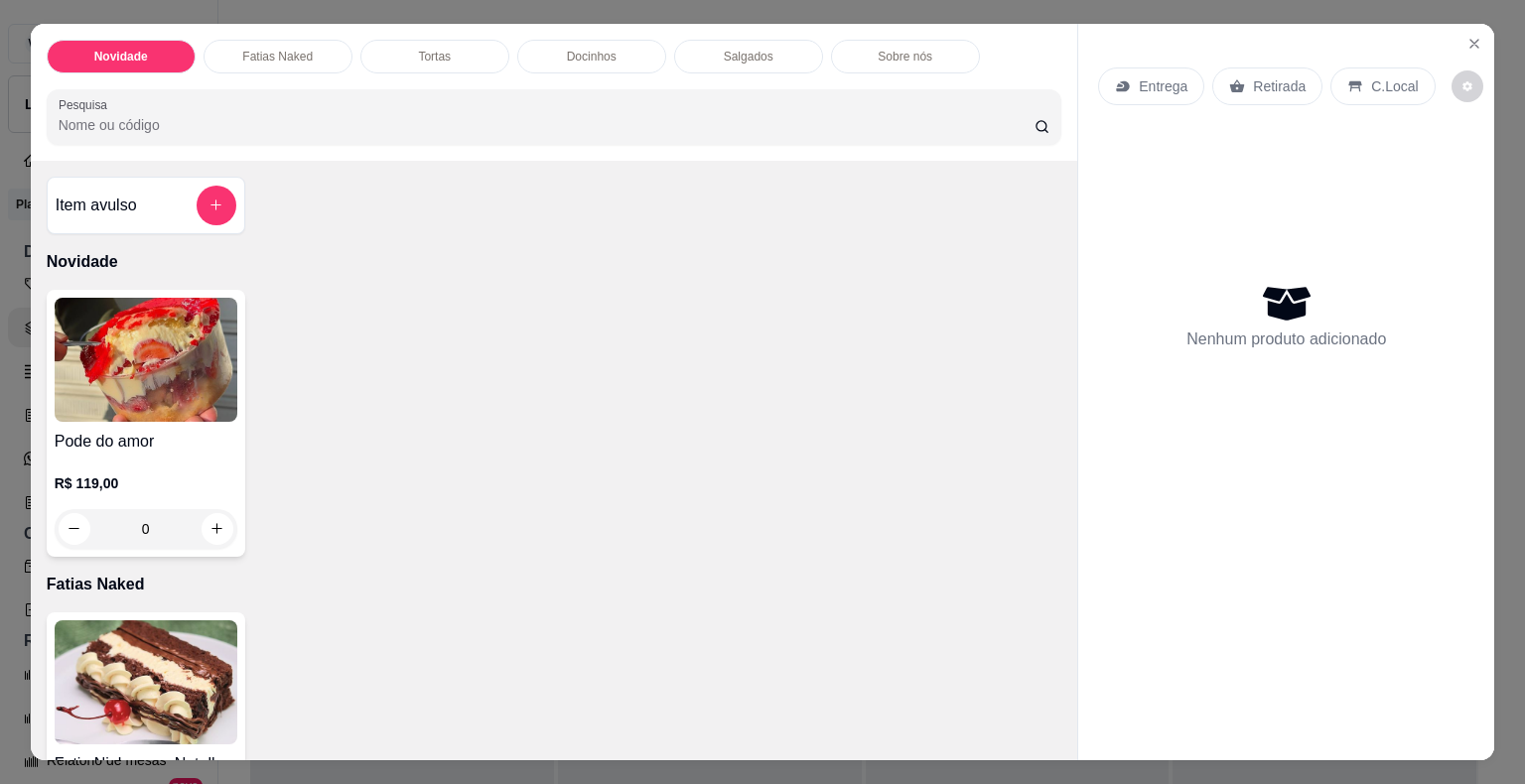 click on "Fatias Naked" at bounding box center (277, 57) 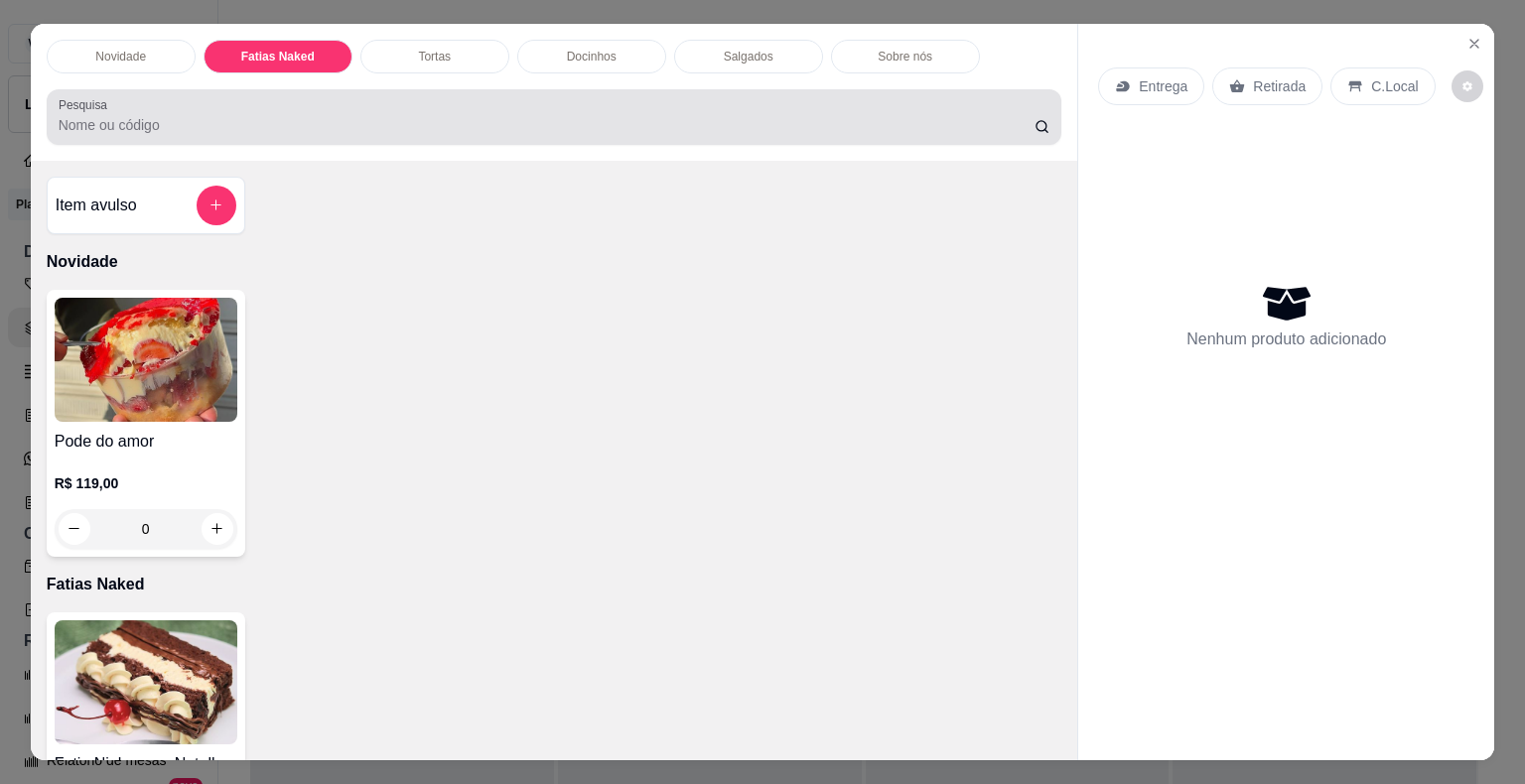 scroll, scrollTop: 411, scrollLeft: 0, axis: vertical 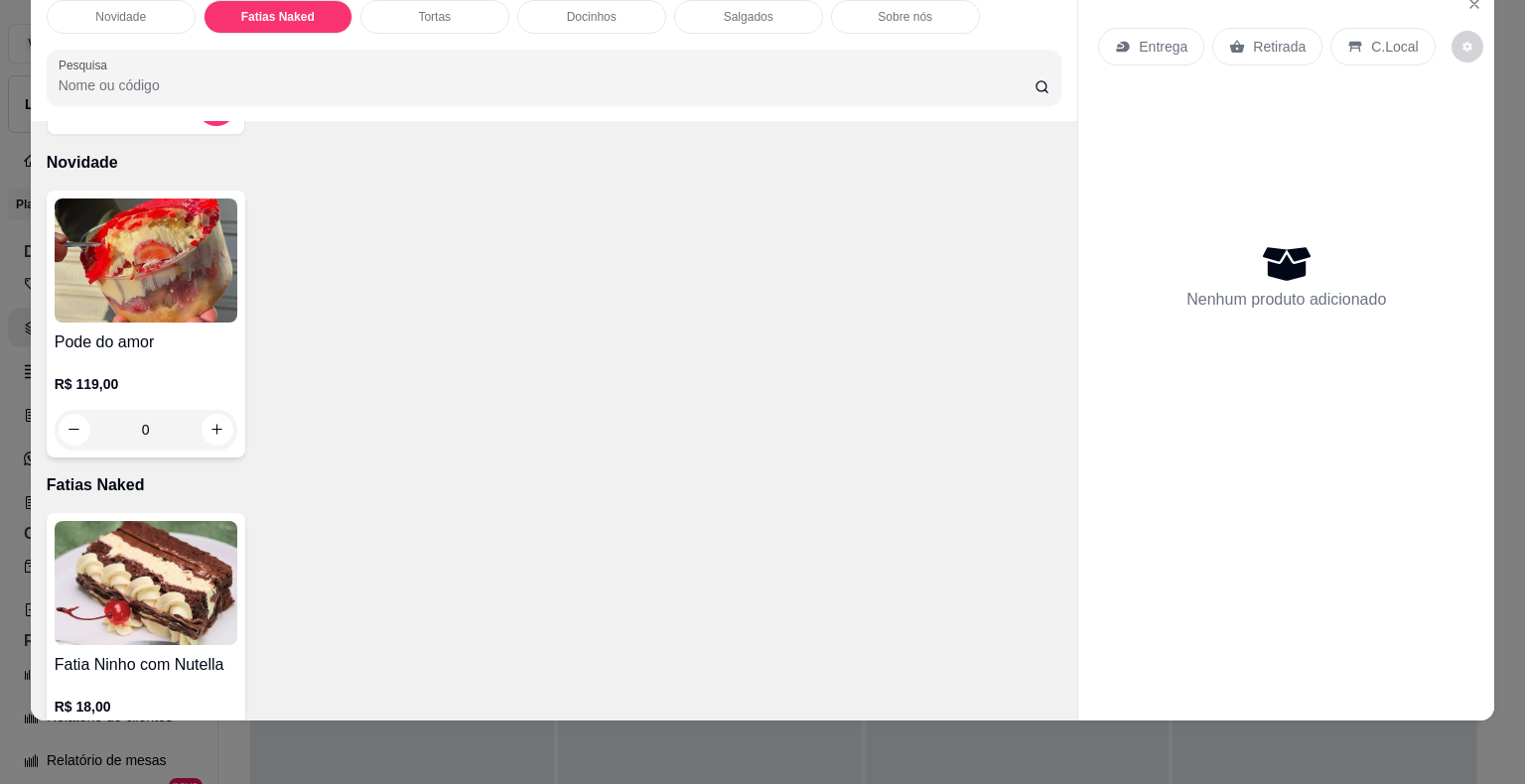 click at bounding box center (146, 260) 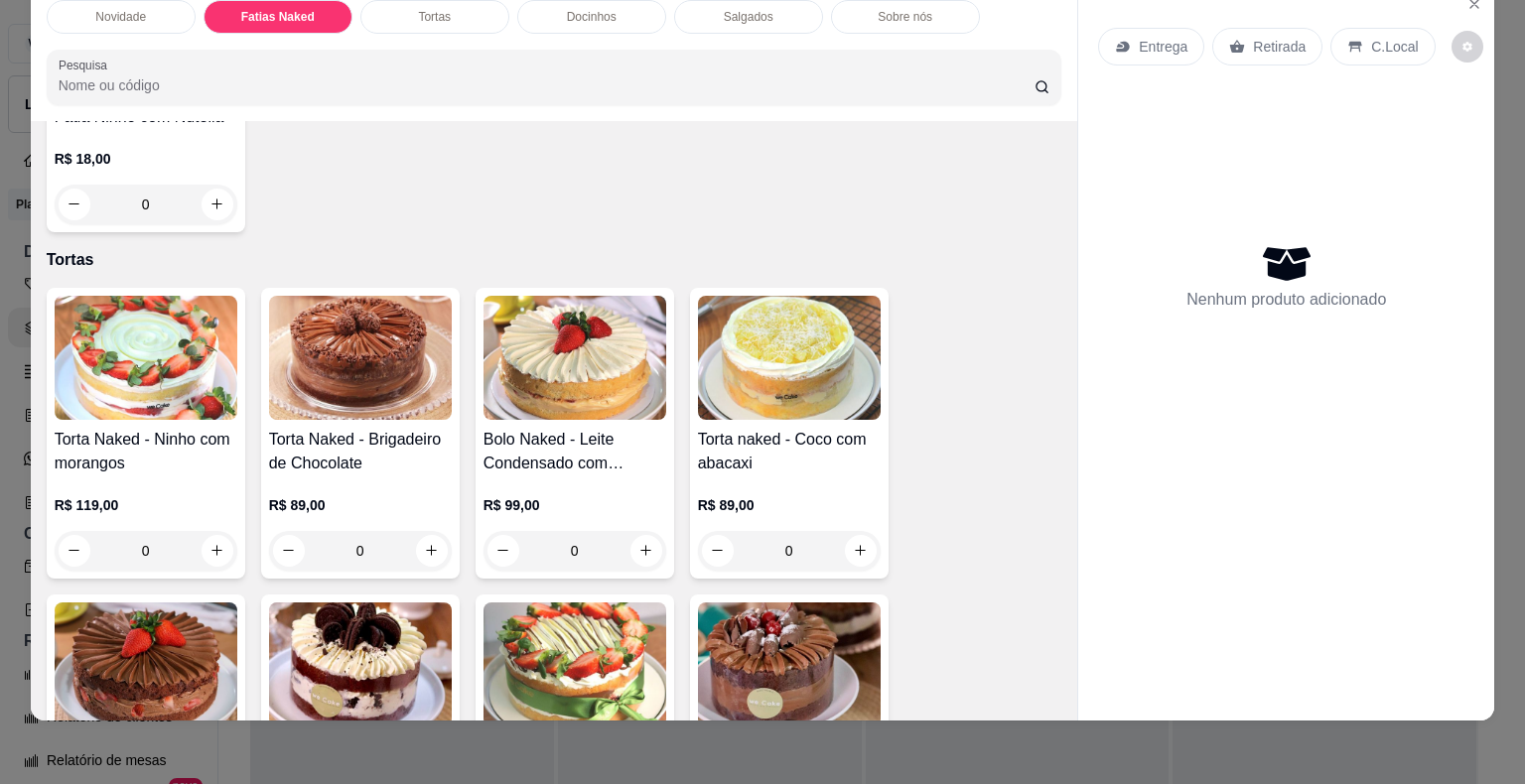 scroll, scrollTop: 648, scrollLeft: 0, axis: vertical 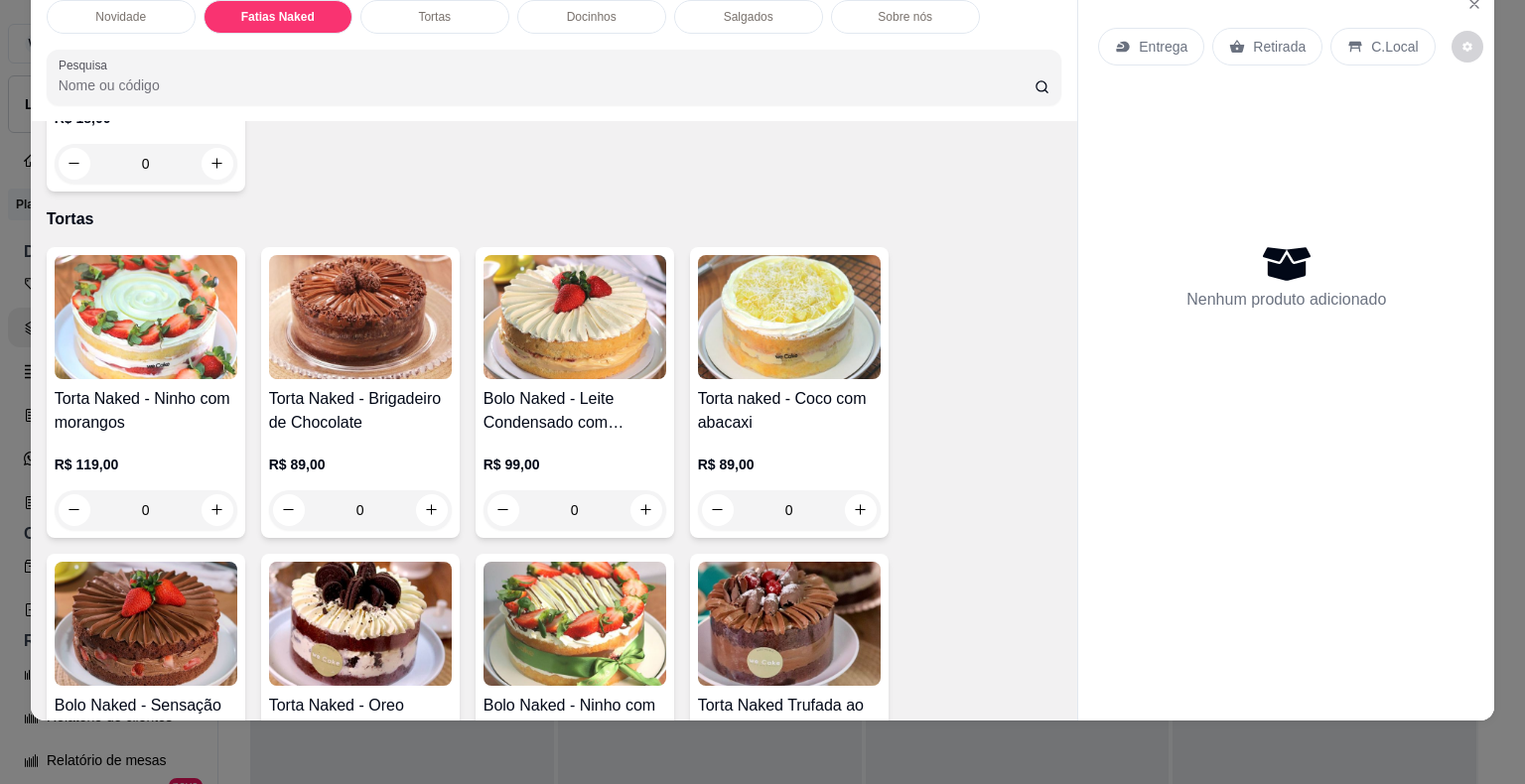 click at bounding box center [360, 317] 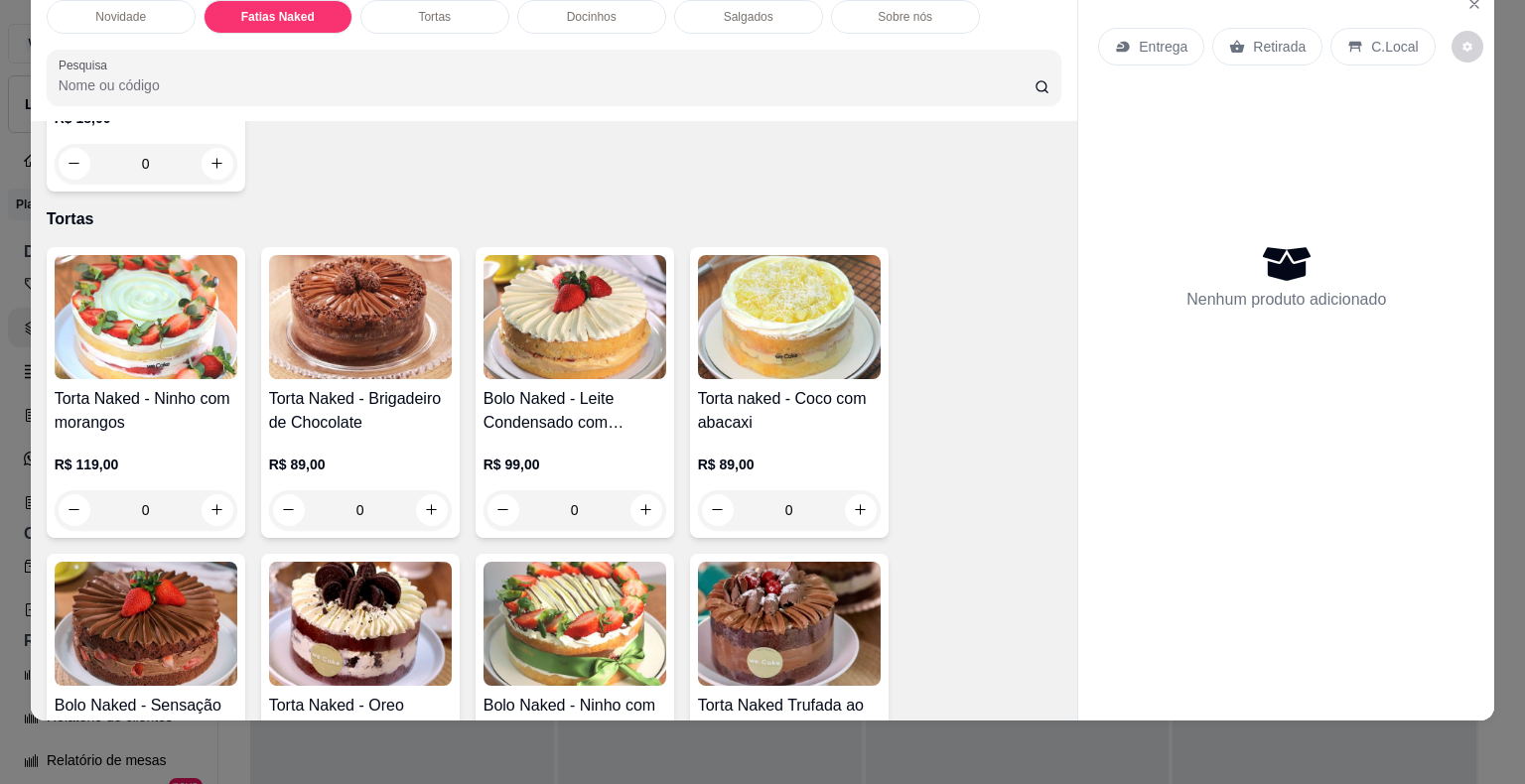 scroll, scrollTop: 0, scrollLeft: 0, axis: both 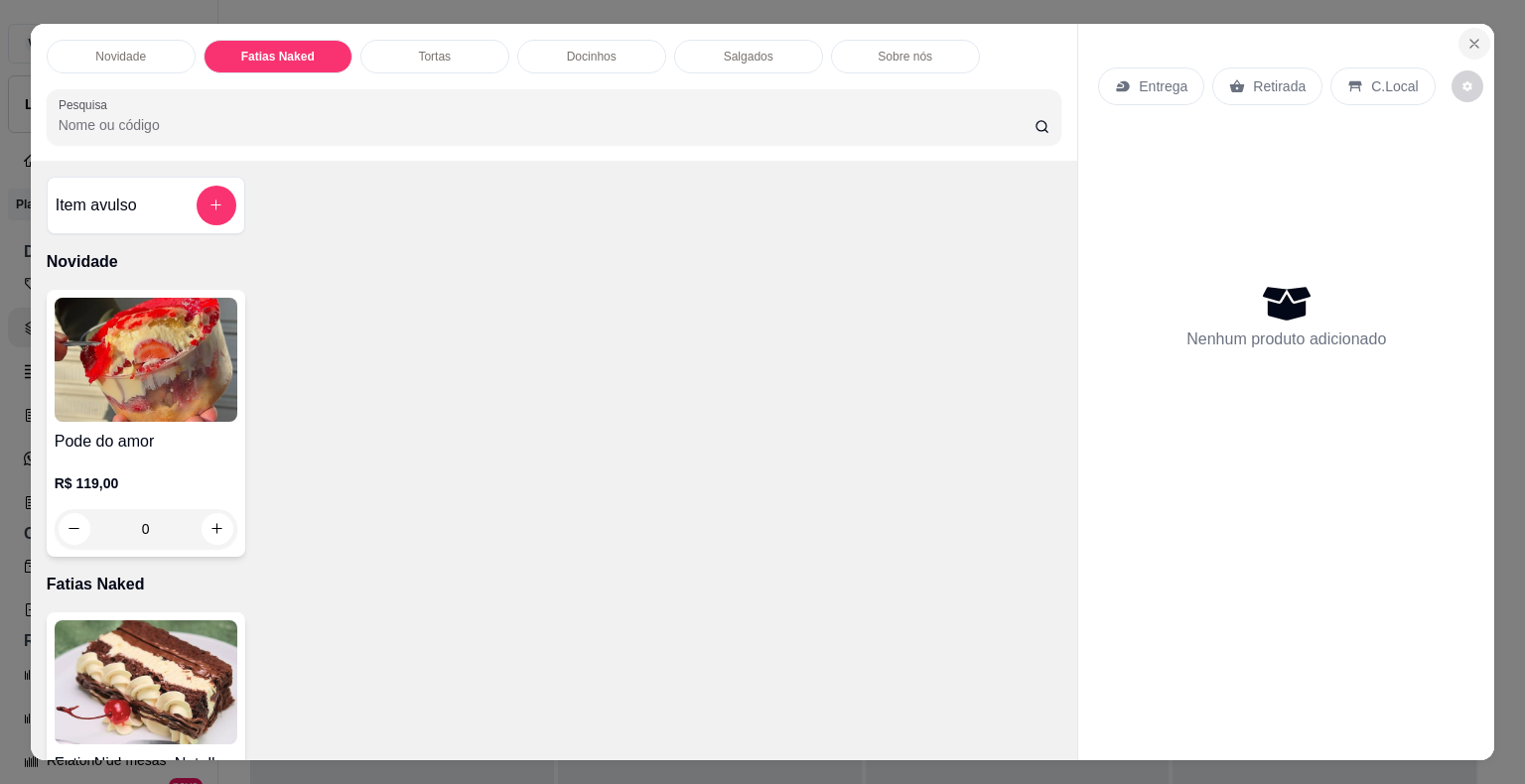 click 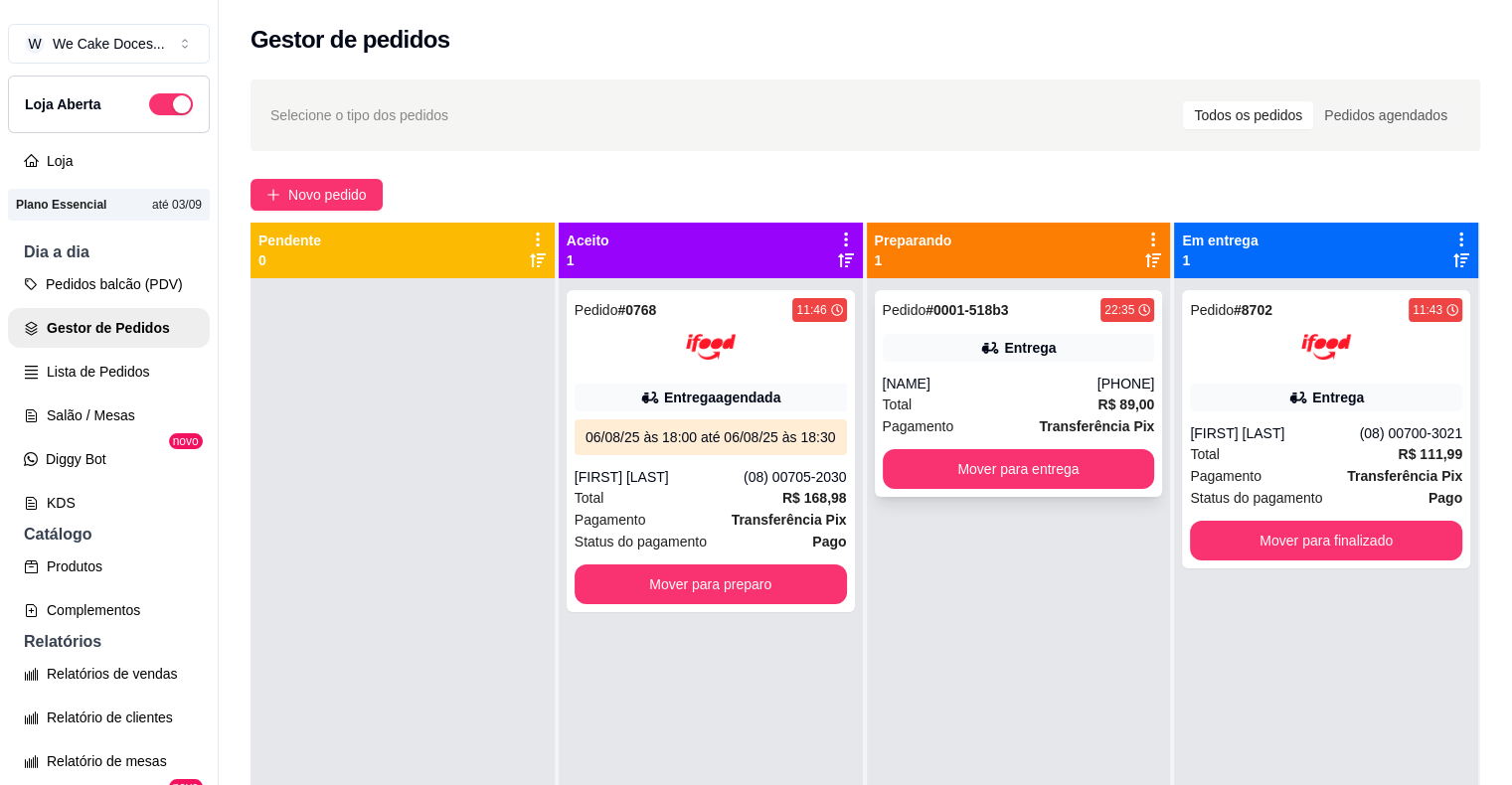 click on "Pedido  # 0001-518b3 22:35 Entrega [FIRST] [PHONE] Total R$ 89,00 Pagamento Transferência Pix Mover para entrega" at bounding box center (1019, 393) 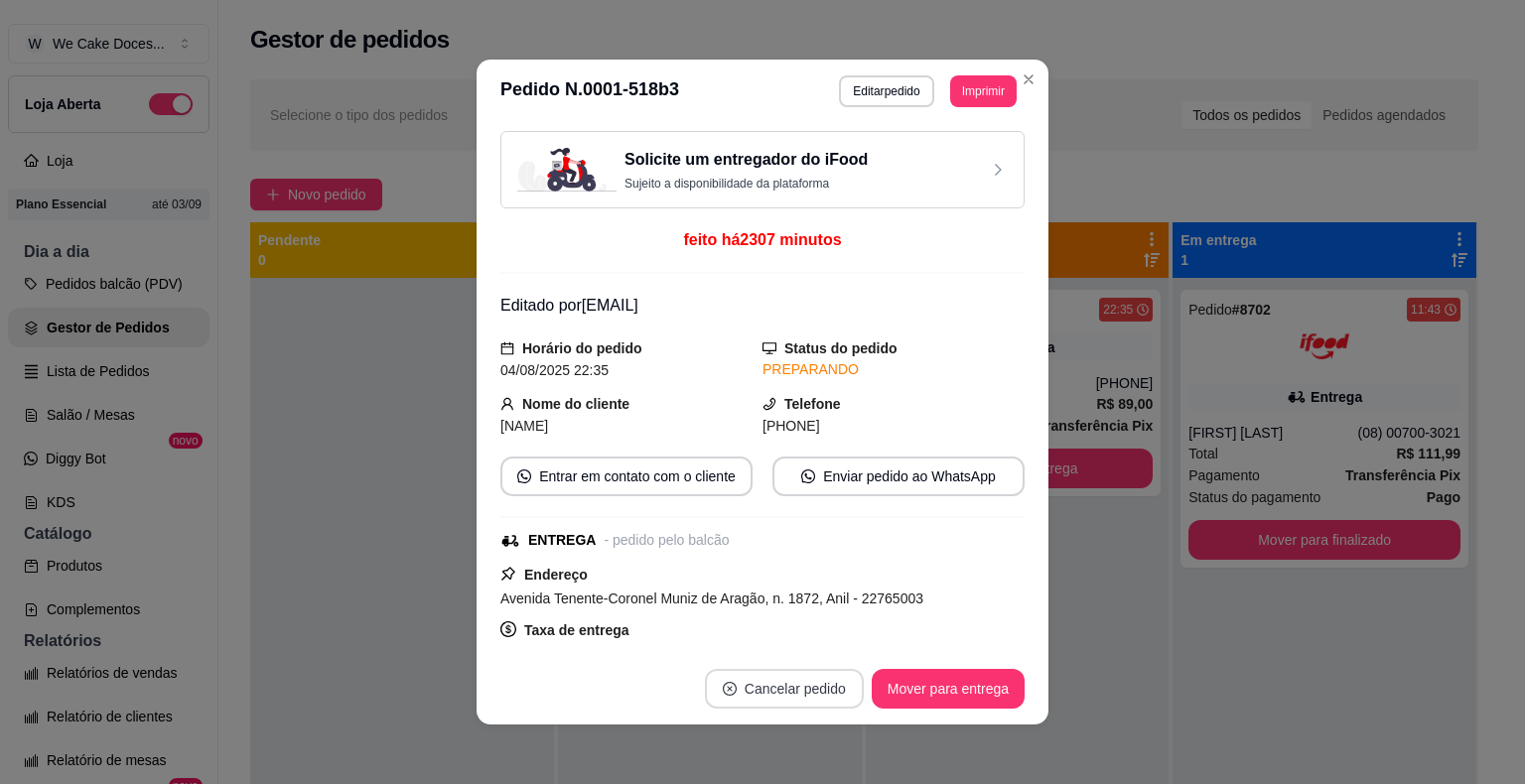 click on "Cancelar pedido" at bounding box center (784, 689) 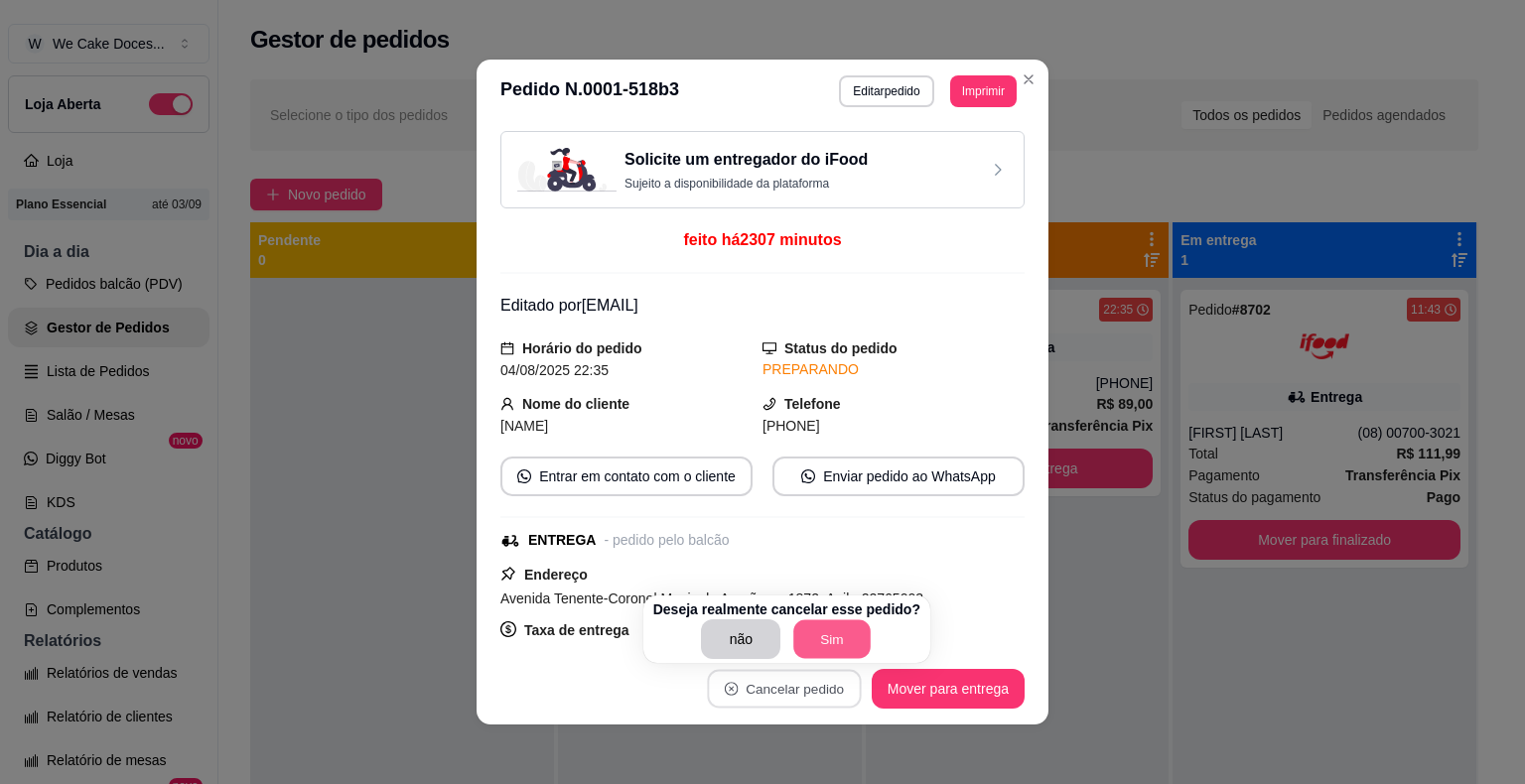 click on "Sim" at bounding box center [833, 639] 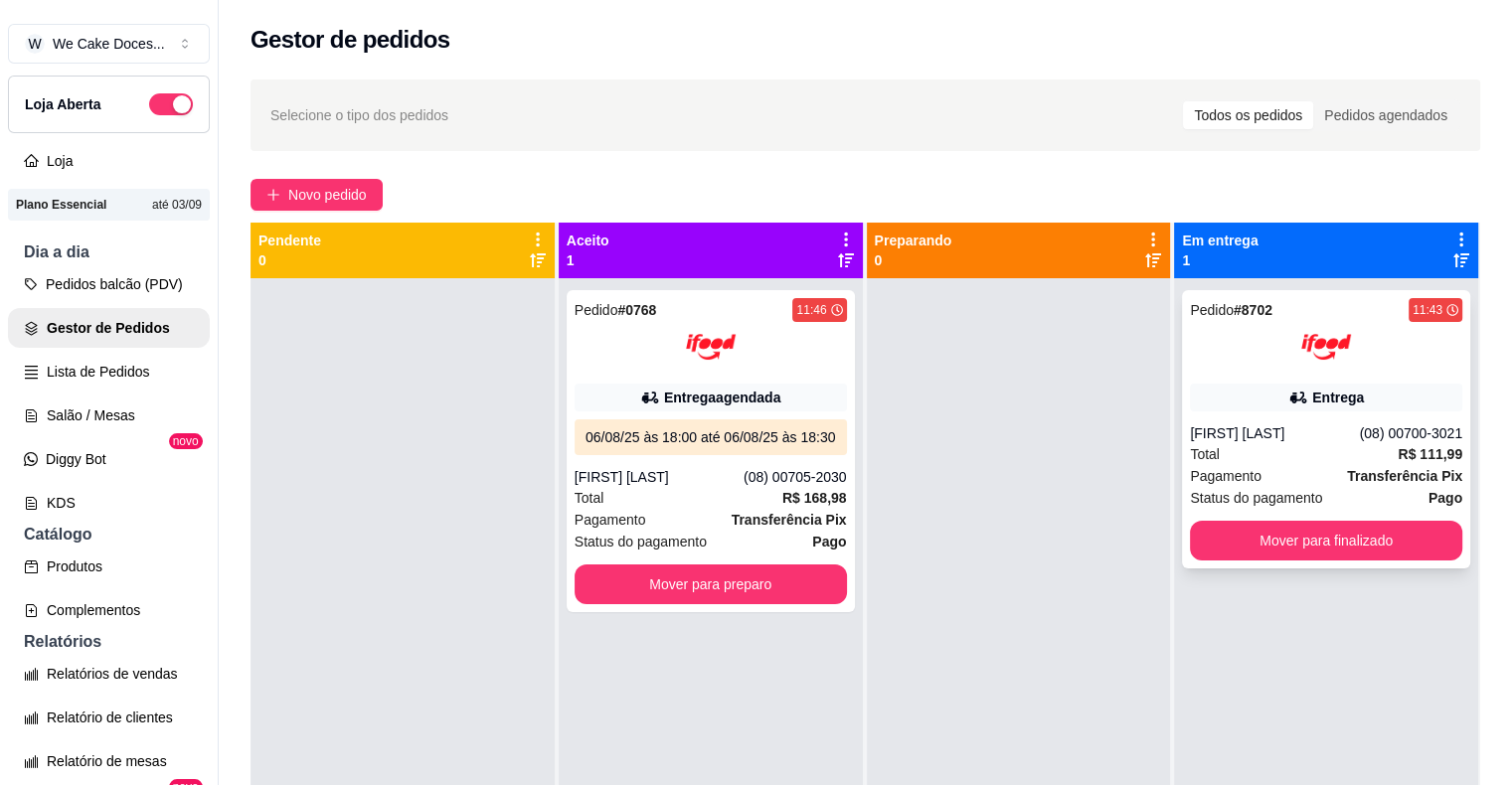 click at bounding box center (1326, 347) 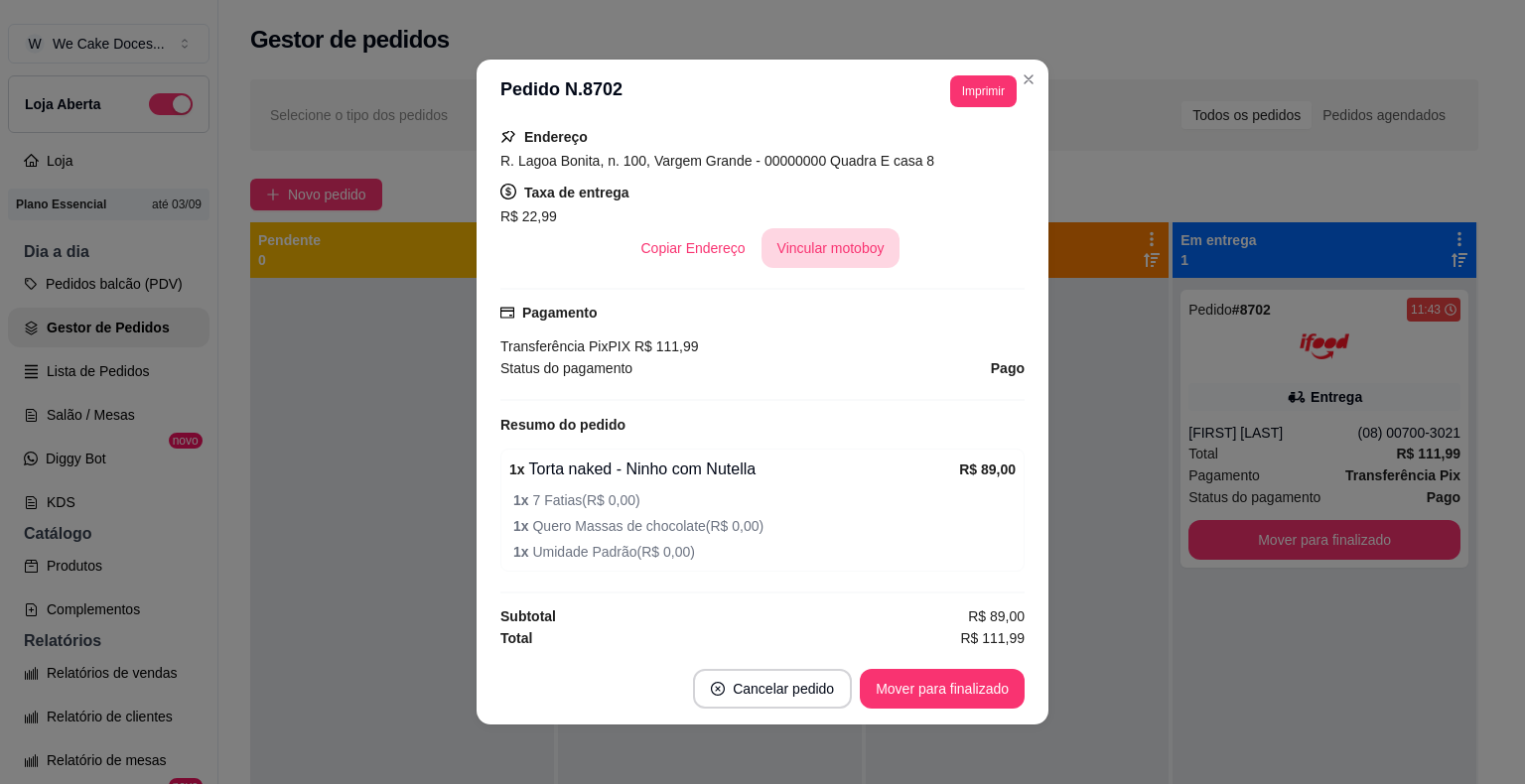 scroll, scrollTop: 445, scrollLeft: 0, axis: vertical 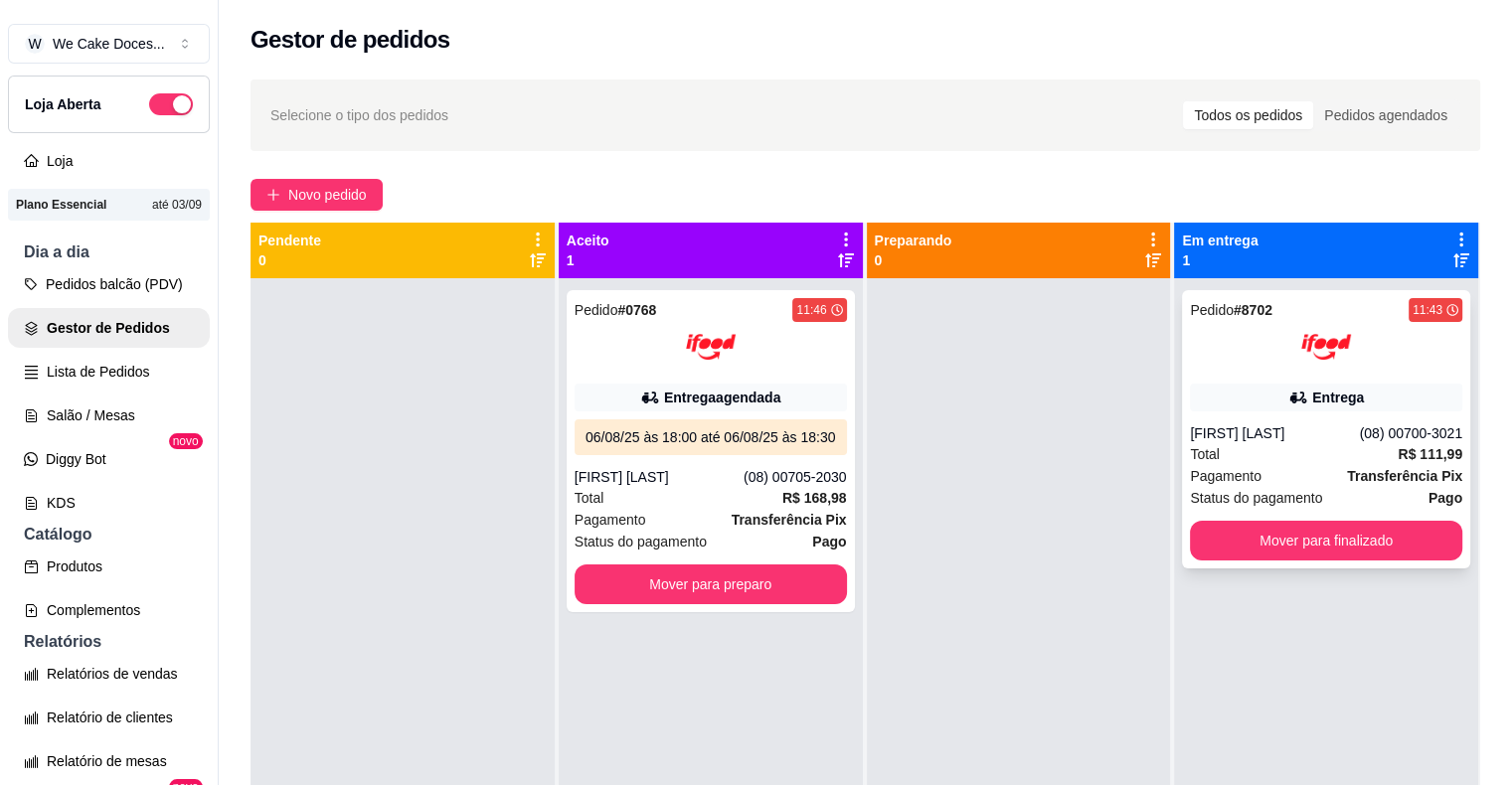 click on "Entrega" at bounding box center (1338, 397) 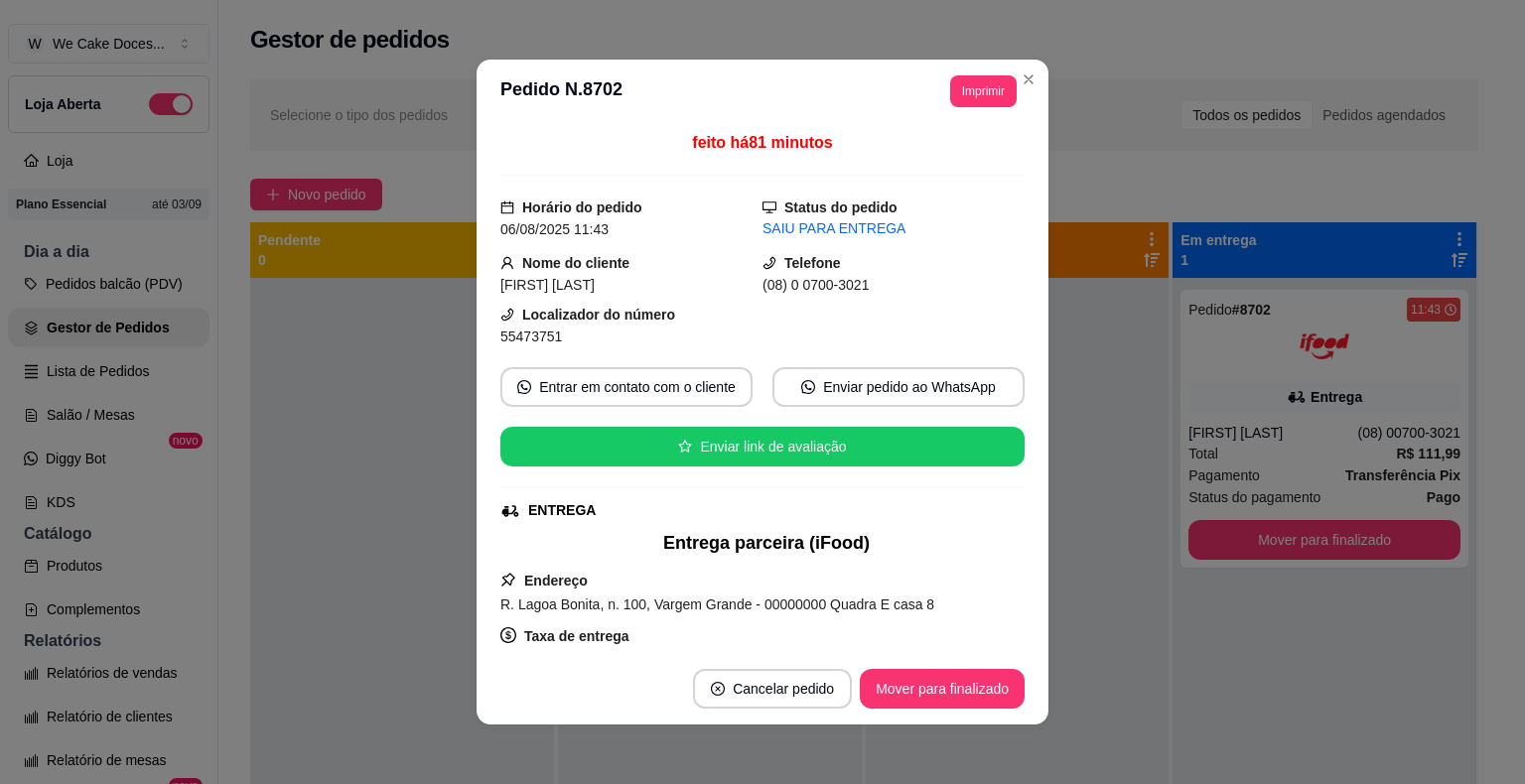scroll, scrollTop: 445, scrollLeft: 0, axis: vertical 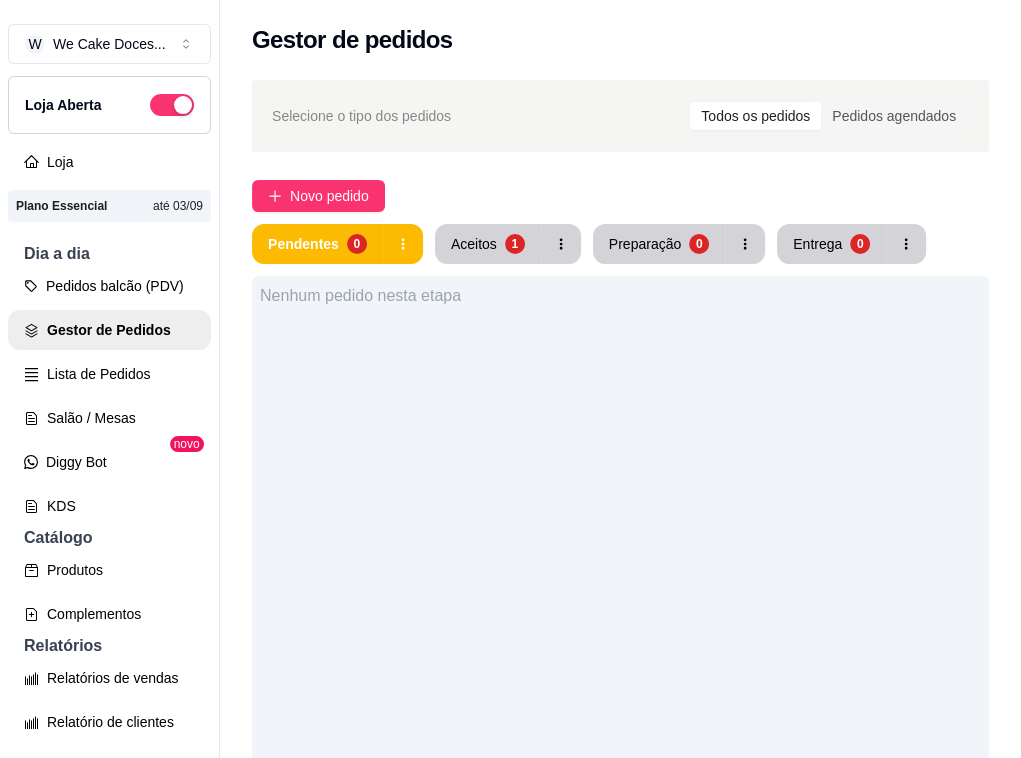 drag, startPoint x: 0, startPoint y: 213, endPoint x: -1, endPoint y: 196, distance: 17.029387 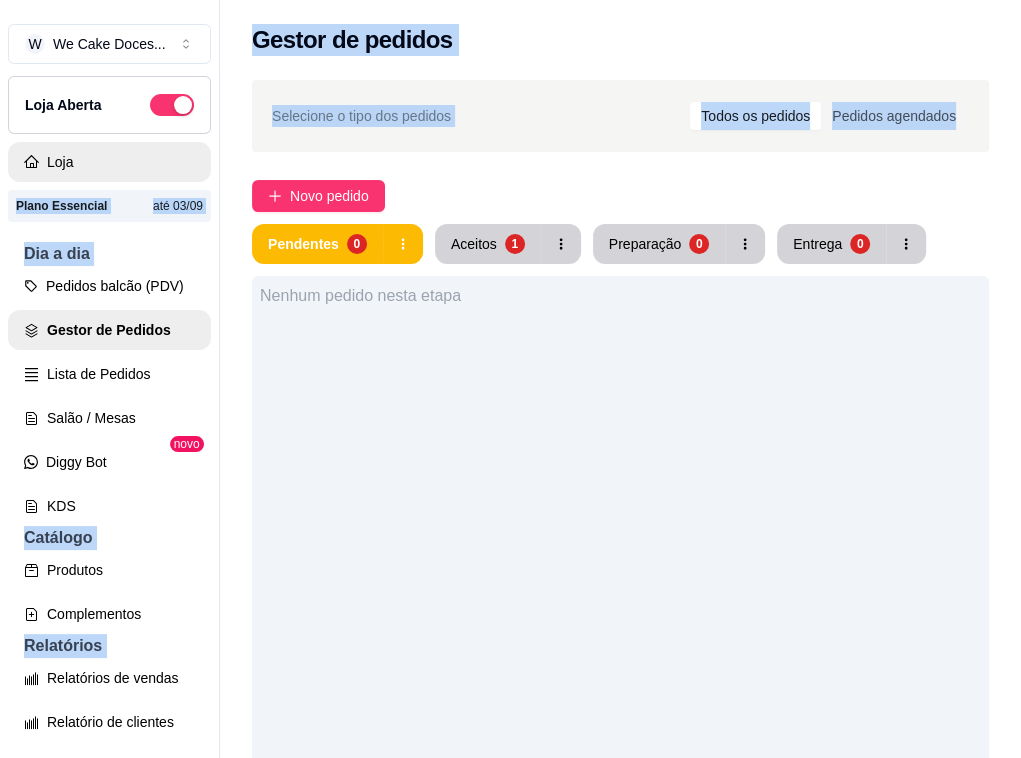drag, startPoint x: 0, startPoint y: 201, endPoint x: 786, endPoint y: 247, distance: 787.3449 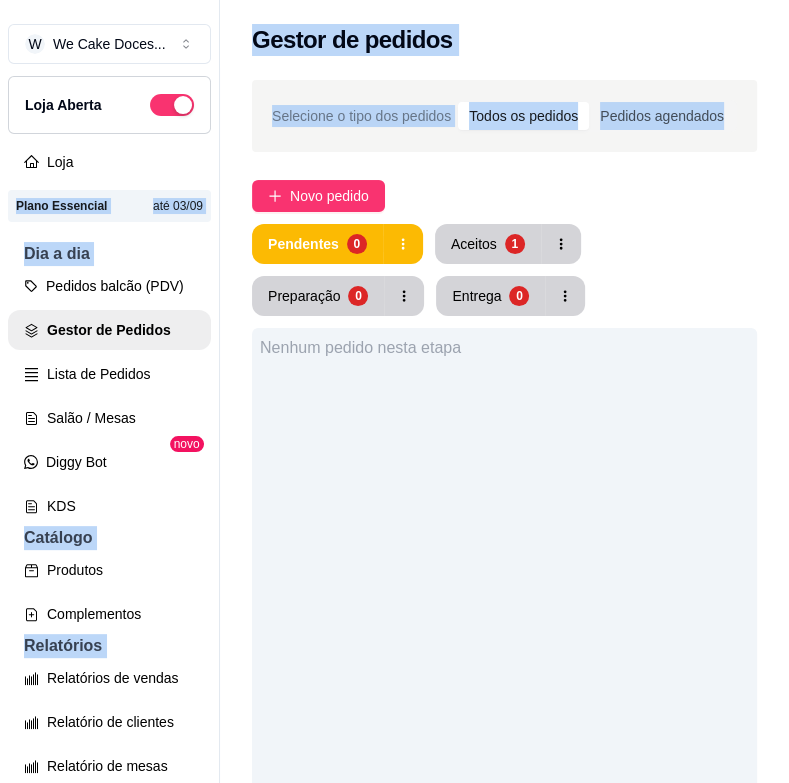 click on "Nenhum pedido nesta etapa" at bounding box center (504, 719) 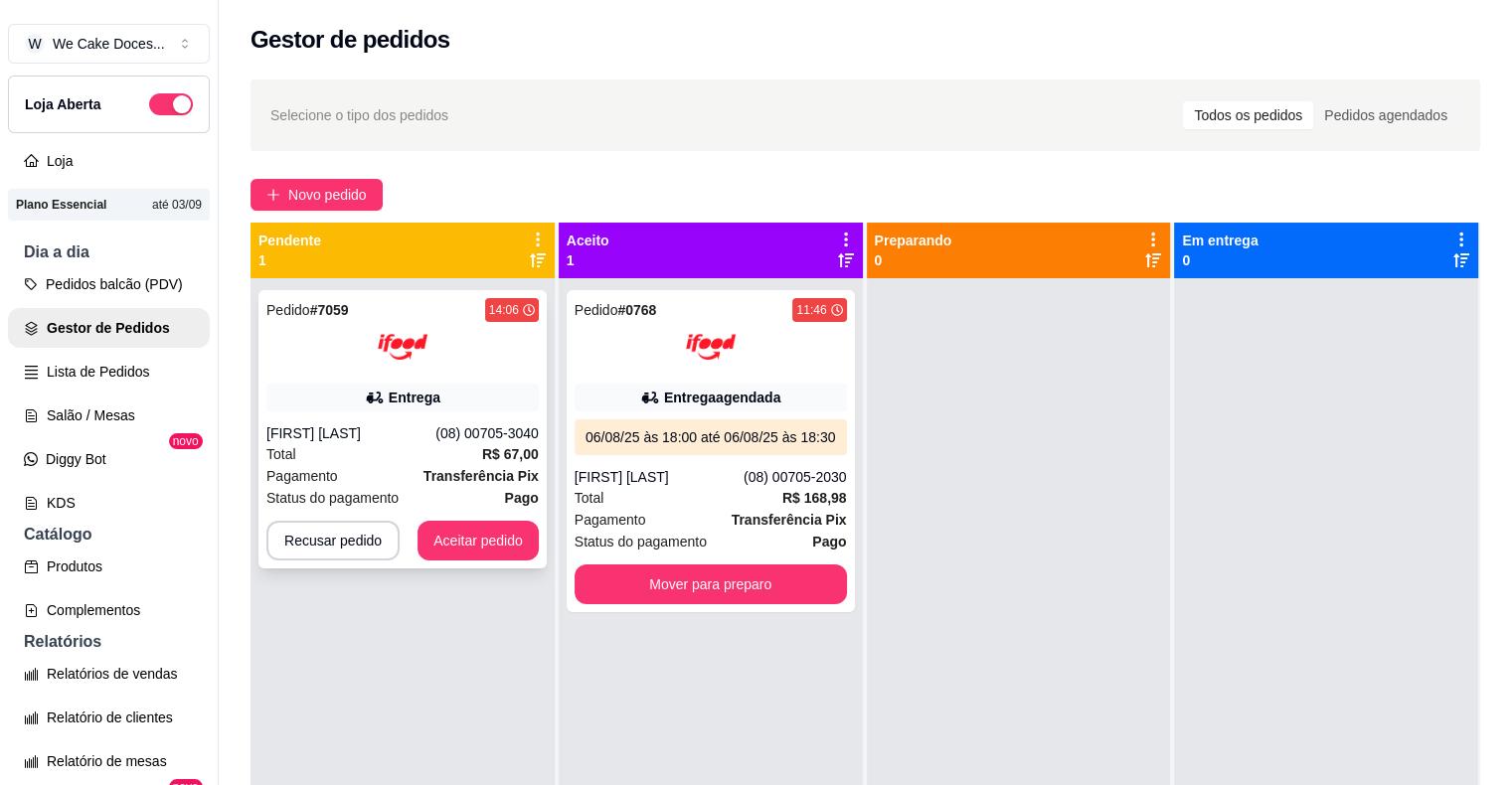 click on "Pedido  # 7059 14:06 Entrega [NAME] [PHONE] Total R$ 67,00 Pagamento Transferência Pix Status do pagamento Pago Recusar pedido Aceitar pedido" at bounding box center [403, 429] 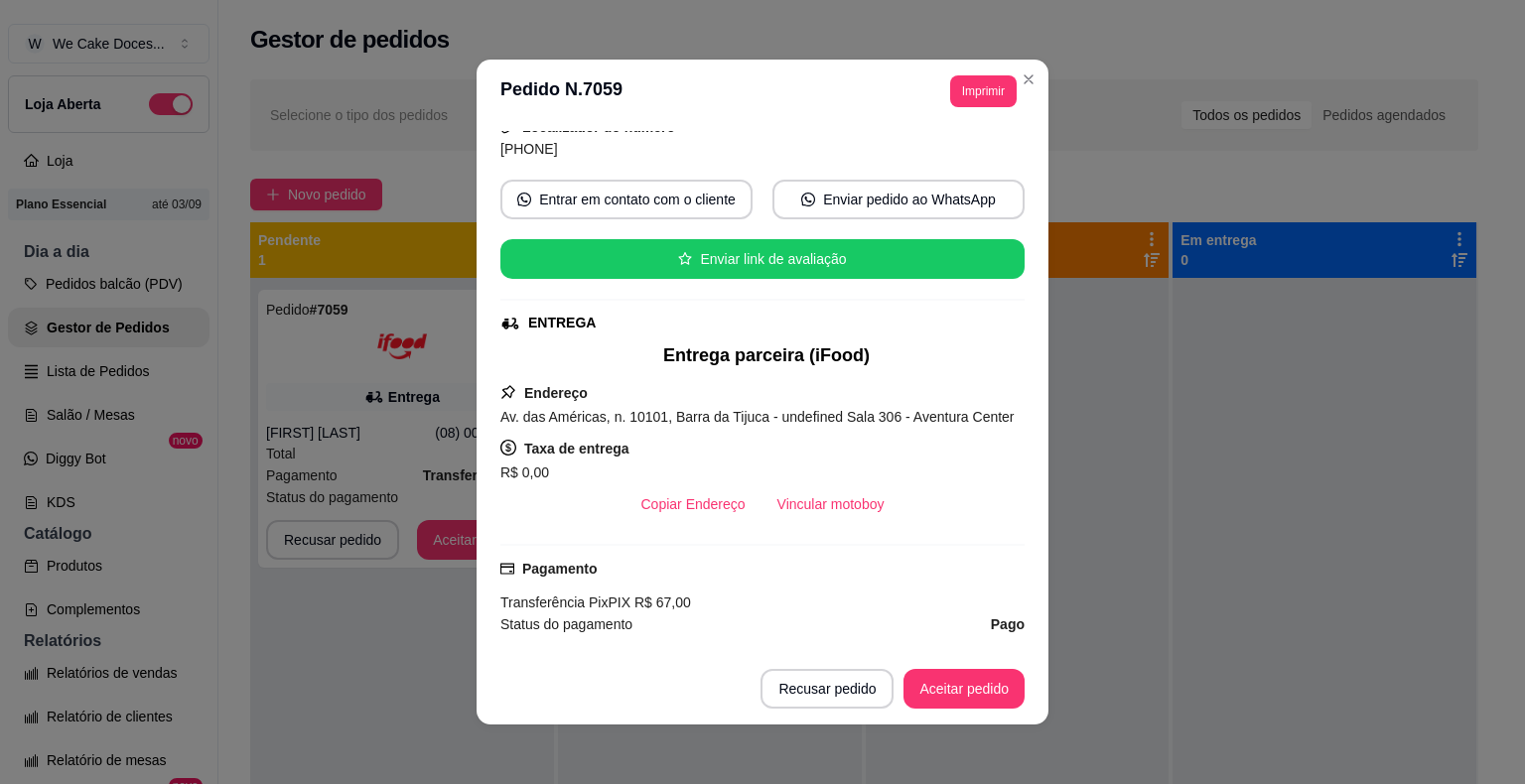 scroll, scrollTop: 0, scrollLeft: 0, axis: both 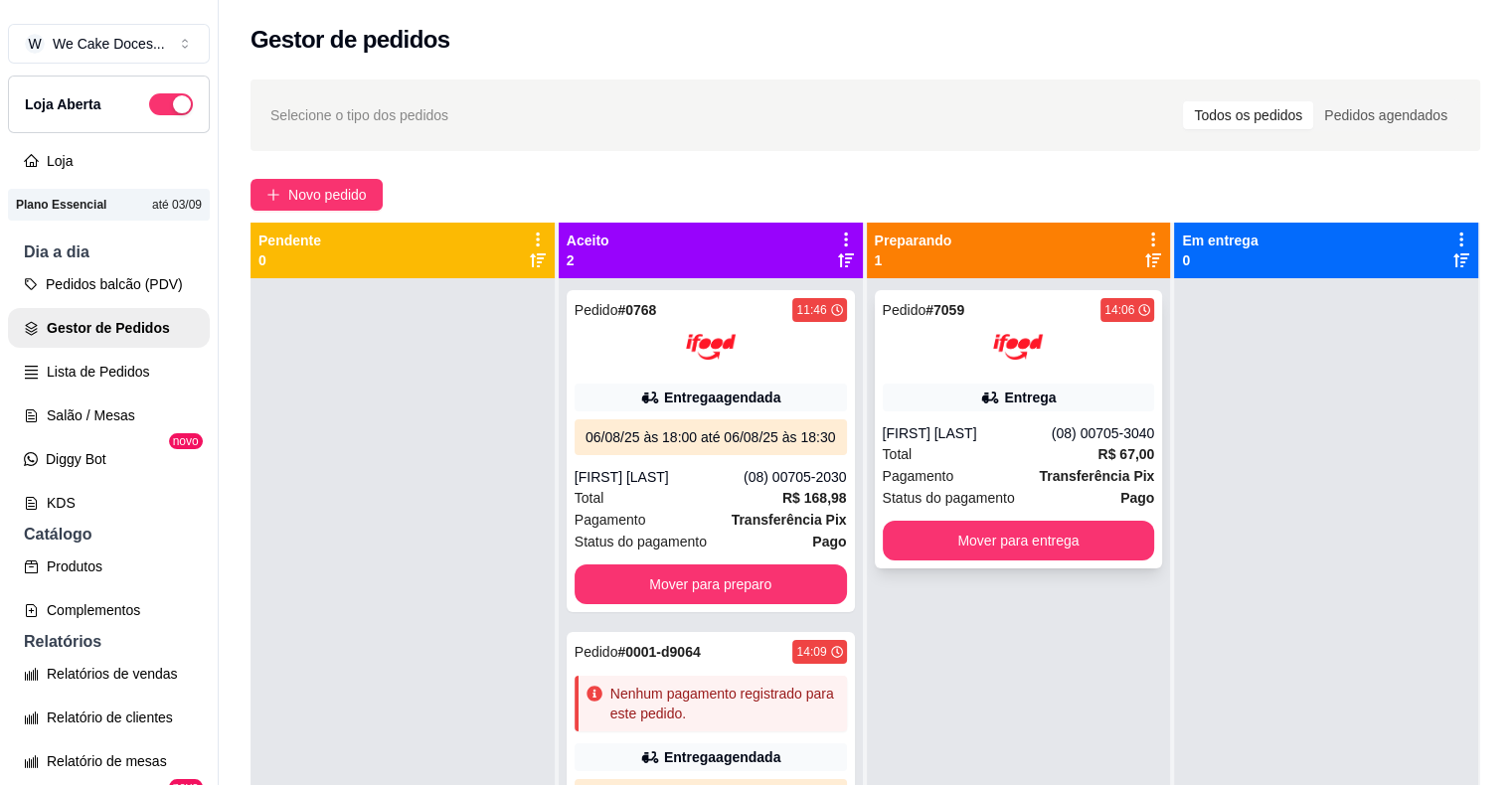 click at bounding box center (1019, 347) 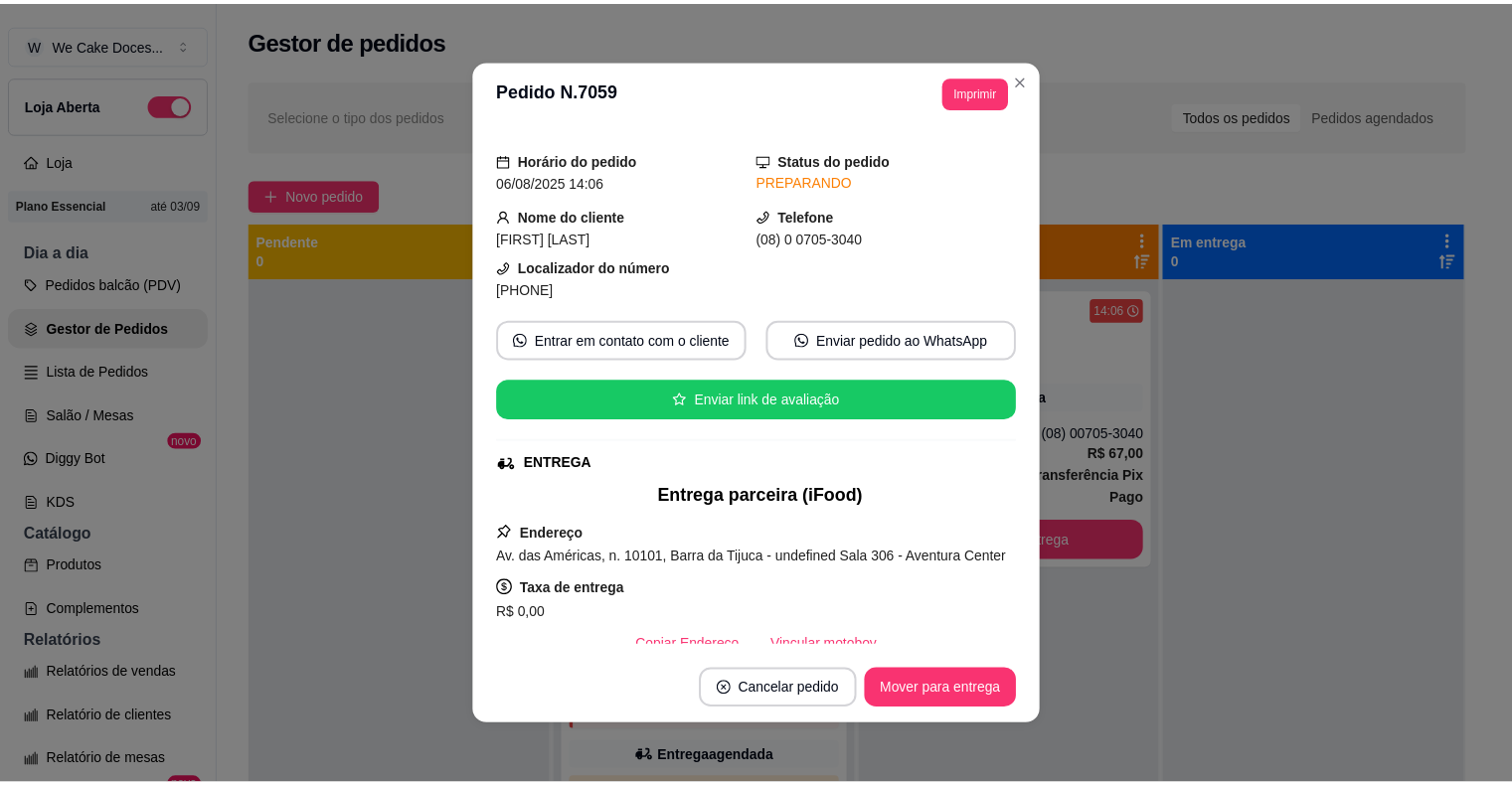 scroll, scrollTop: 0, scrollLeft: 0, axis: both 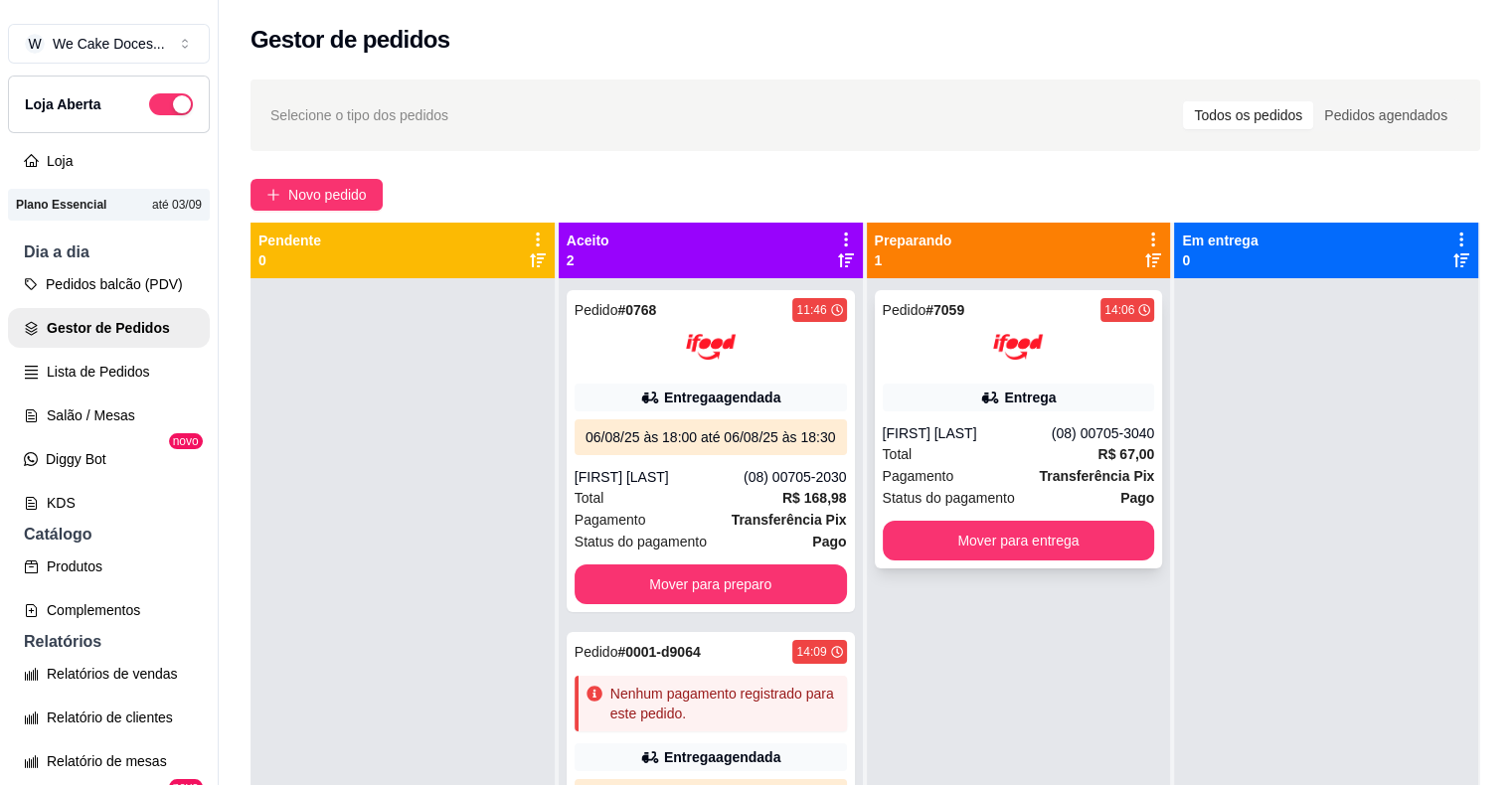 click on "[FIRST] [LAST]" at bounding box center (967, 433) 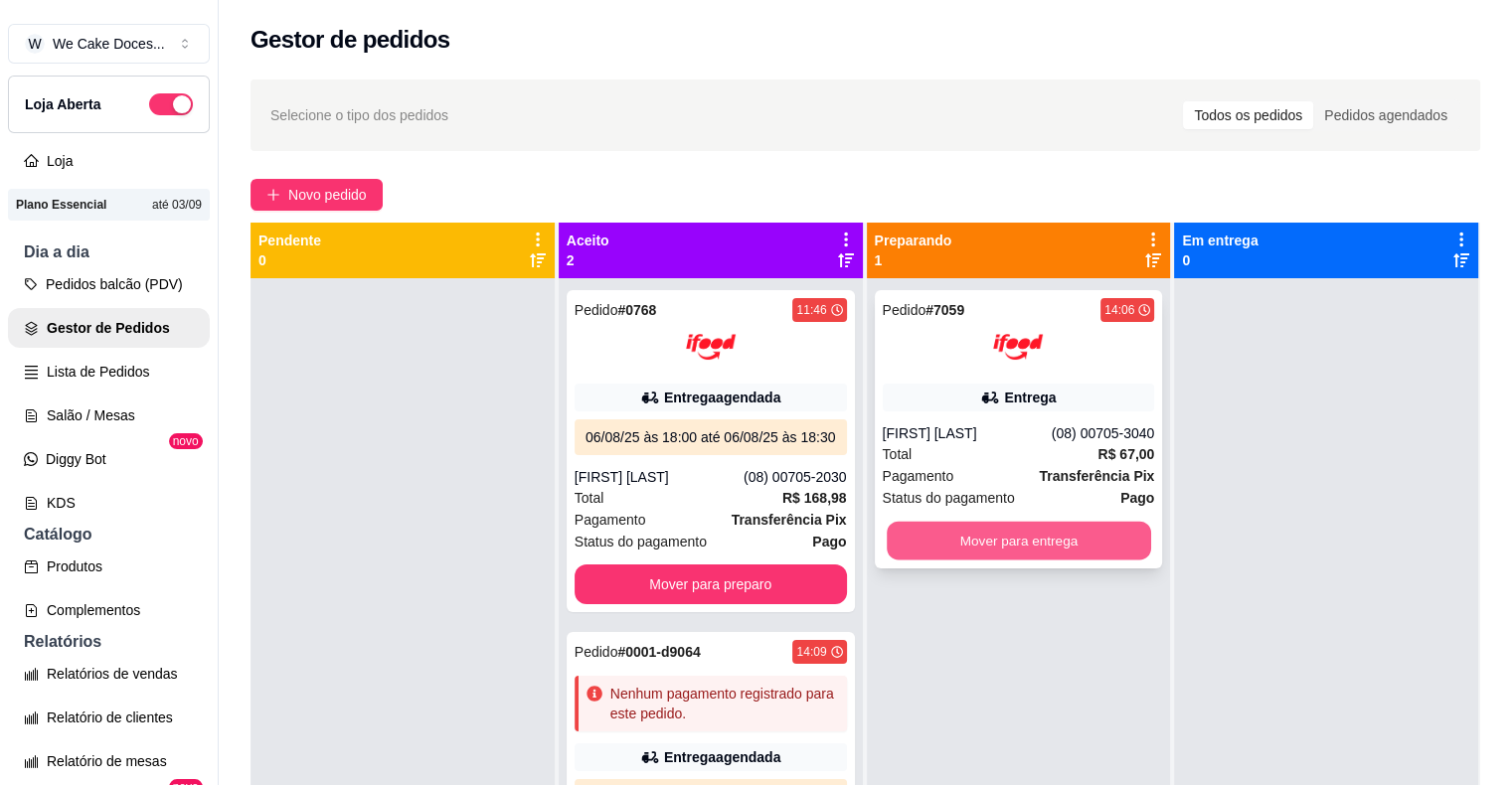 click on "Mover para entrega" at bounding box center (1019, 541) 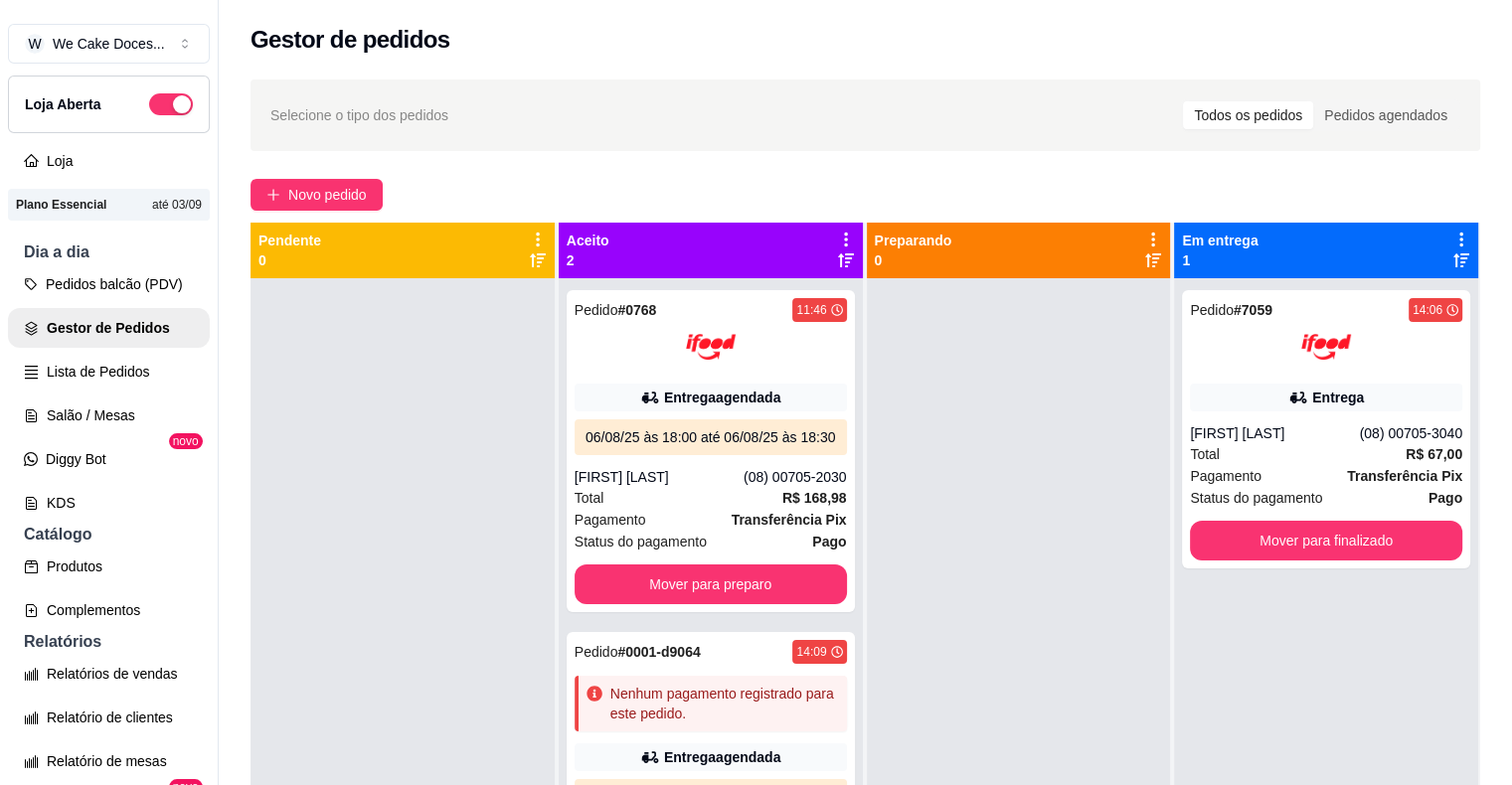 click at bounding box center (1019, 671) 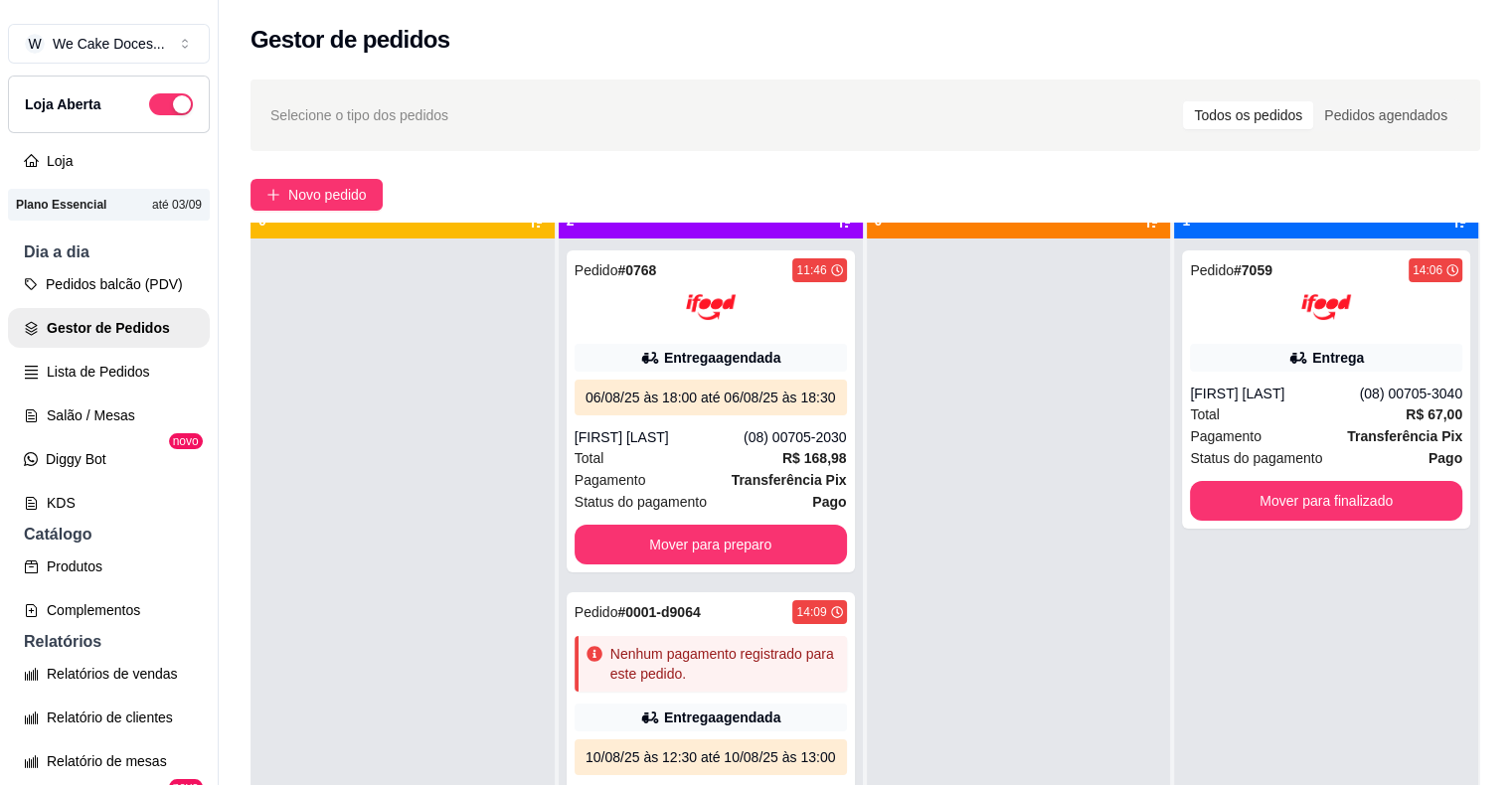 scroll, scrollTop: 56, scrollLeft: 0, axis: vertical 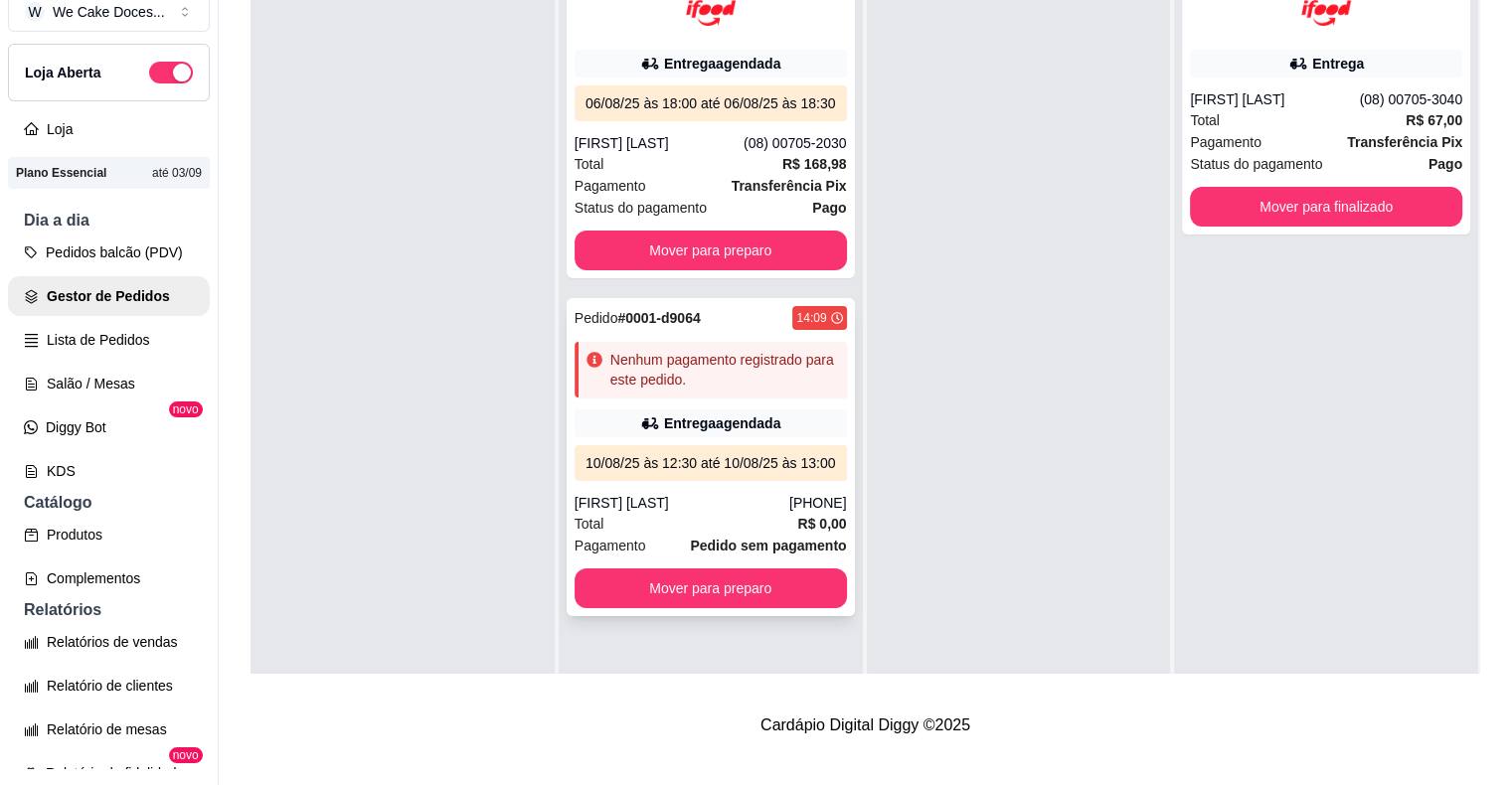 click on "Pedido  # 0001-d9064 14:09" at bounding box center (711, 318) 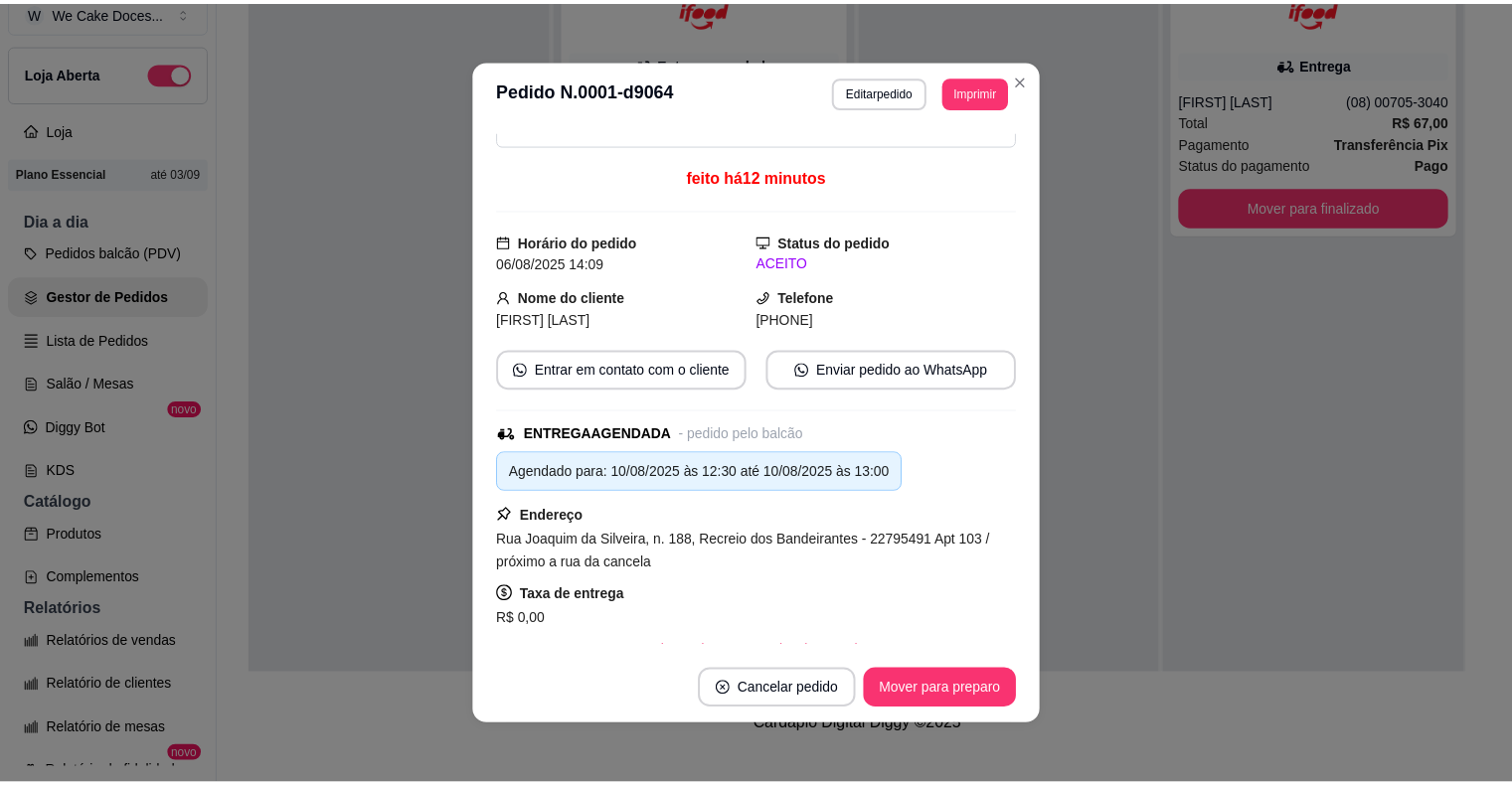 scroll, scrollTop: 0, scrollLeft: 0, axis: both 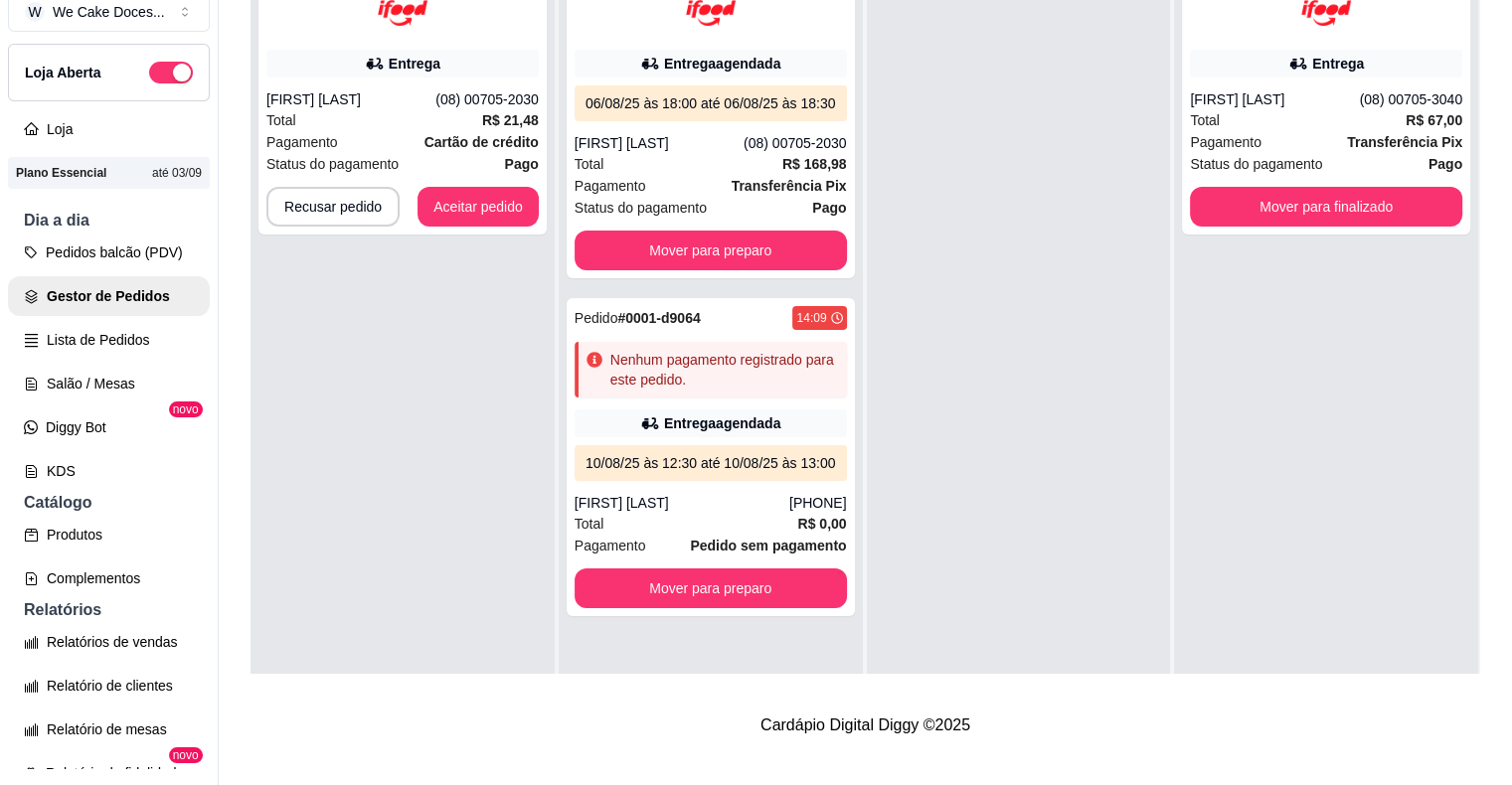 click on "Pedido  # 3359 14:22 Entrega [NAME] [PHONE] Total R$ 21,48 Pagamento Cartão de crédito Status do pagamento Pago Recusar pedido Aceitar pedido" at bounding box center (403, 337) 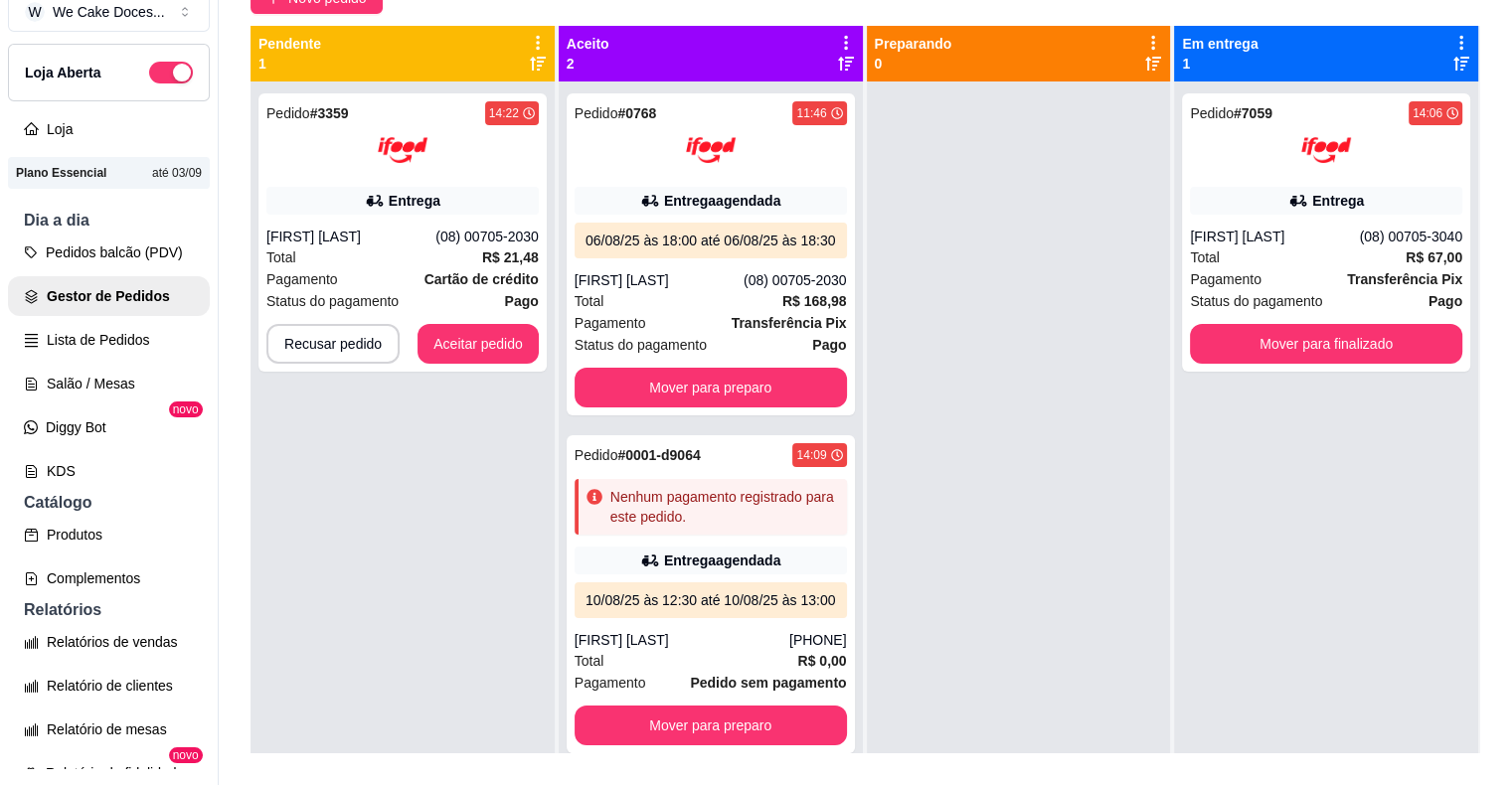 scroll, scrollTop: 76, scrollLeft: 0, axis: vertical 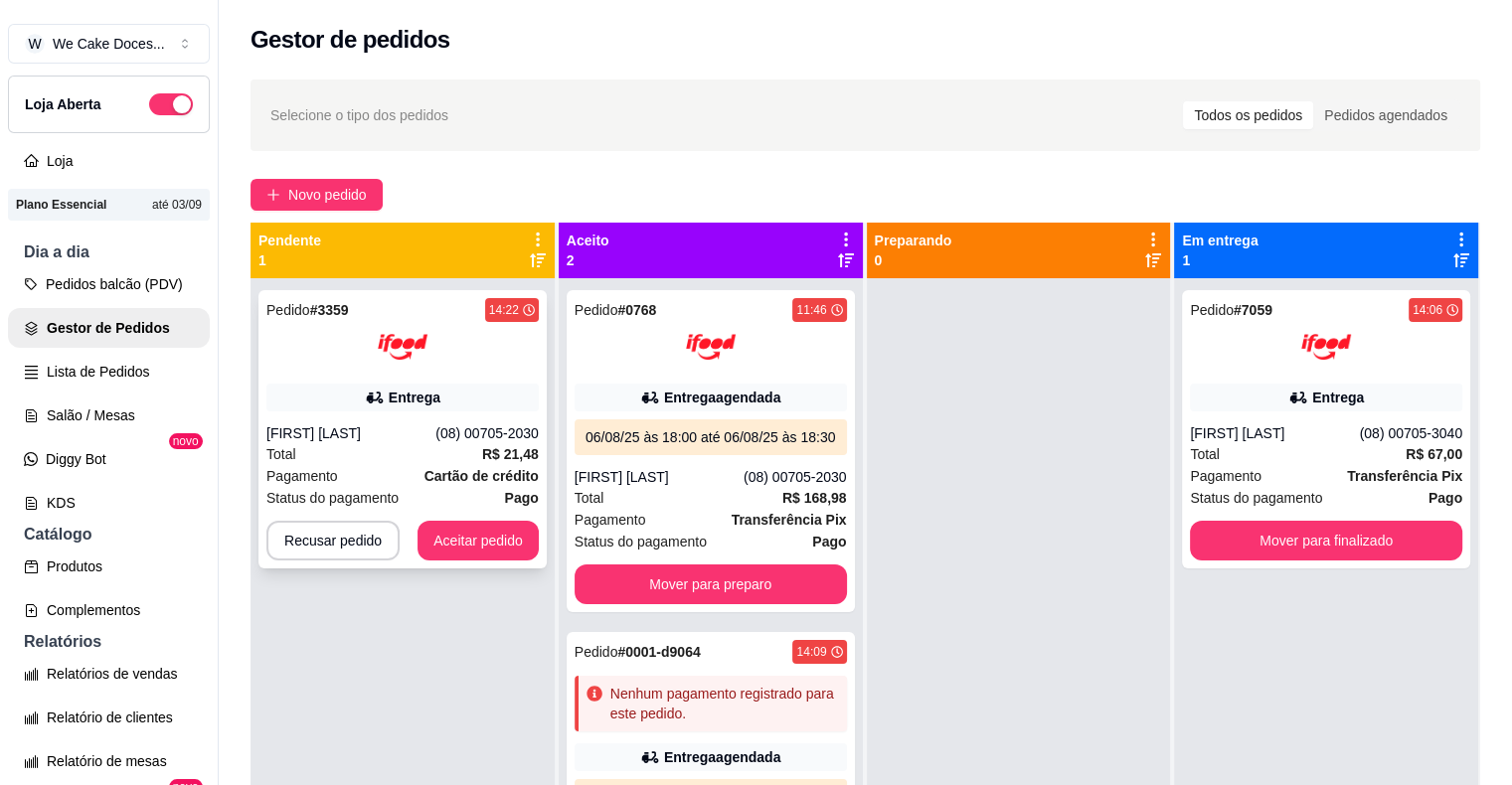 click at bounding box center (403, 347) 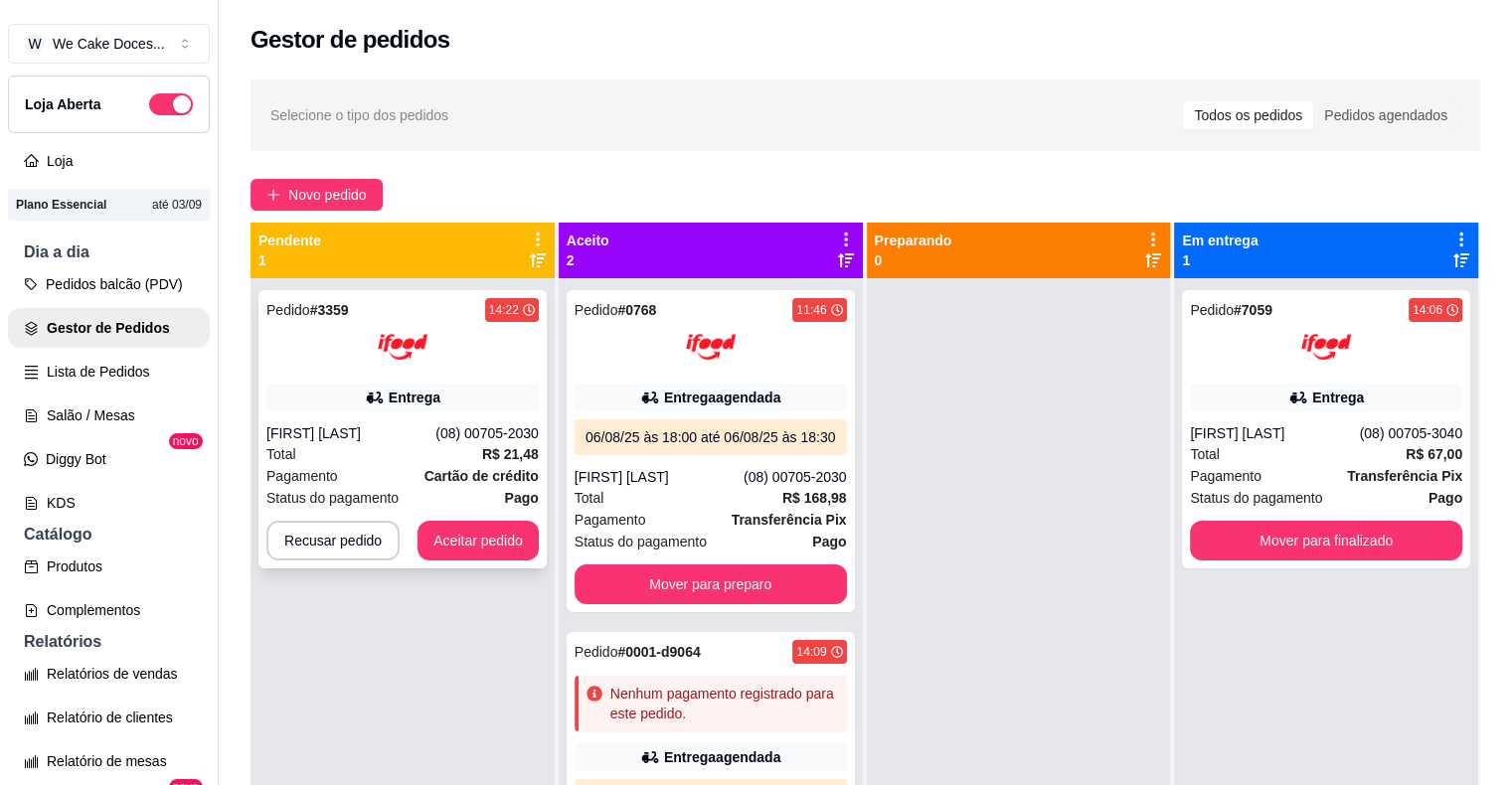 click on "Pedido  # 3359 14:22 Entrega [NAME] [PHONE] Total R$ 21,48 Pagamento Cartão de crédito Status do pagamento Pago Recusar pedido Aceitar pedido" at bounding box center [403, 429] 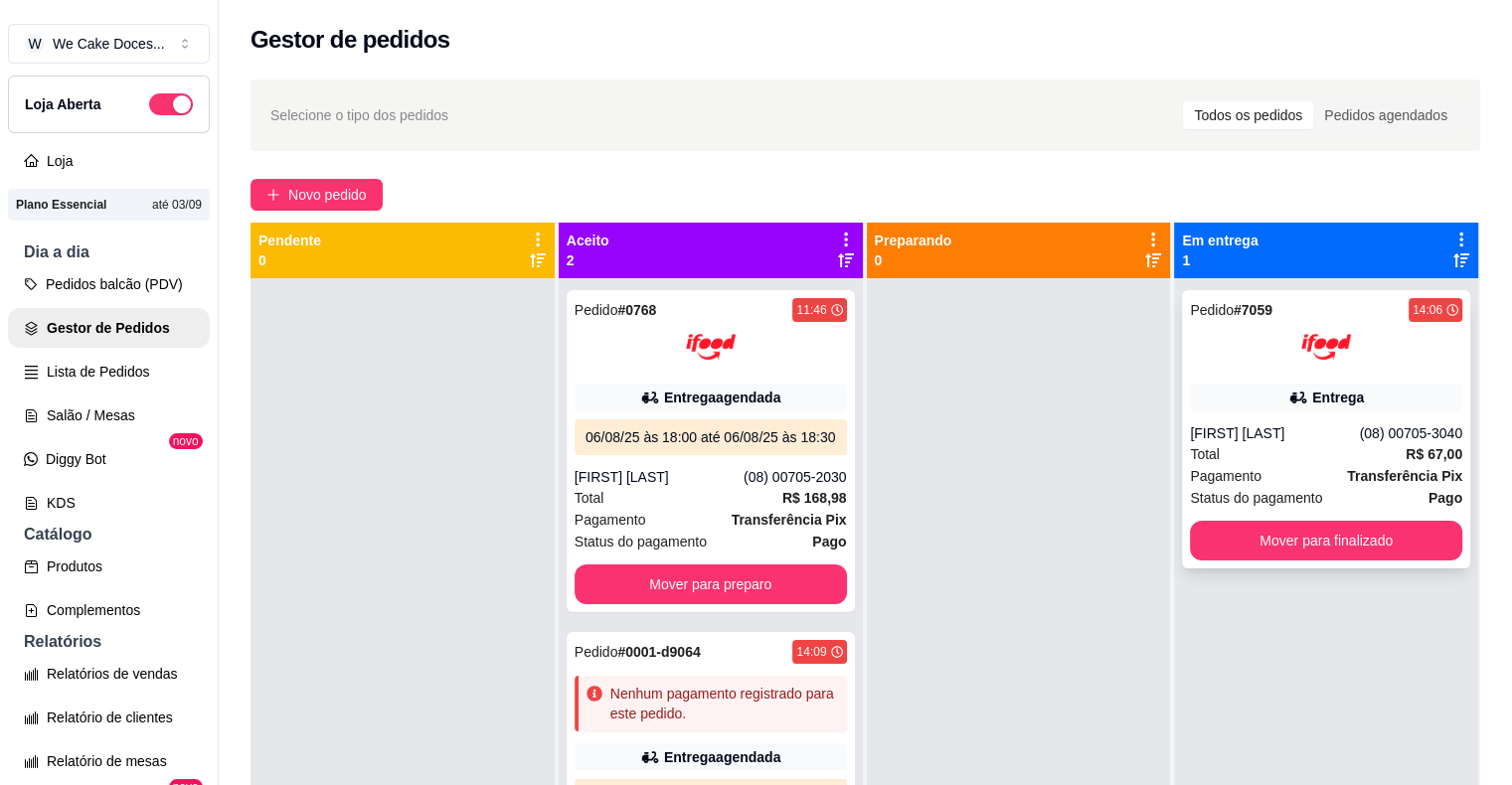 click at bounding box center (1326, 347) 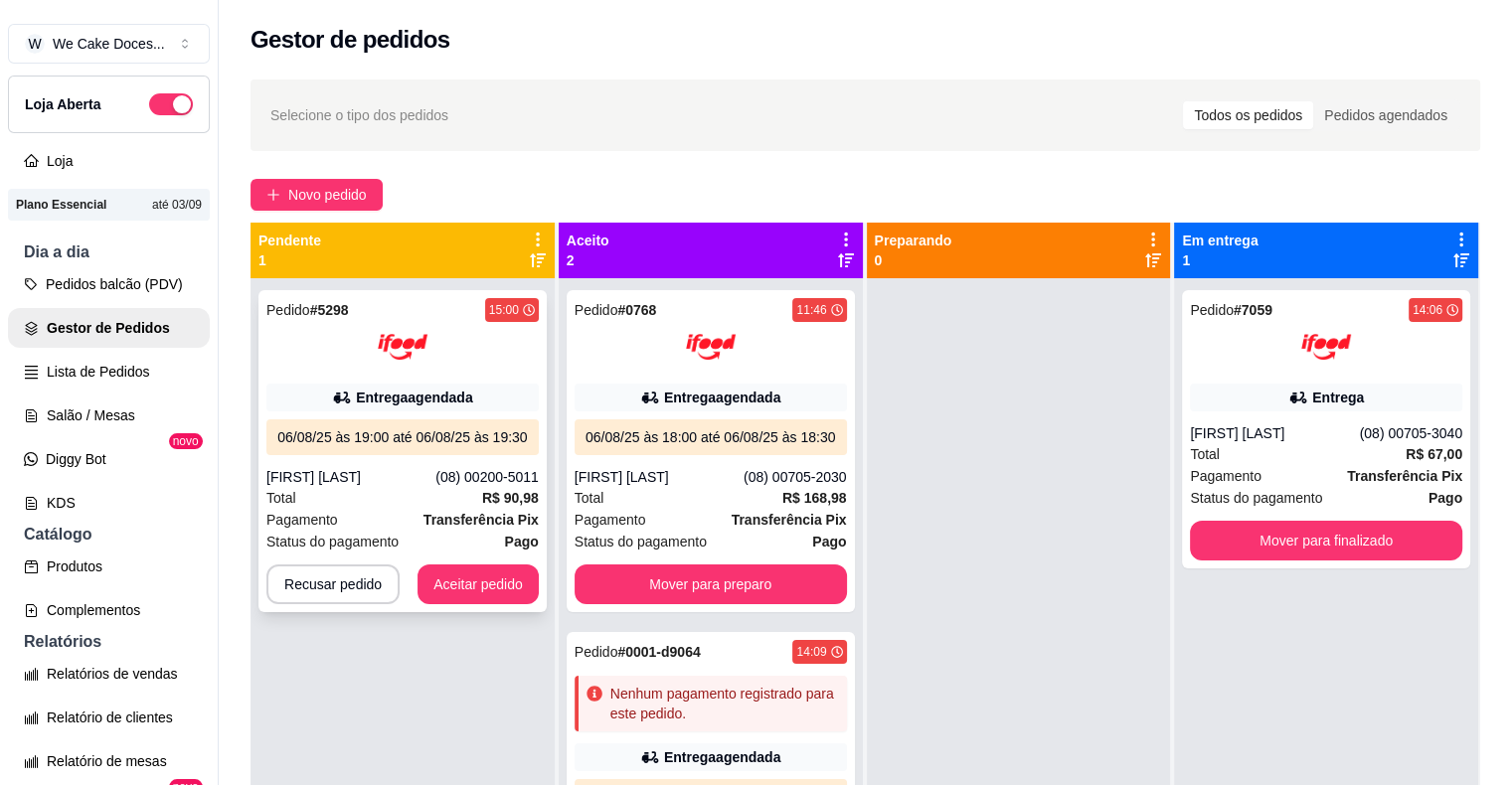 click at bounding box center (403, 347) 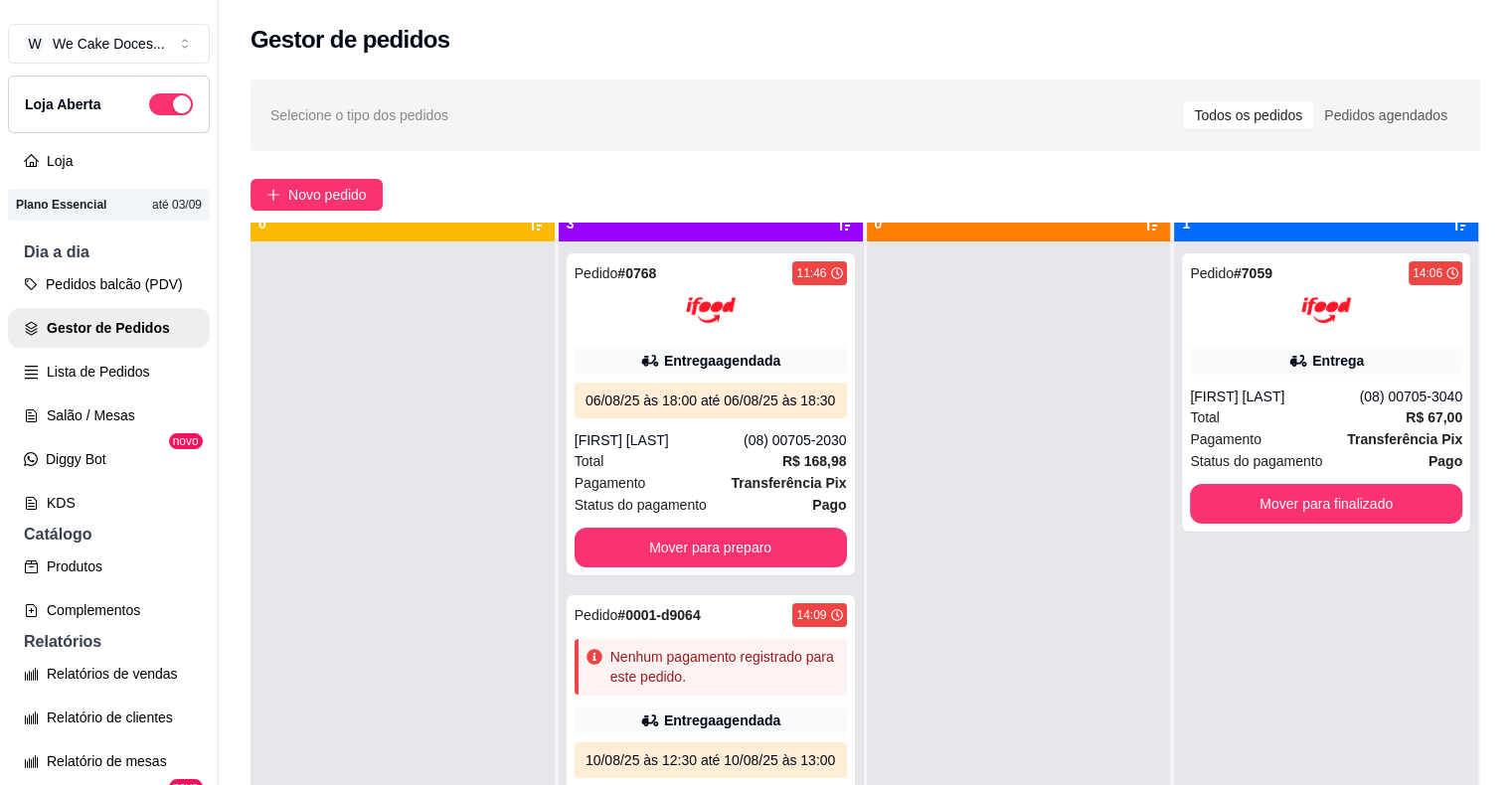 scroll, scrollTop: 56, scrollLeft: 0, axis: vertical 